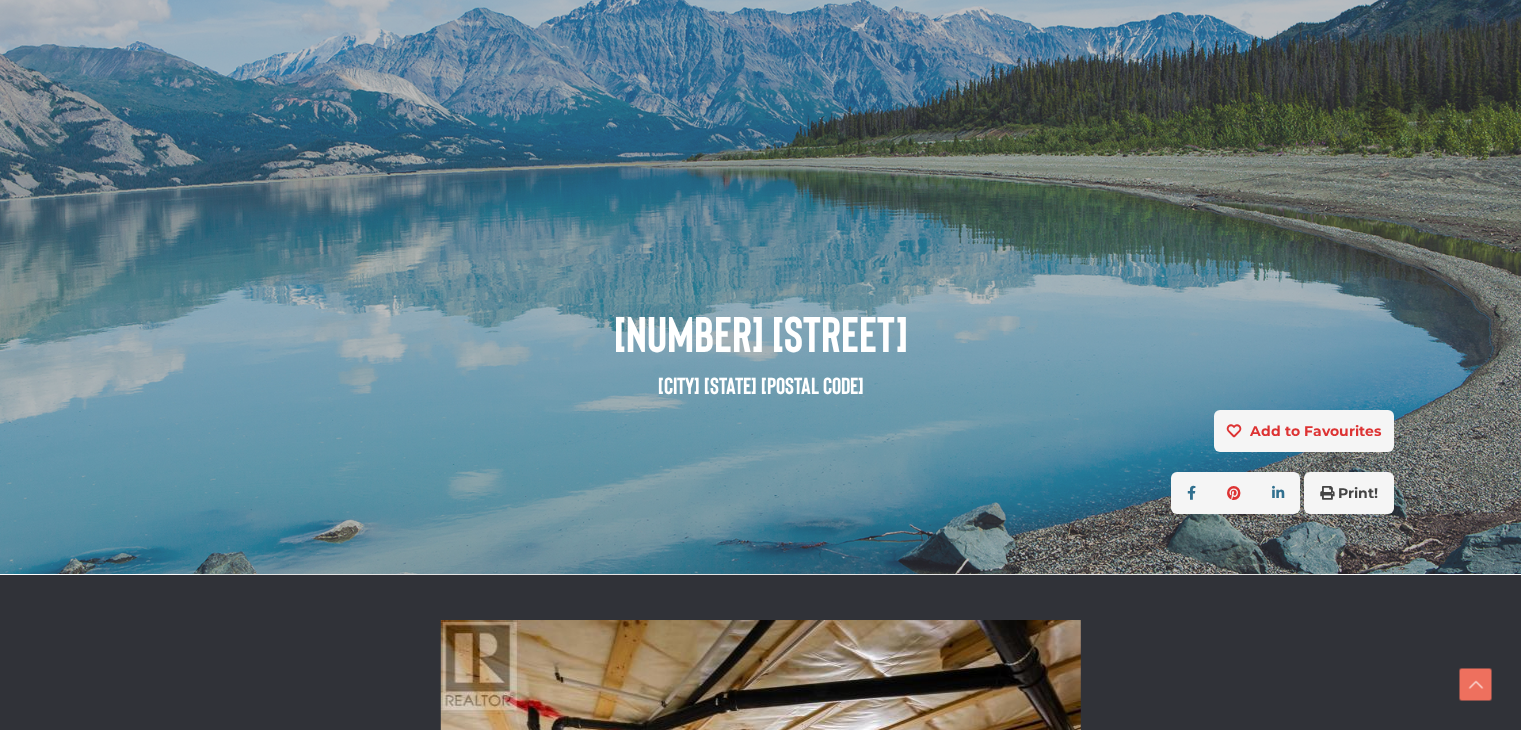 scroll, scrollTop: 663, scrollLeft: 0, axis: vertical 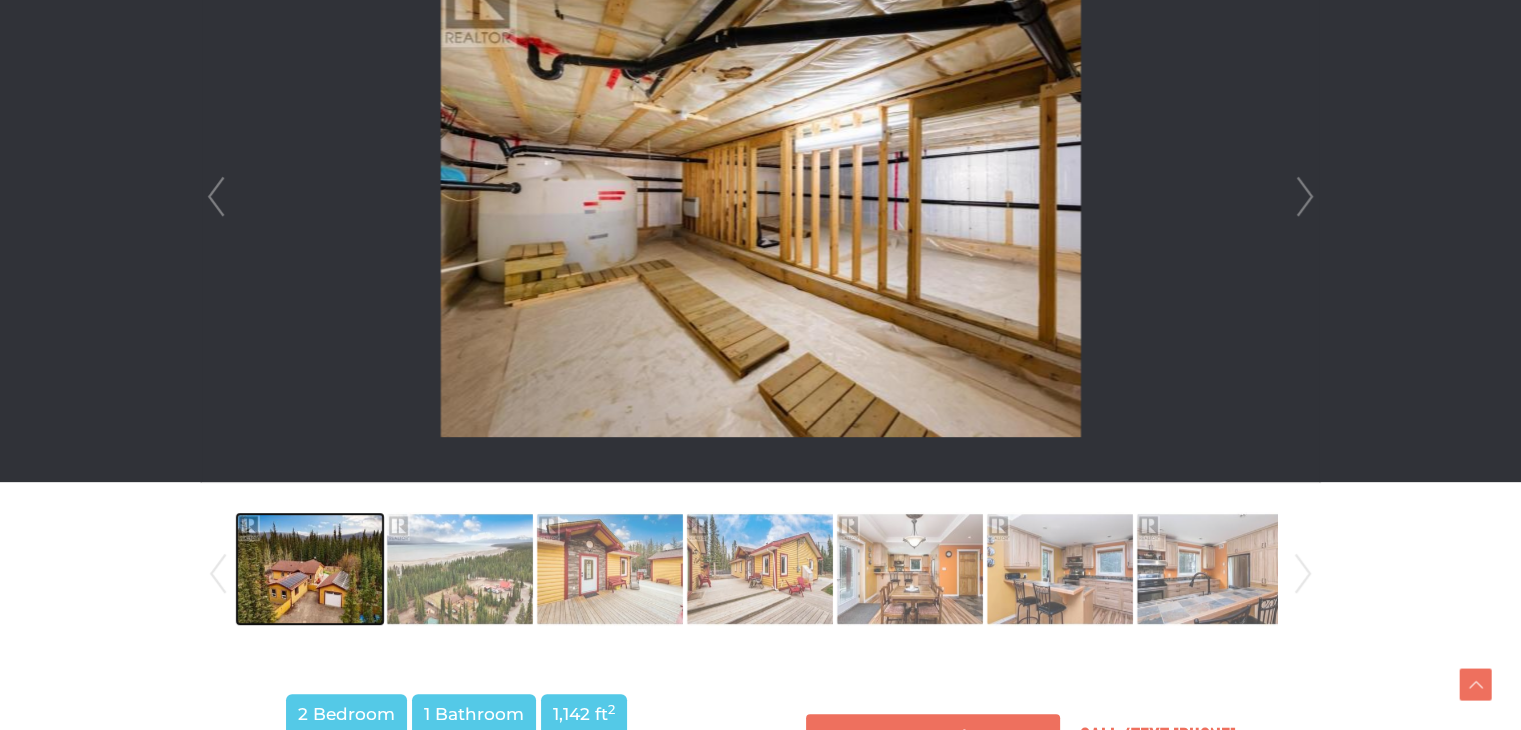 click at bounding box center (310, 569) 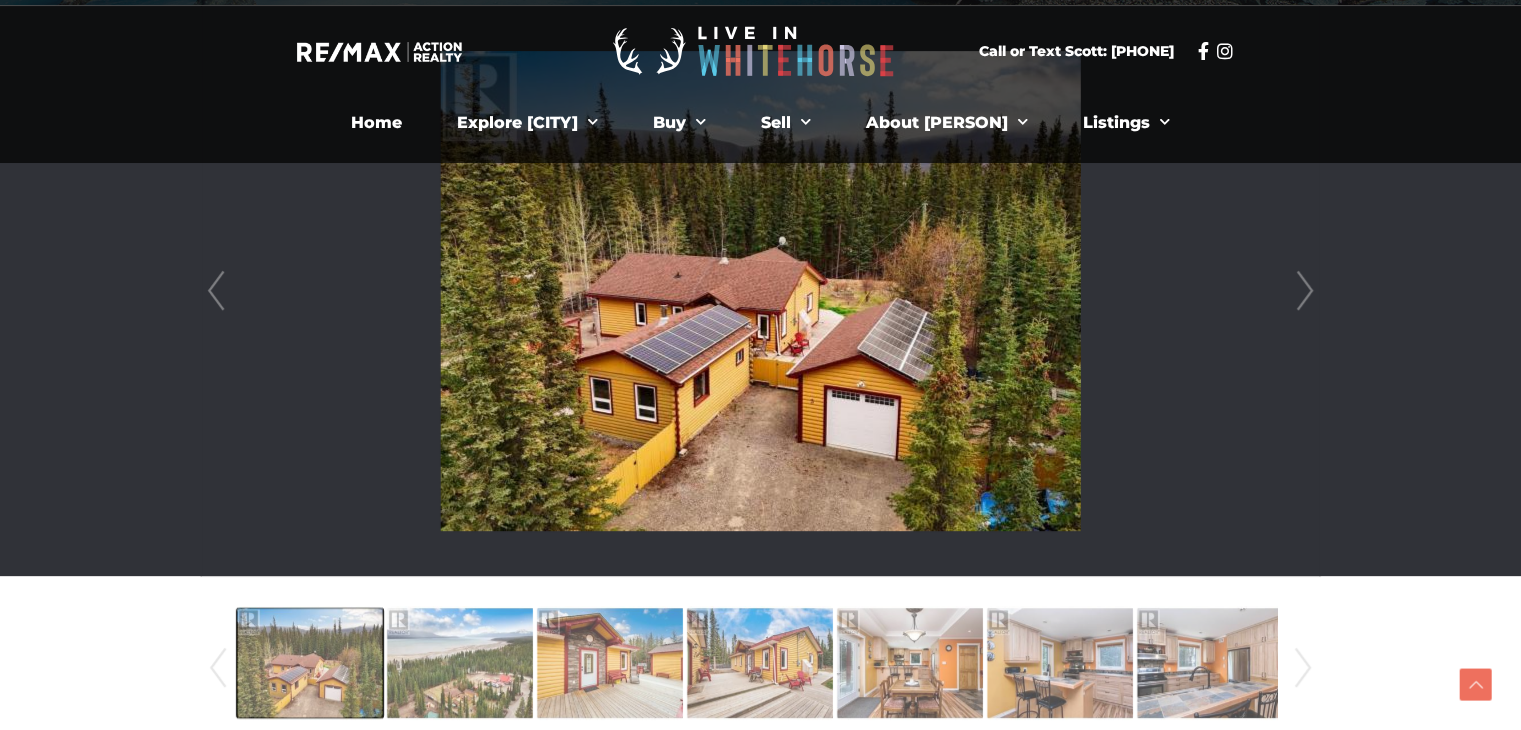 scroll, scrollTop: 567, scrollLeft: 0, axis: vertical 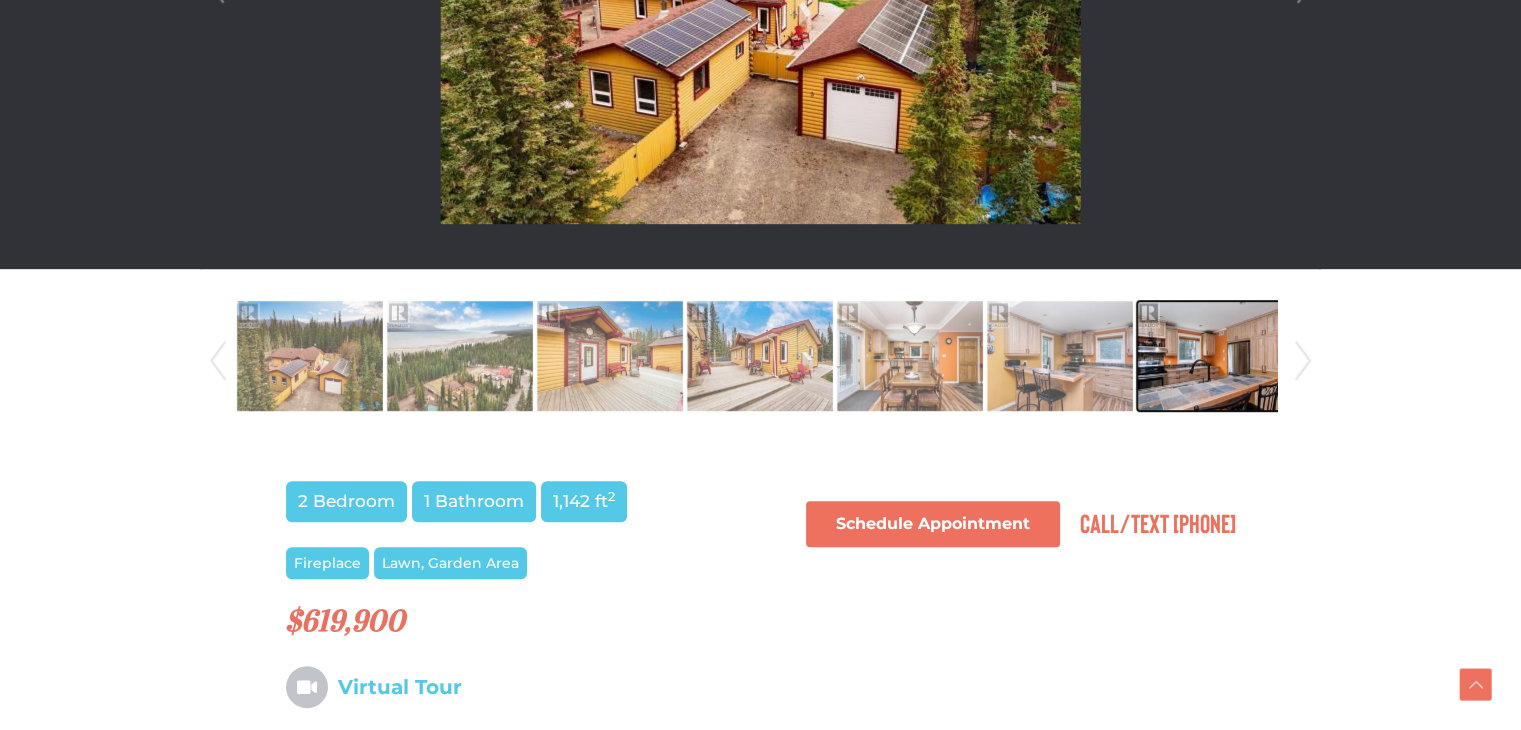 click at bounding box center (1210, 356) 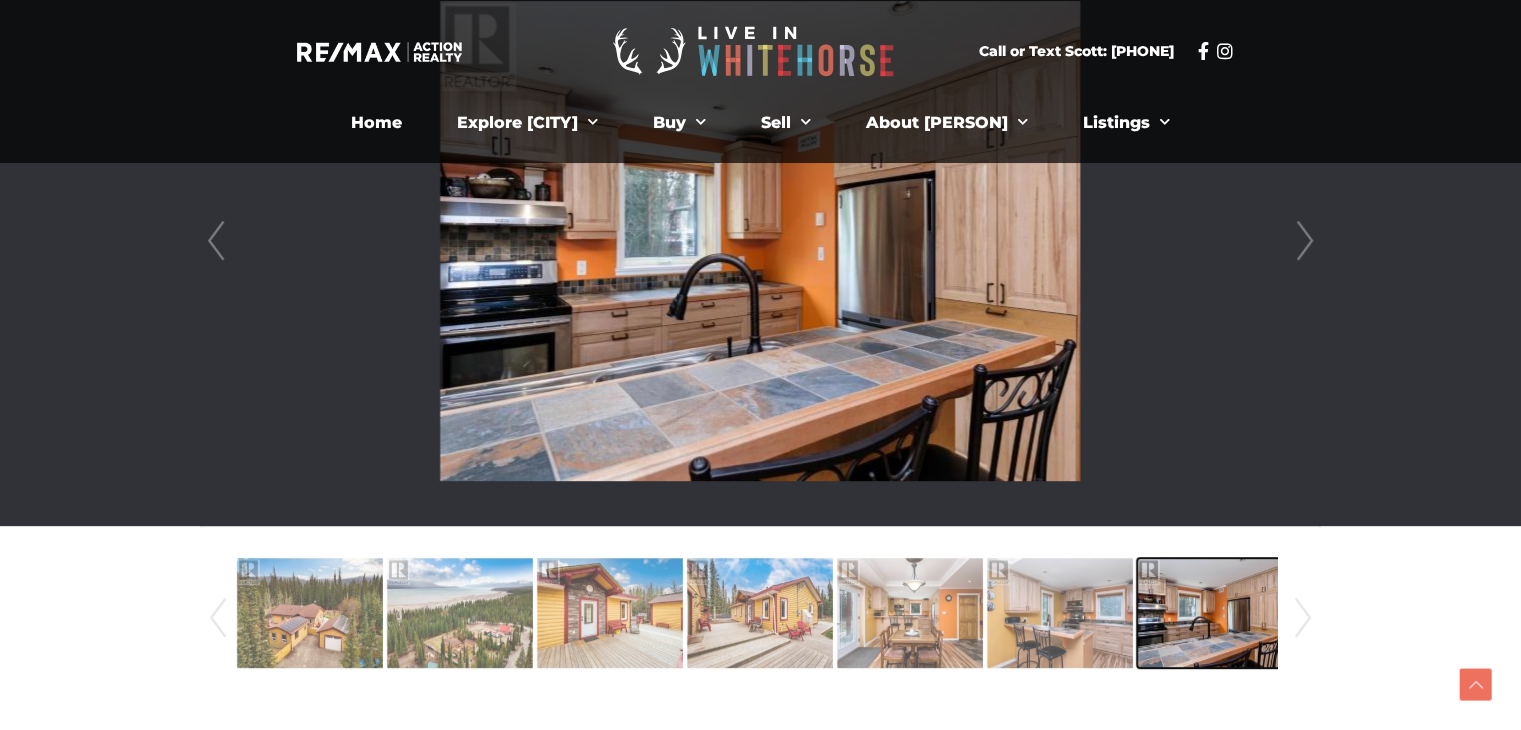 scroll, scrollTop: 618, scrollLeft: 0, axis: vertical 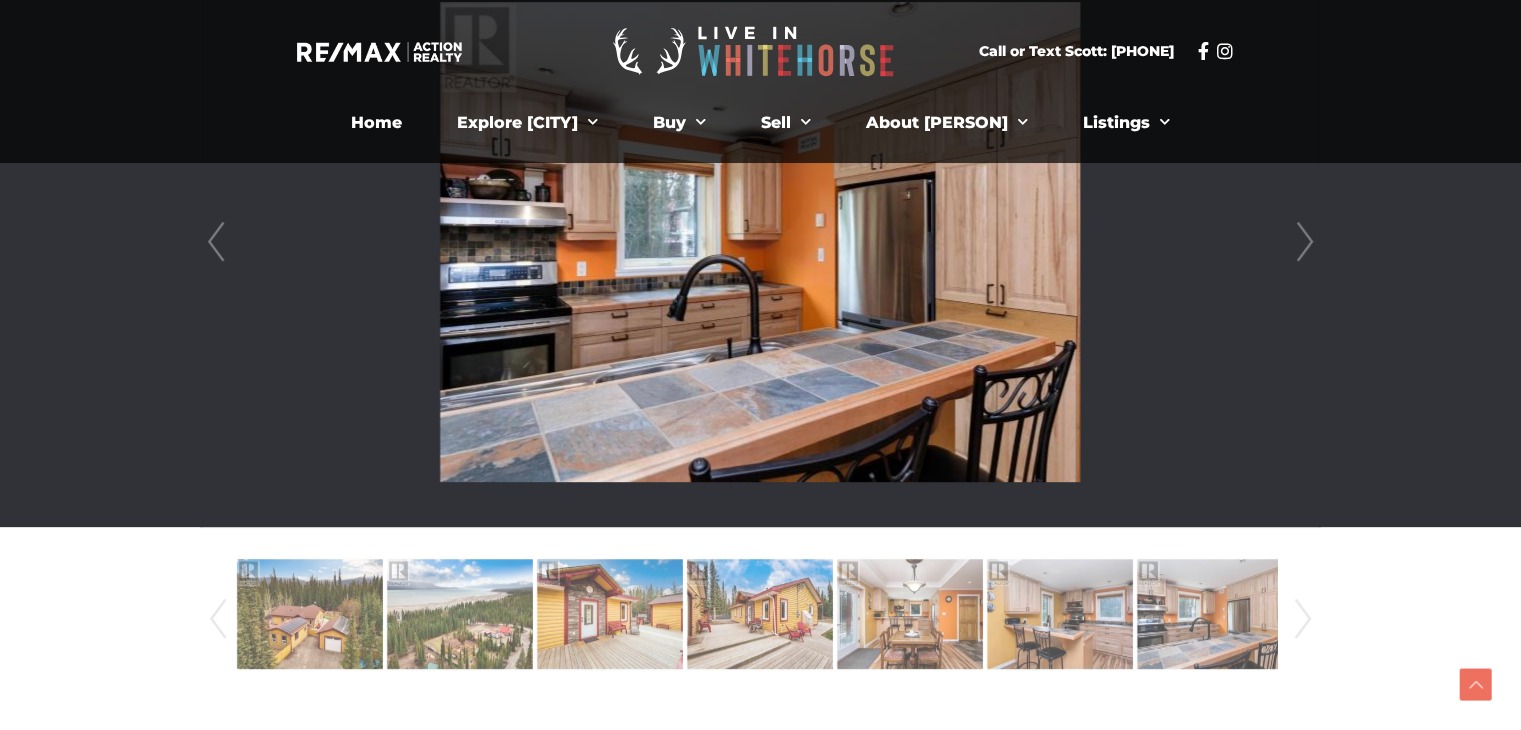 click on "Next" at bounding box center [1303, 619] 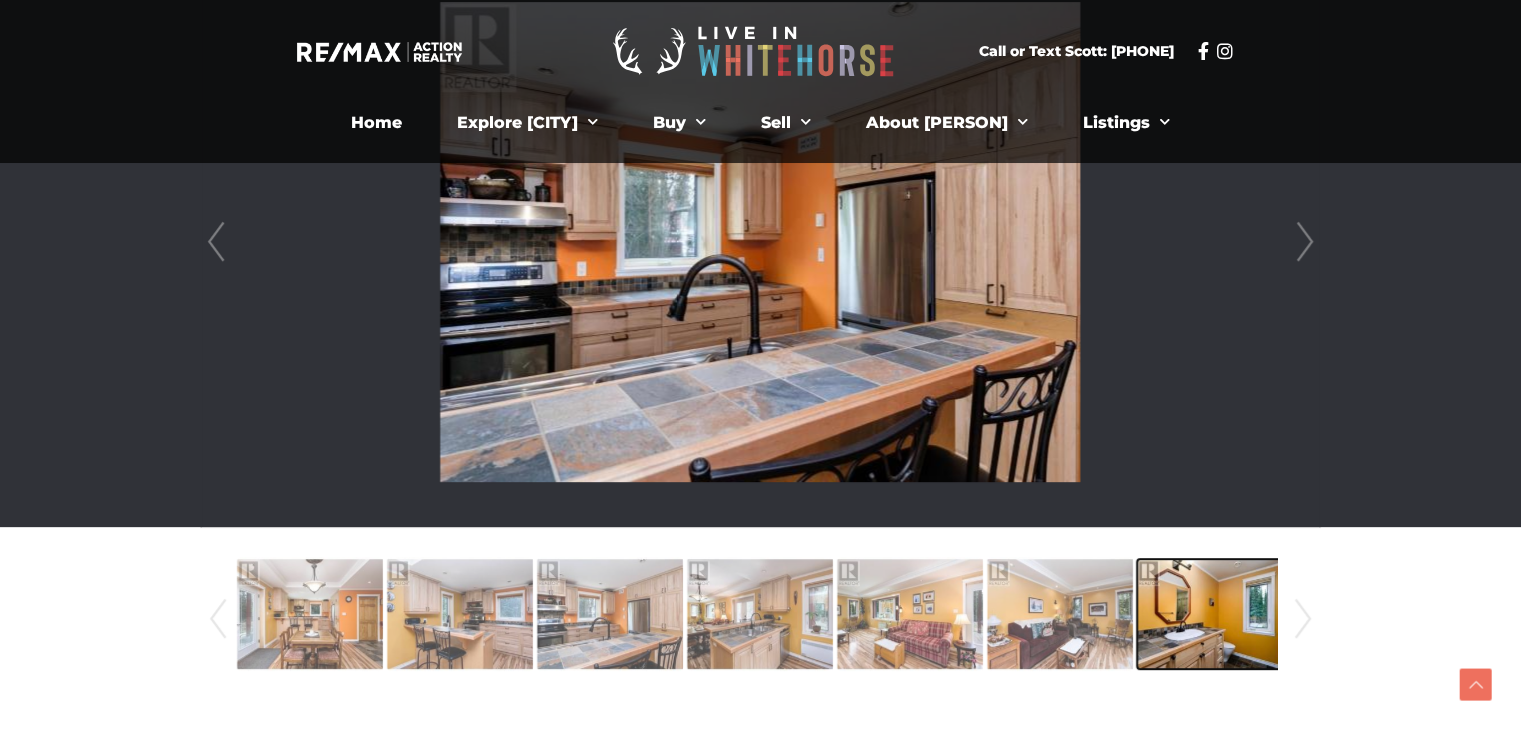 click at bounding box center [1210, 614] 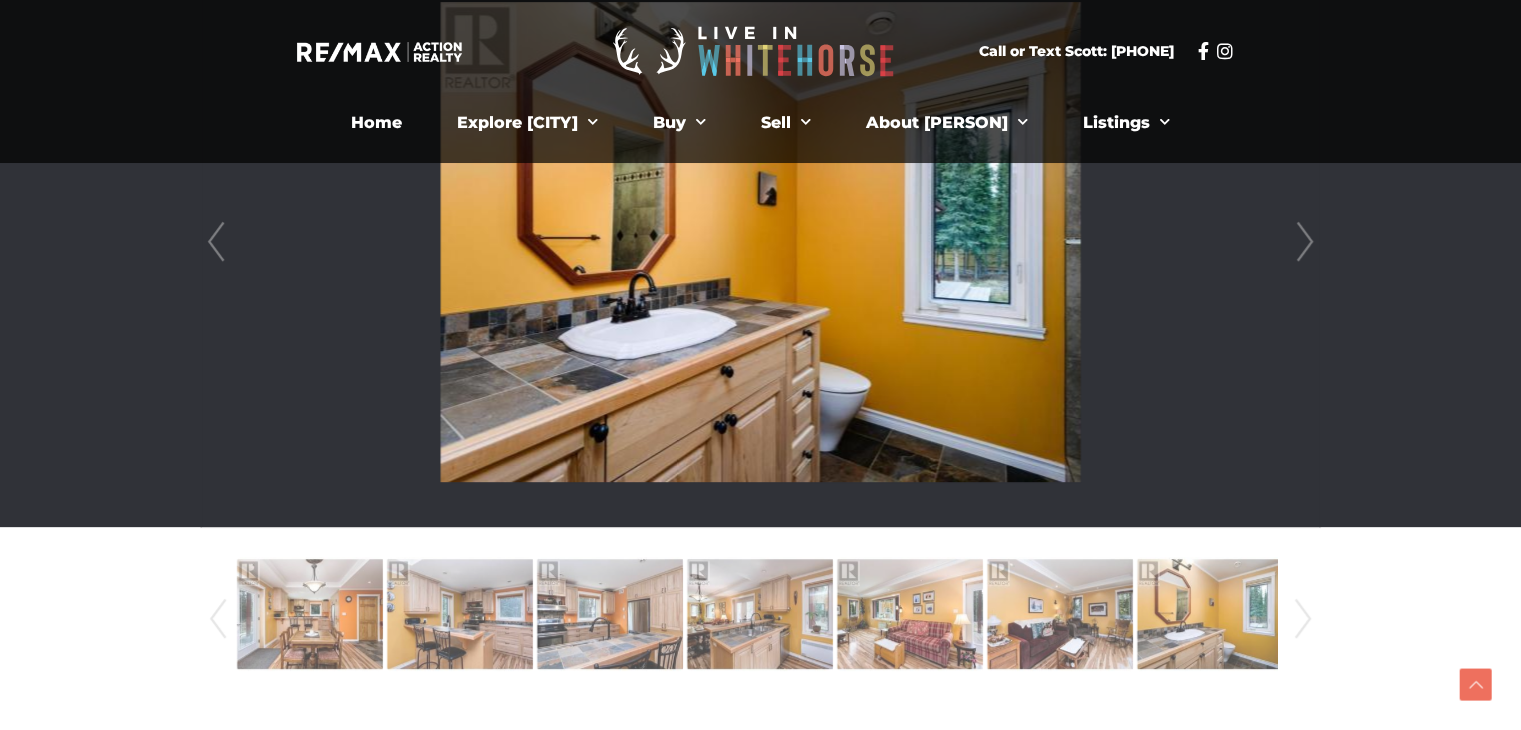 click on "Next" at bounding box center [1303, 619] 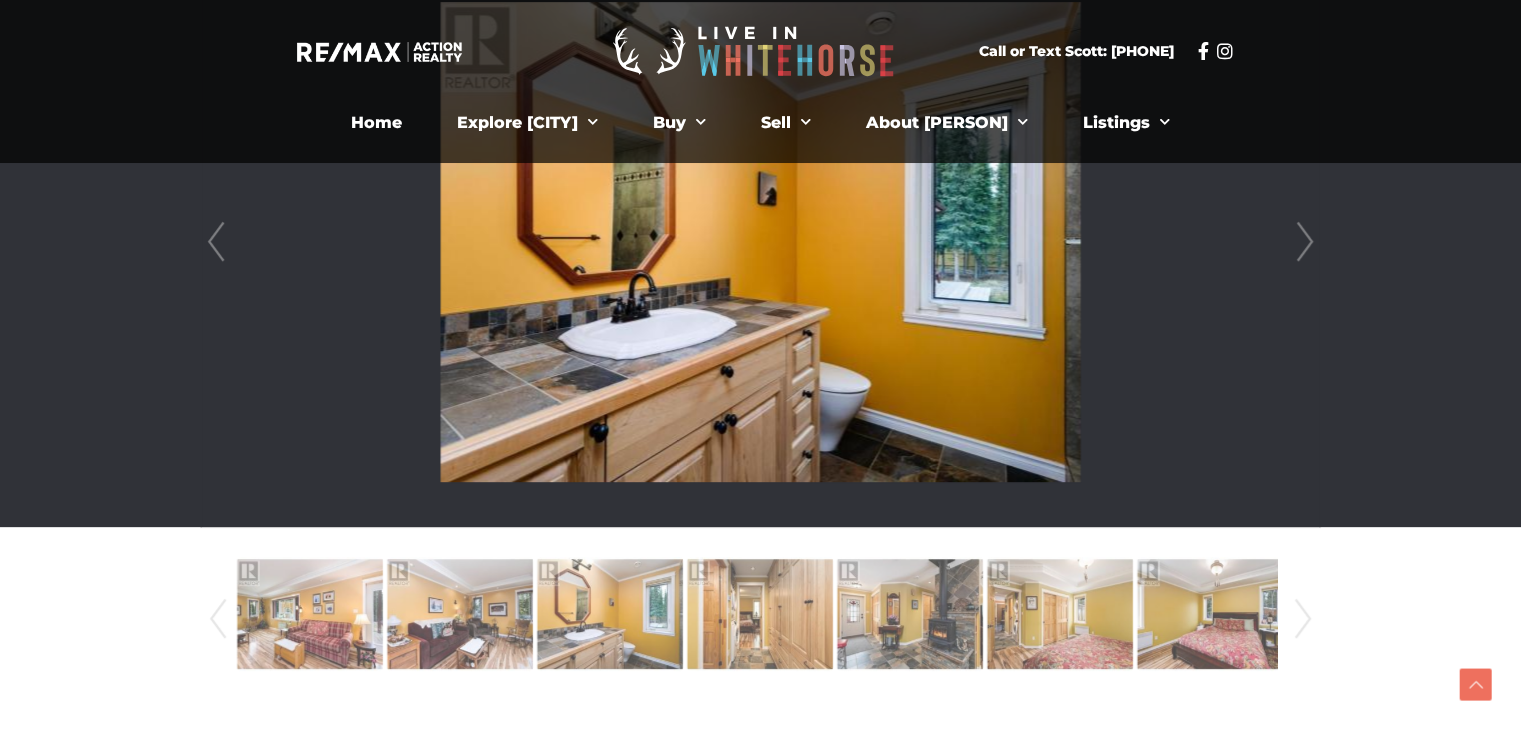 click on "Next" at bounding box center [1303, 619] 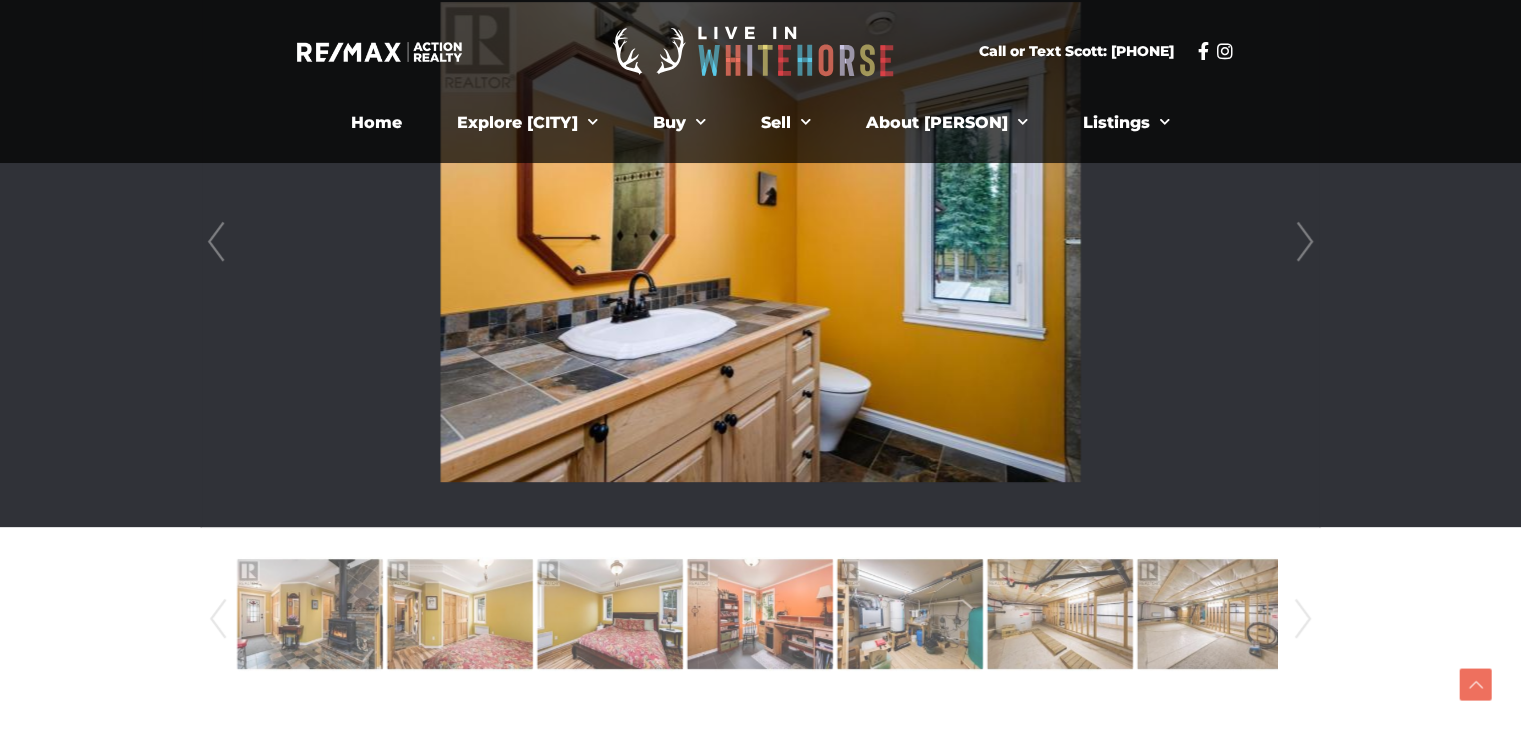 click on "Next" at bounding box center (1303, 619) 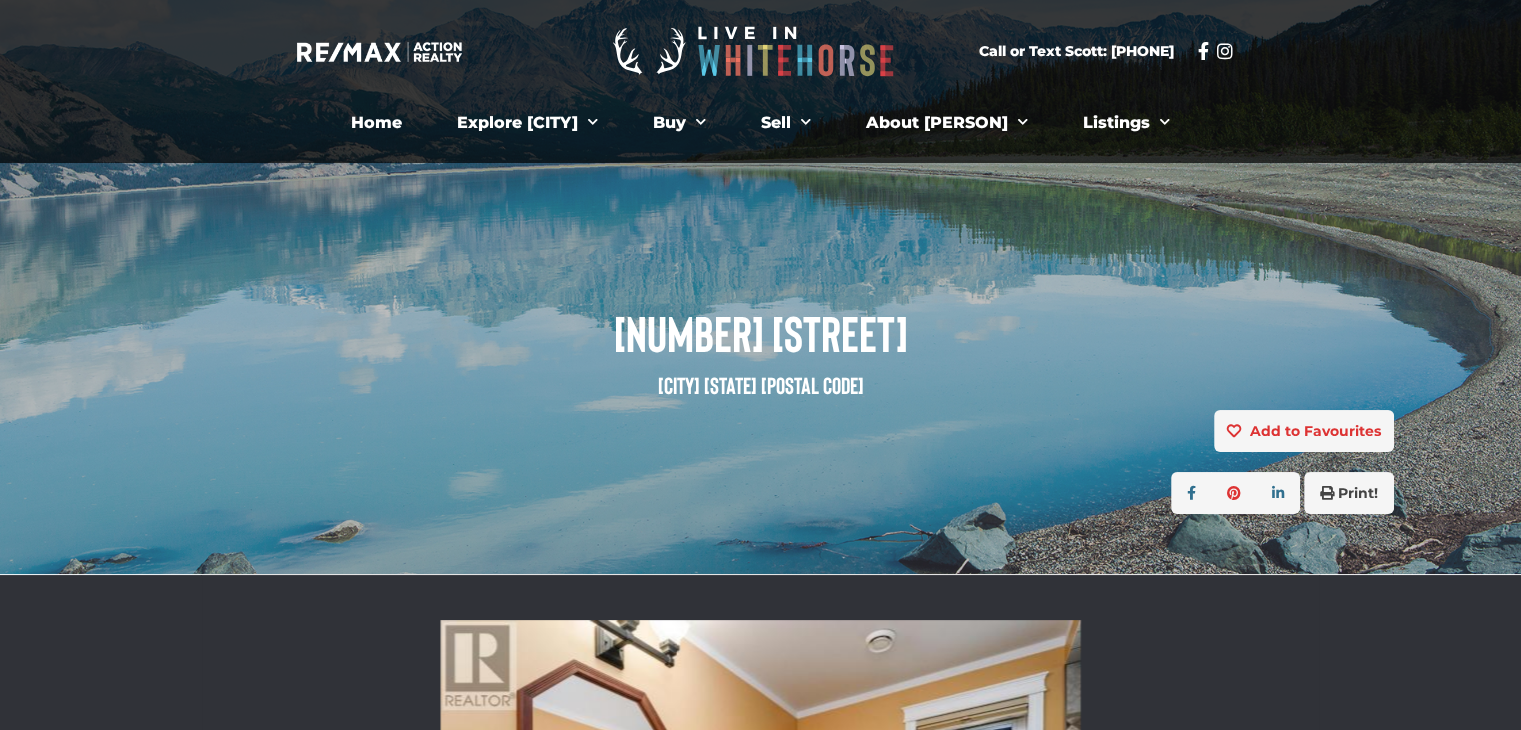 scroll, scrollTop: 87, scrollLeft: 0, axis: vertical 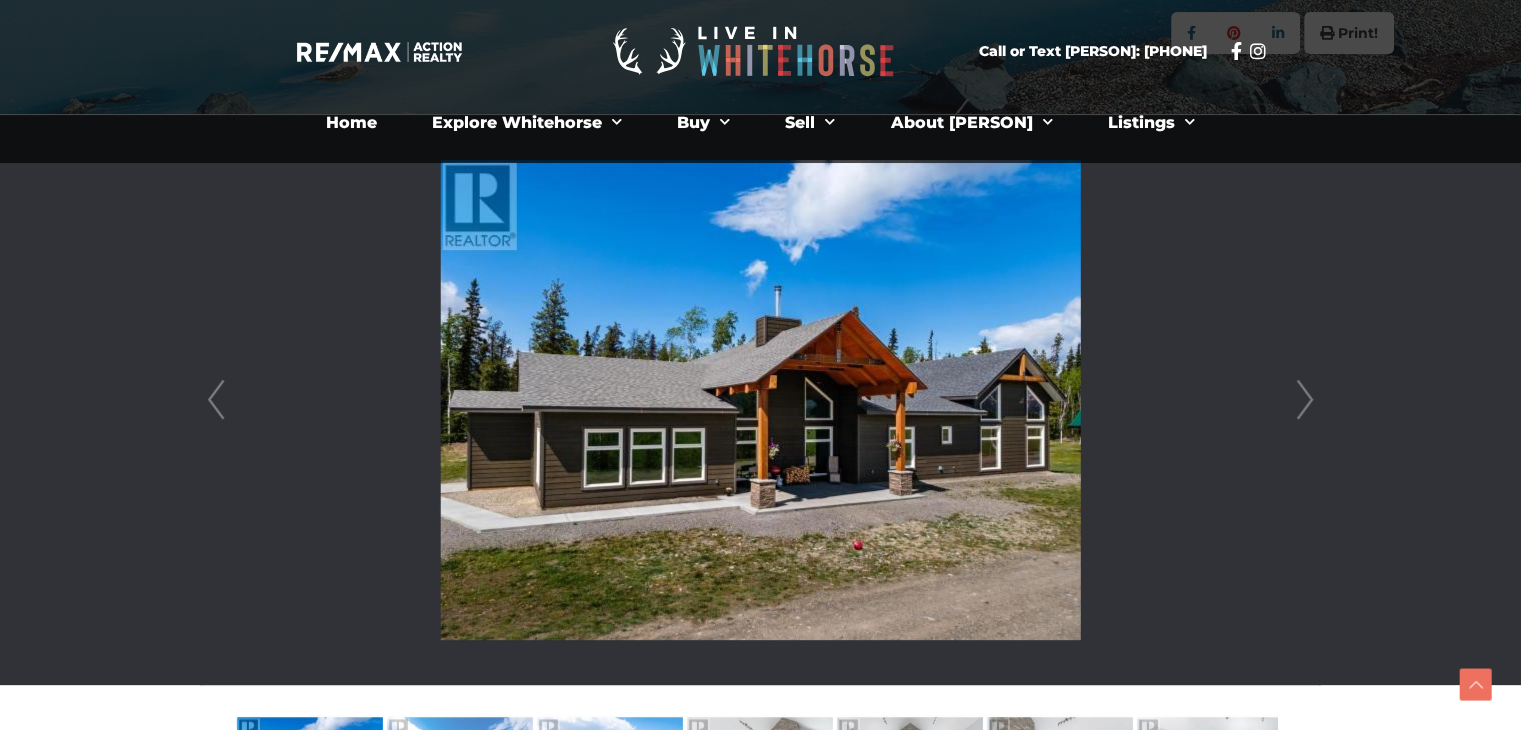 click on "Next" at bounding box center [1305, 400] 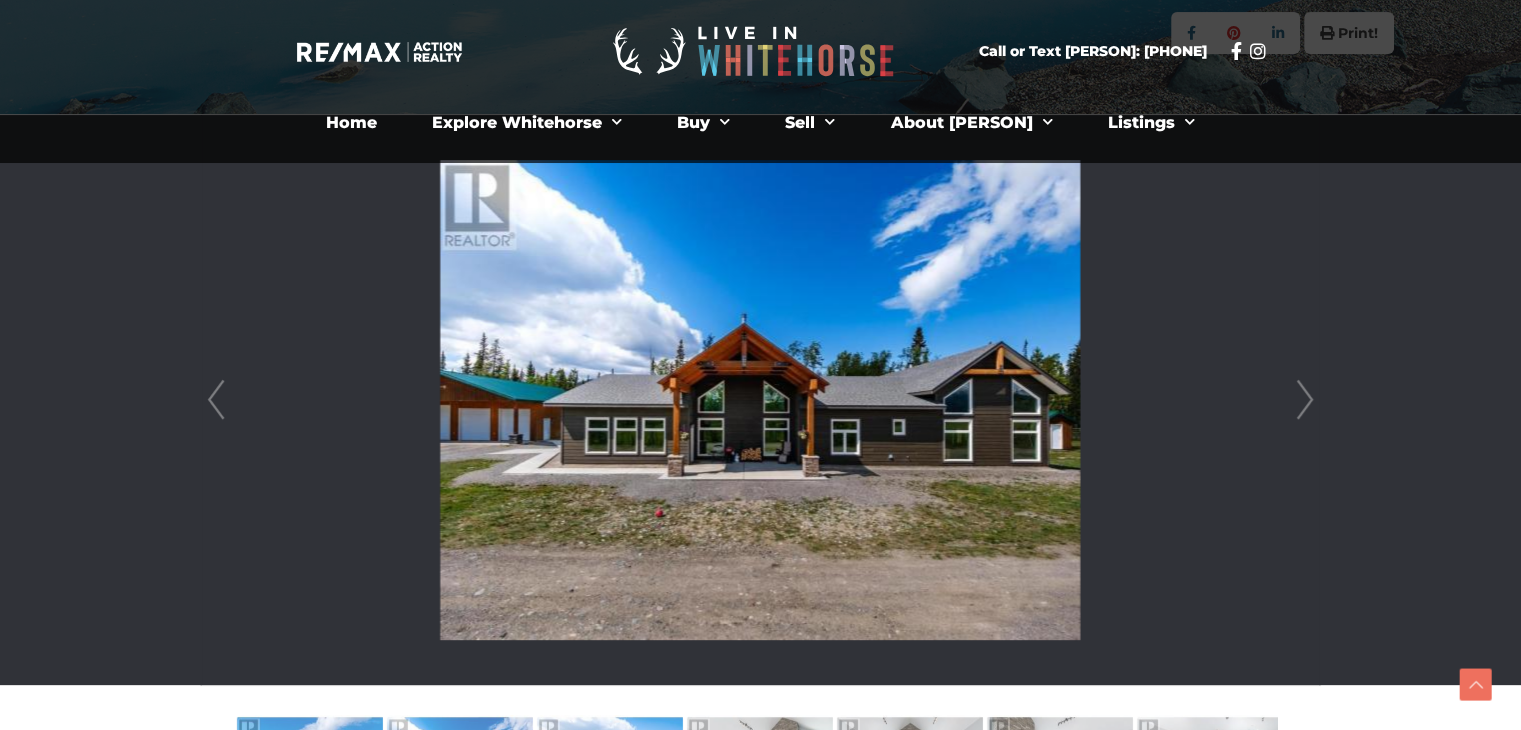 click on "Next" at bounding box center (1305, 400) 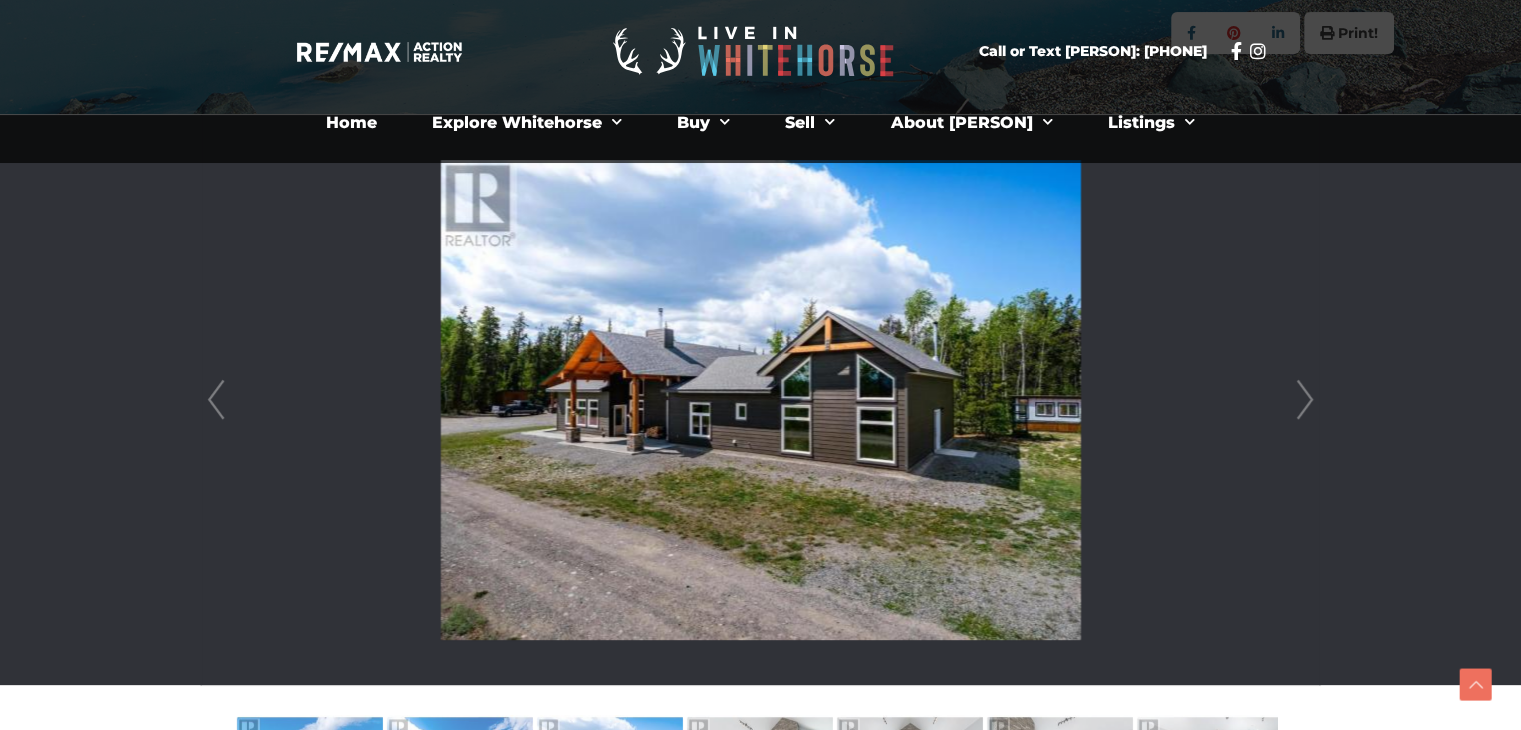 click on "Next" at bounding box center [1305, 400] 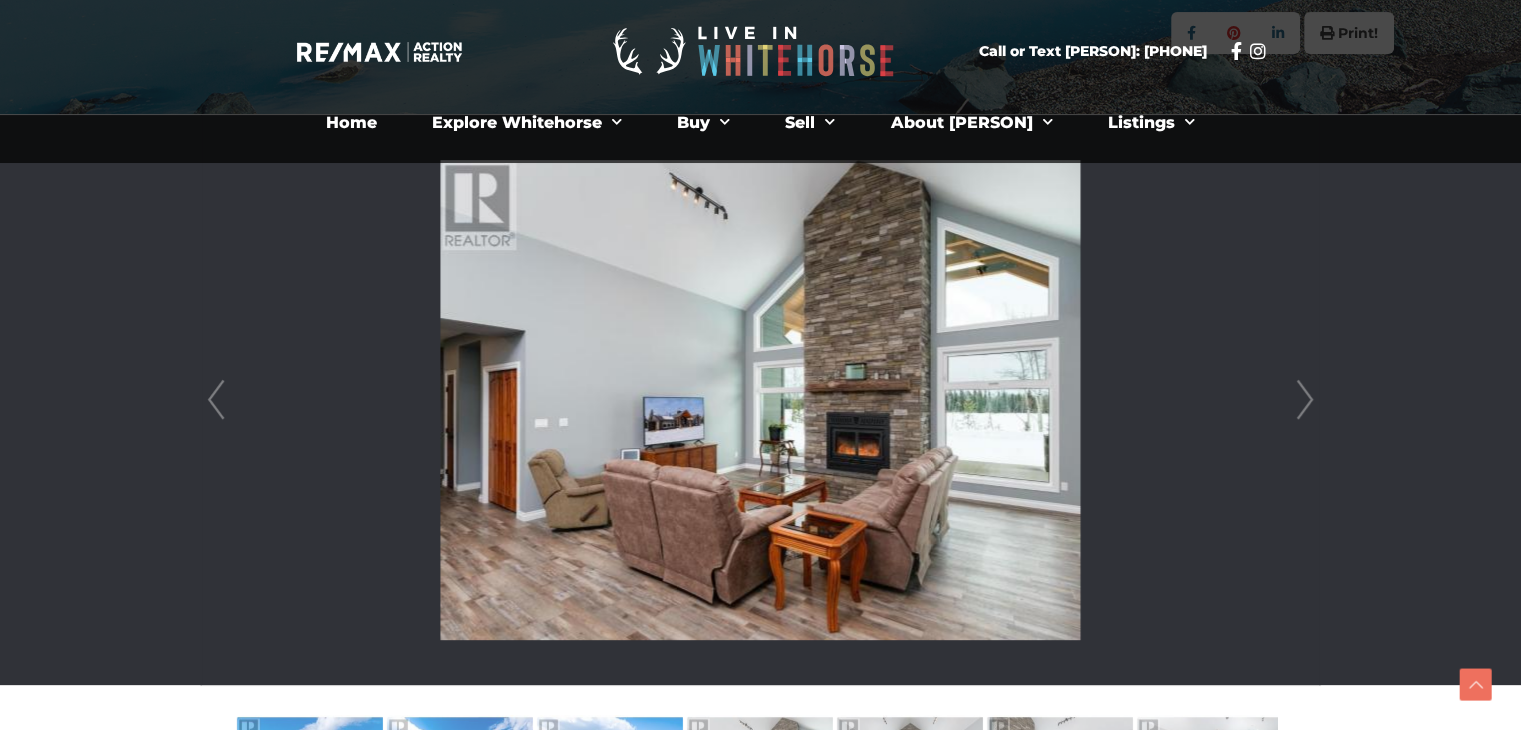 click on "Next" at bounding box center (1305, 400) 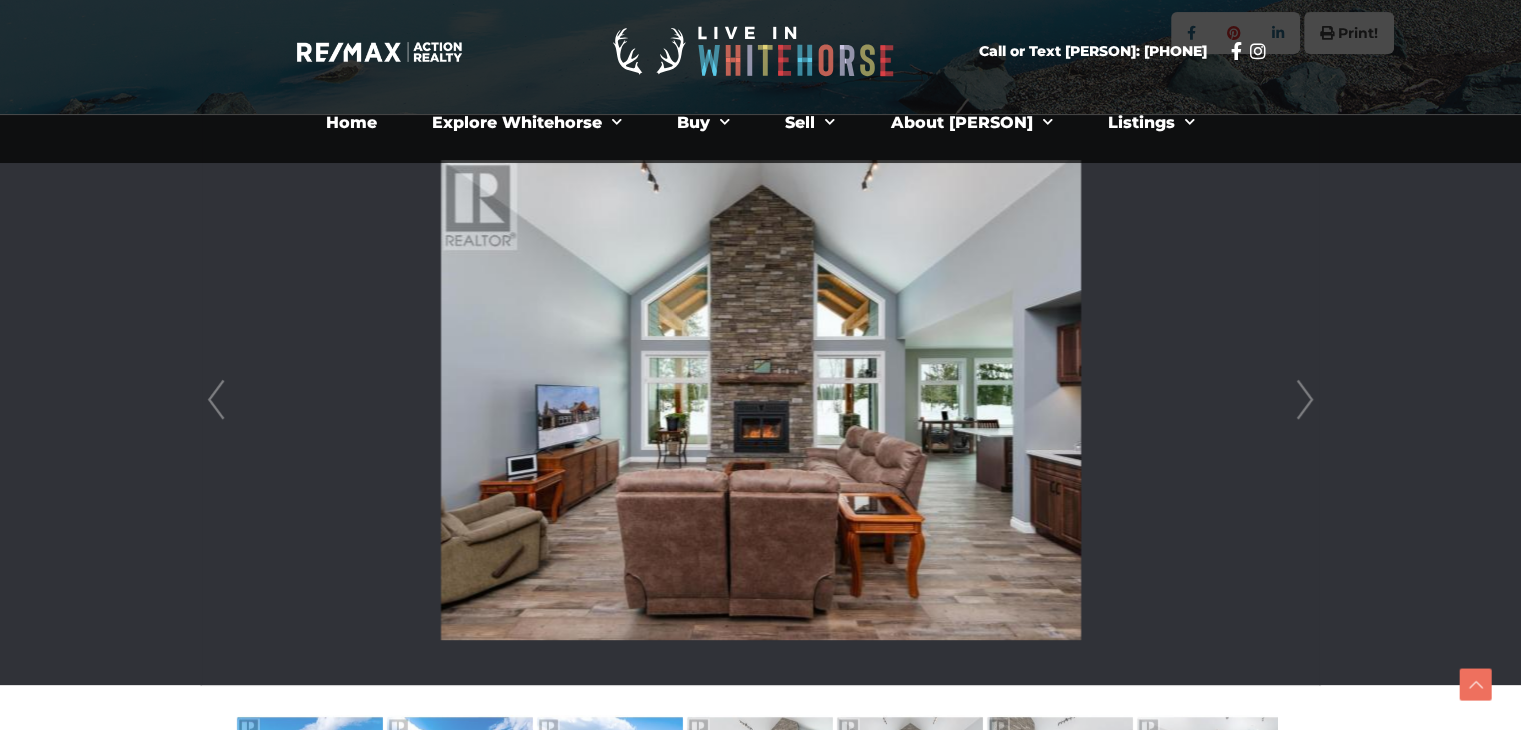 click on "Next" at bounding box center [1305, 400] 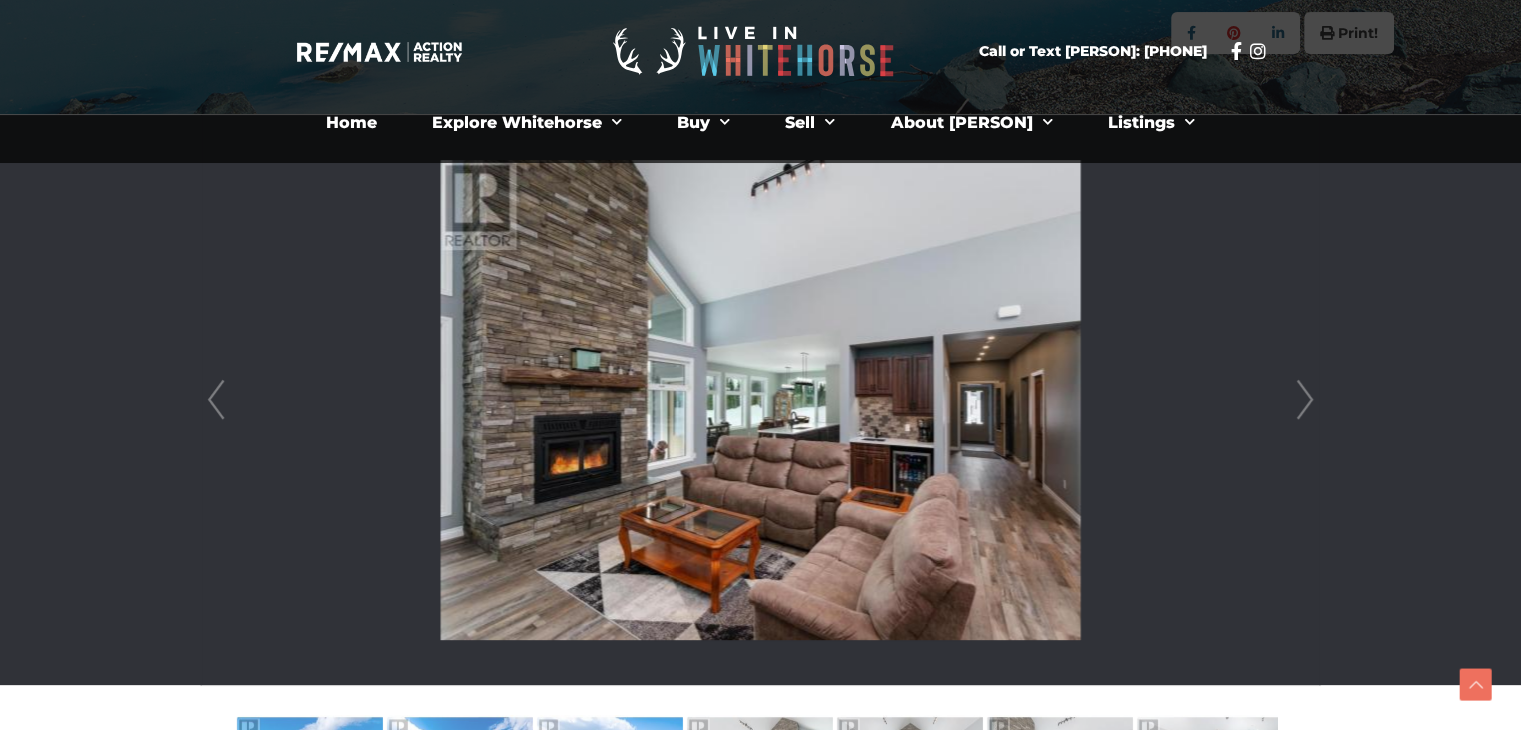click on "Next" at bounding box center [1305, 400] 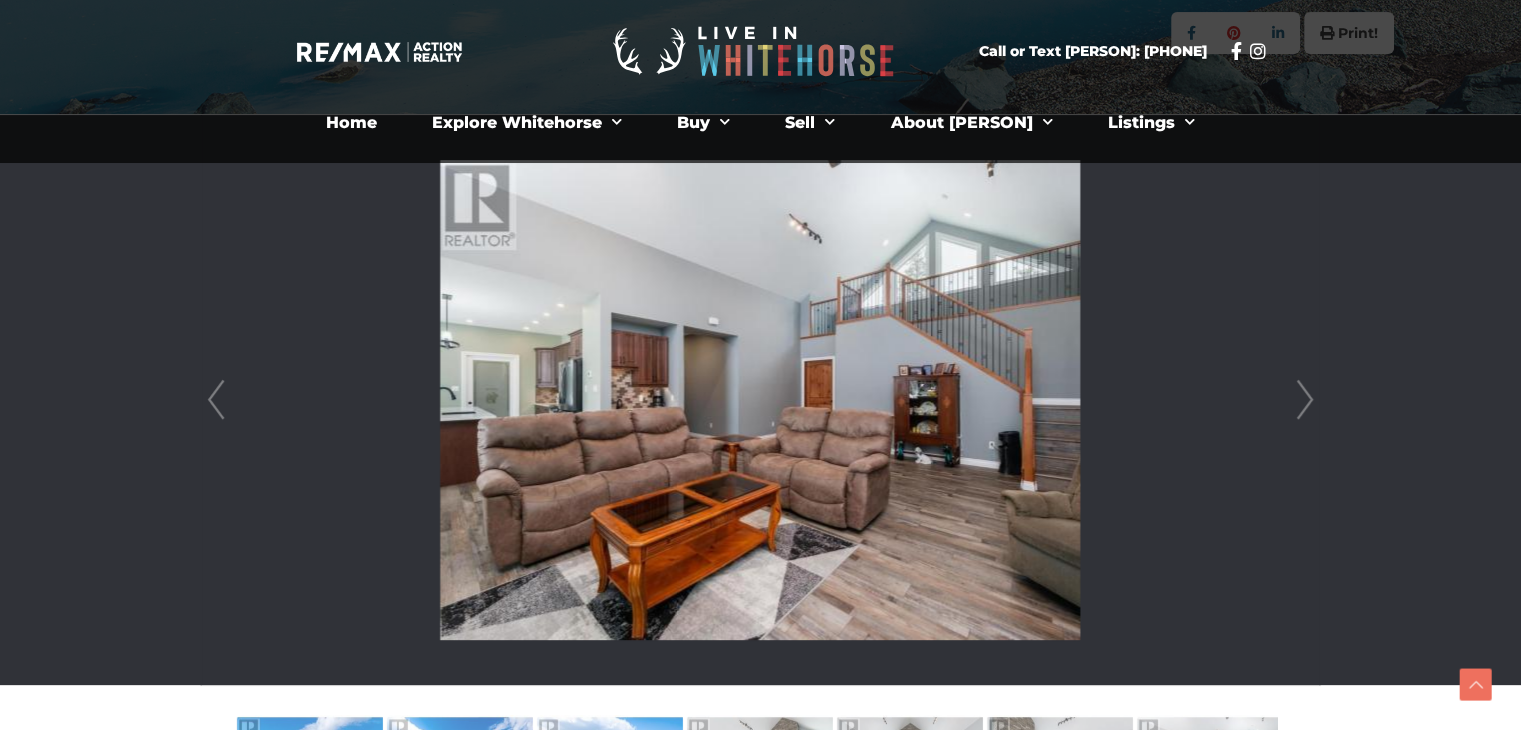 click on "Next" at bounding box center (1305, 400) 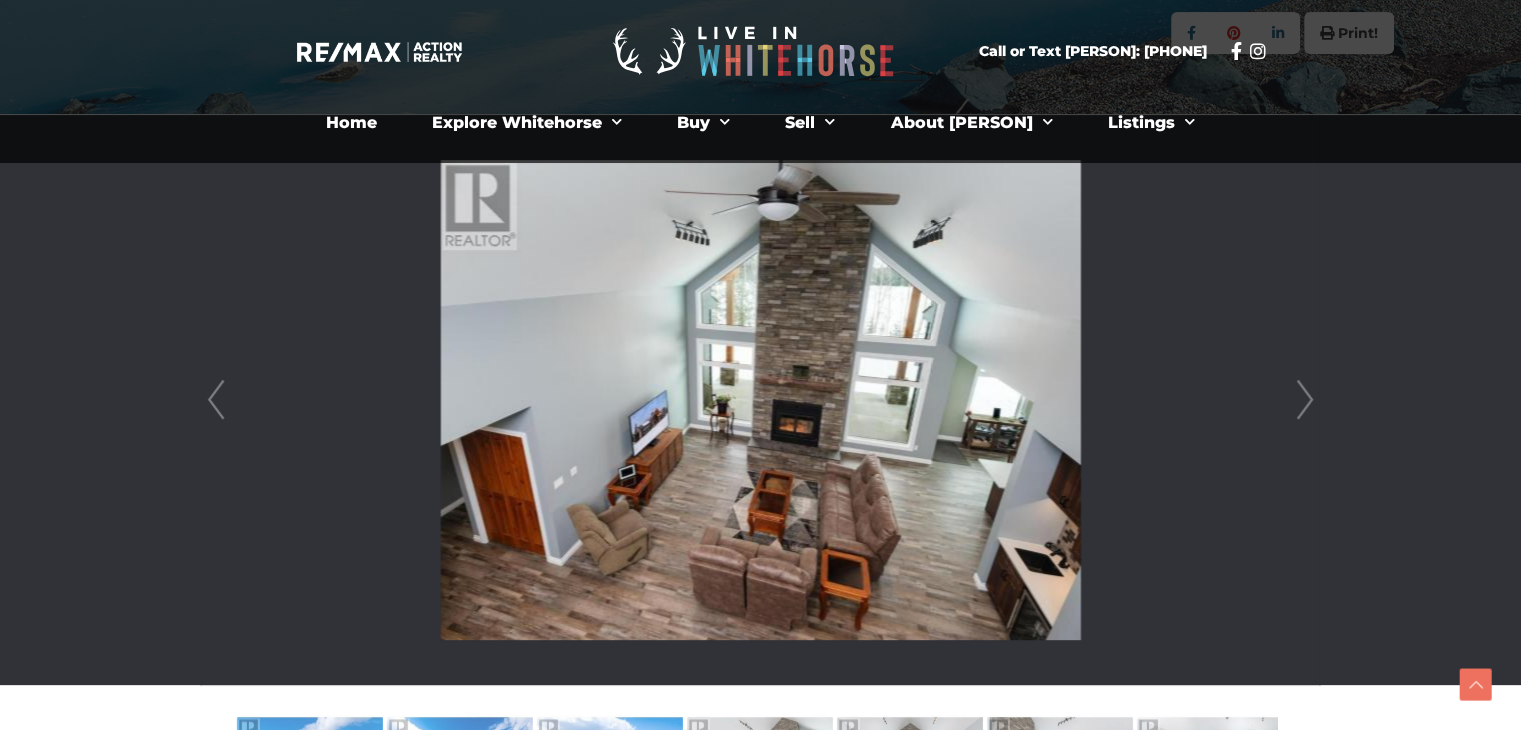 click on "Next" at bounding box center [1305, 400] 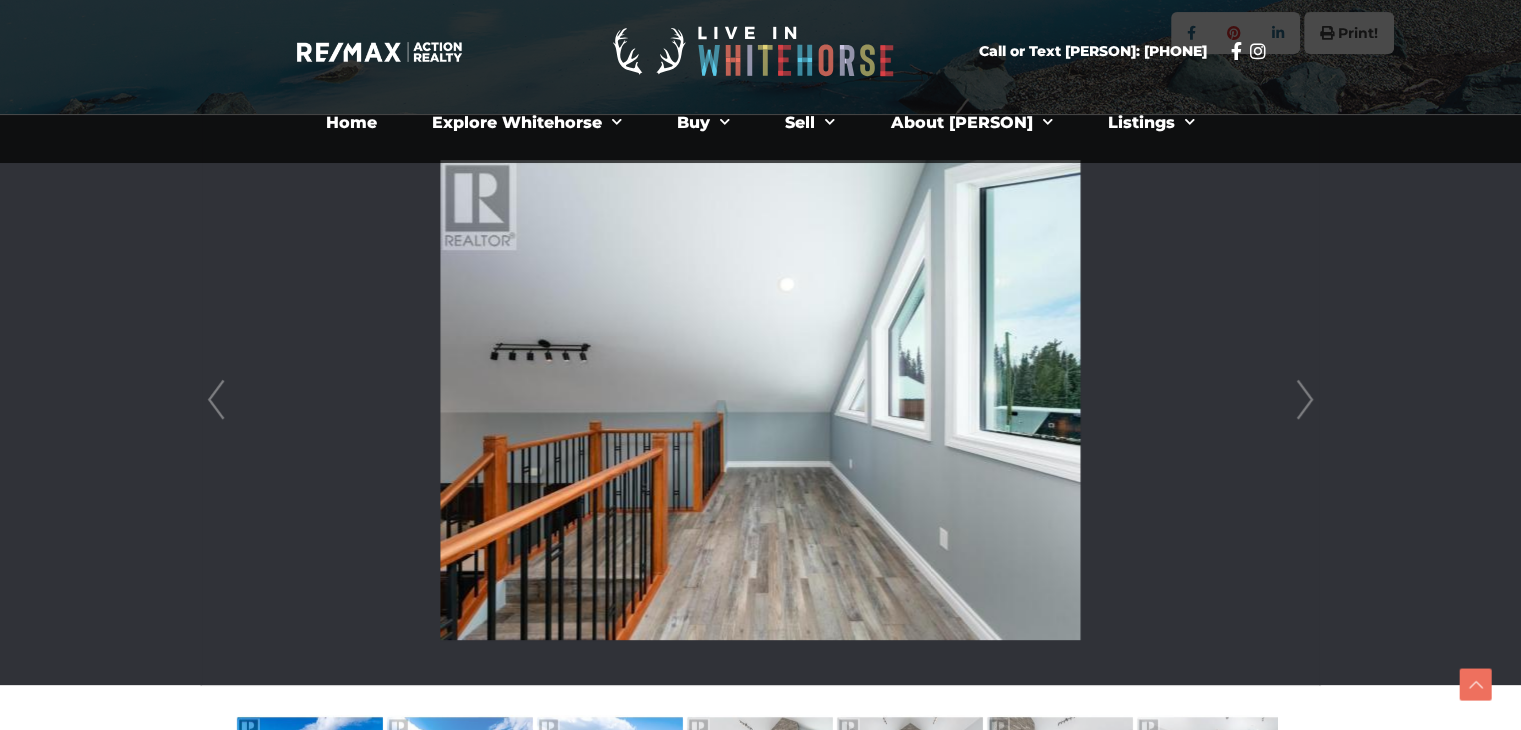 click on "Next" at bounding box center [1305, 400] 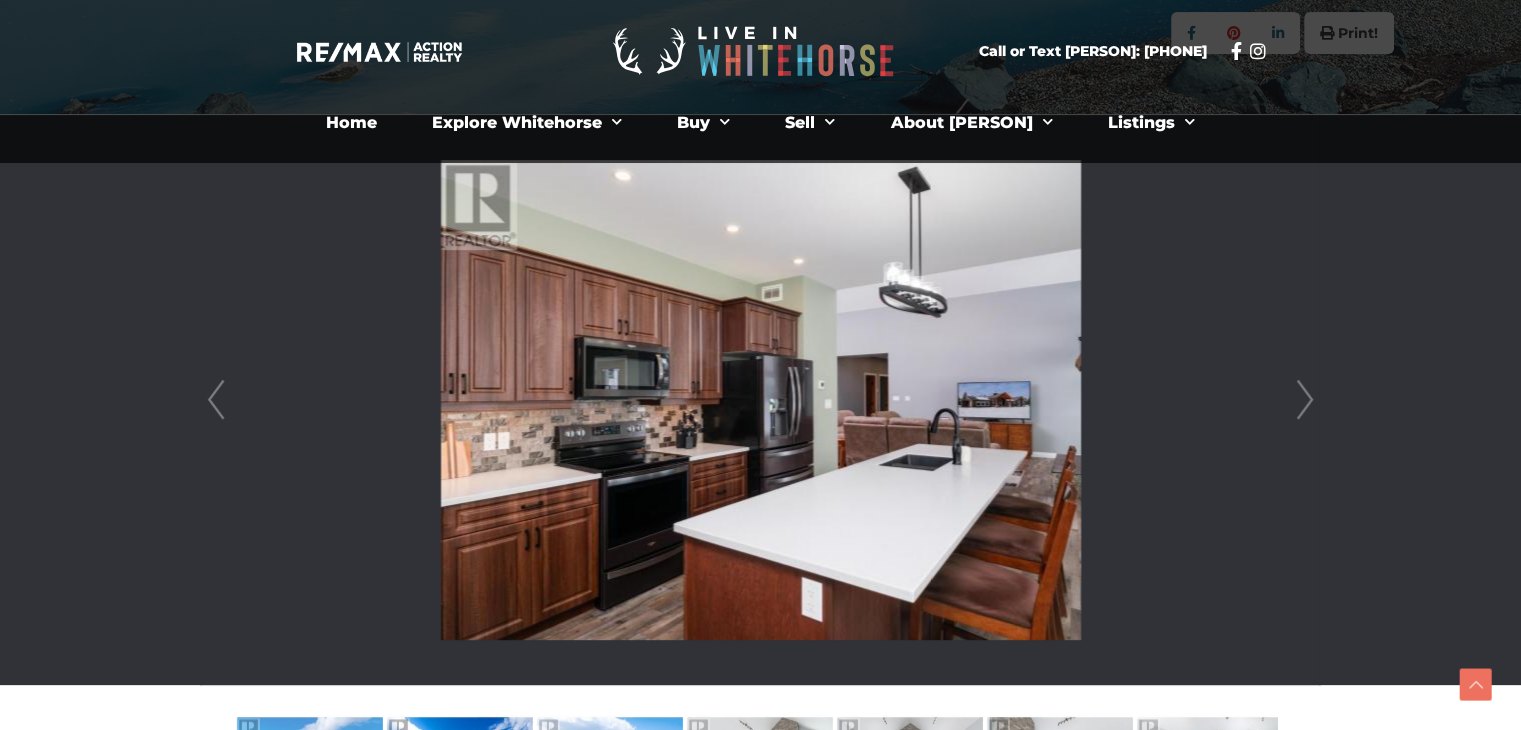 click on "Next" at bounding box center [1305, 400] 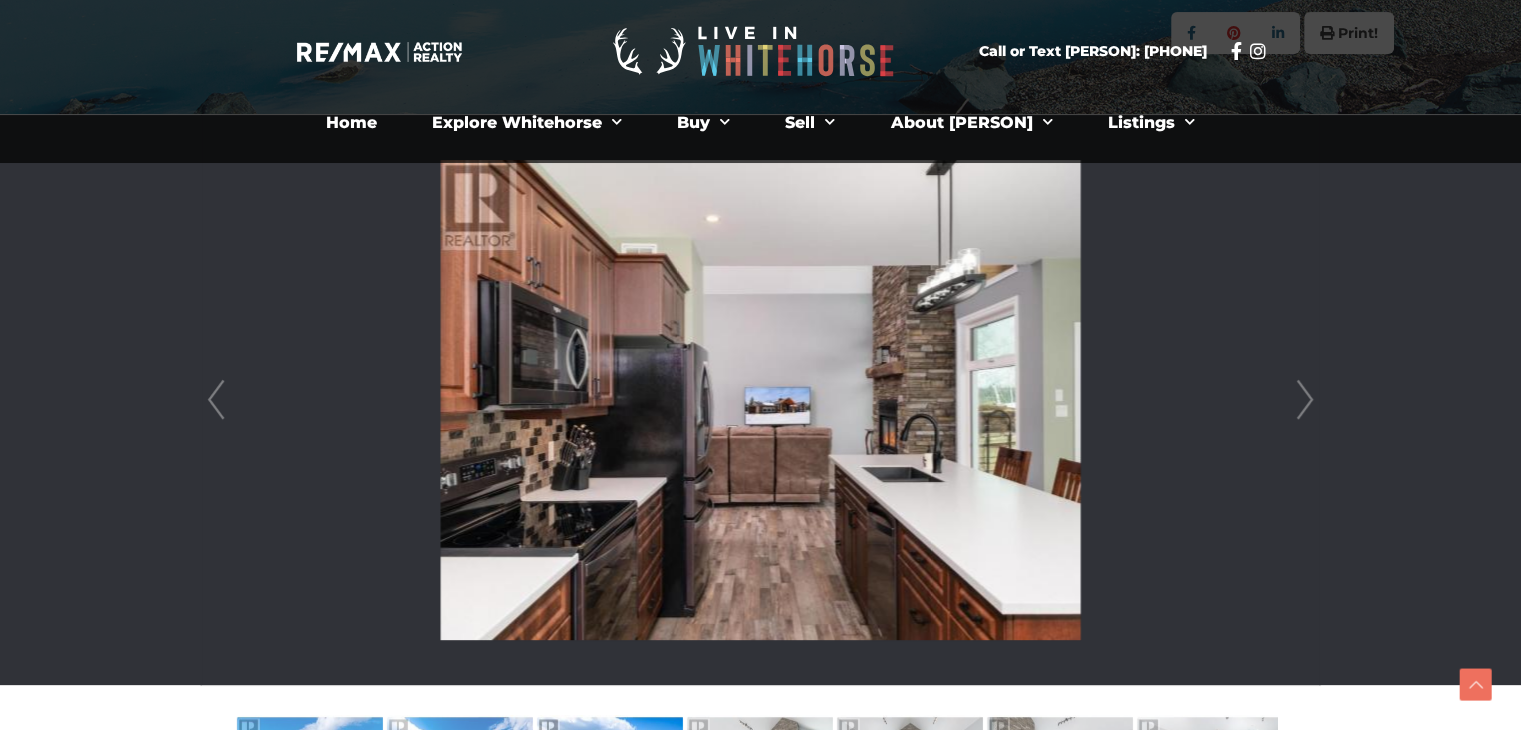 click on "Next" at bounding box center [1305, 400] 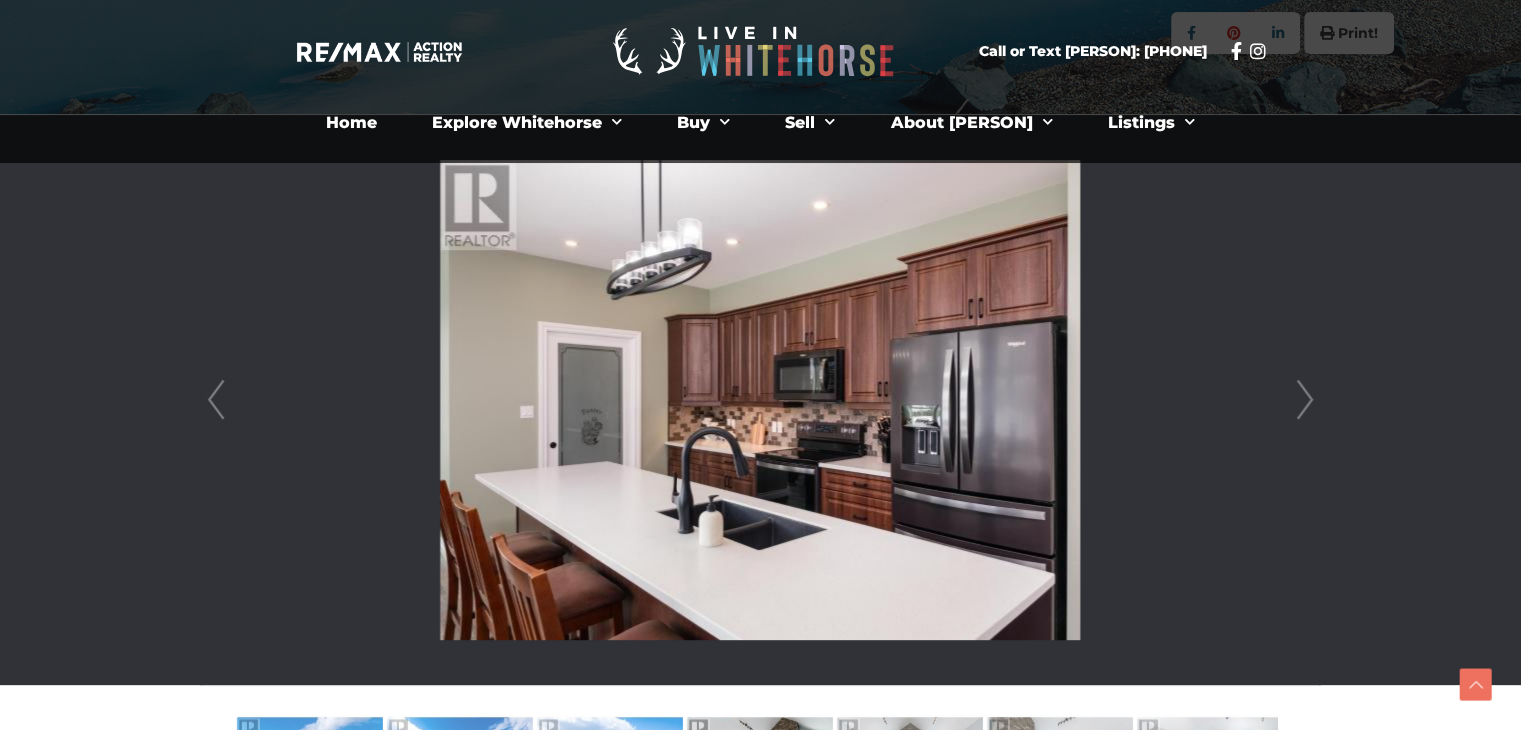 click on "Next" at bounding box center [1305, 400] 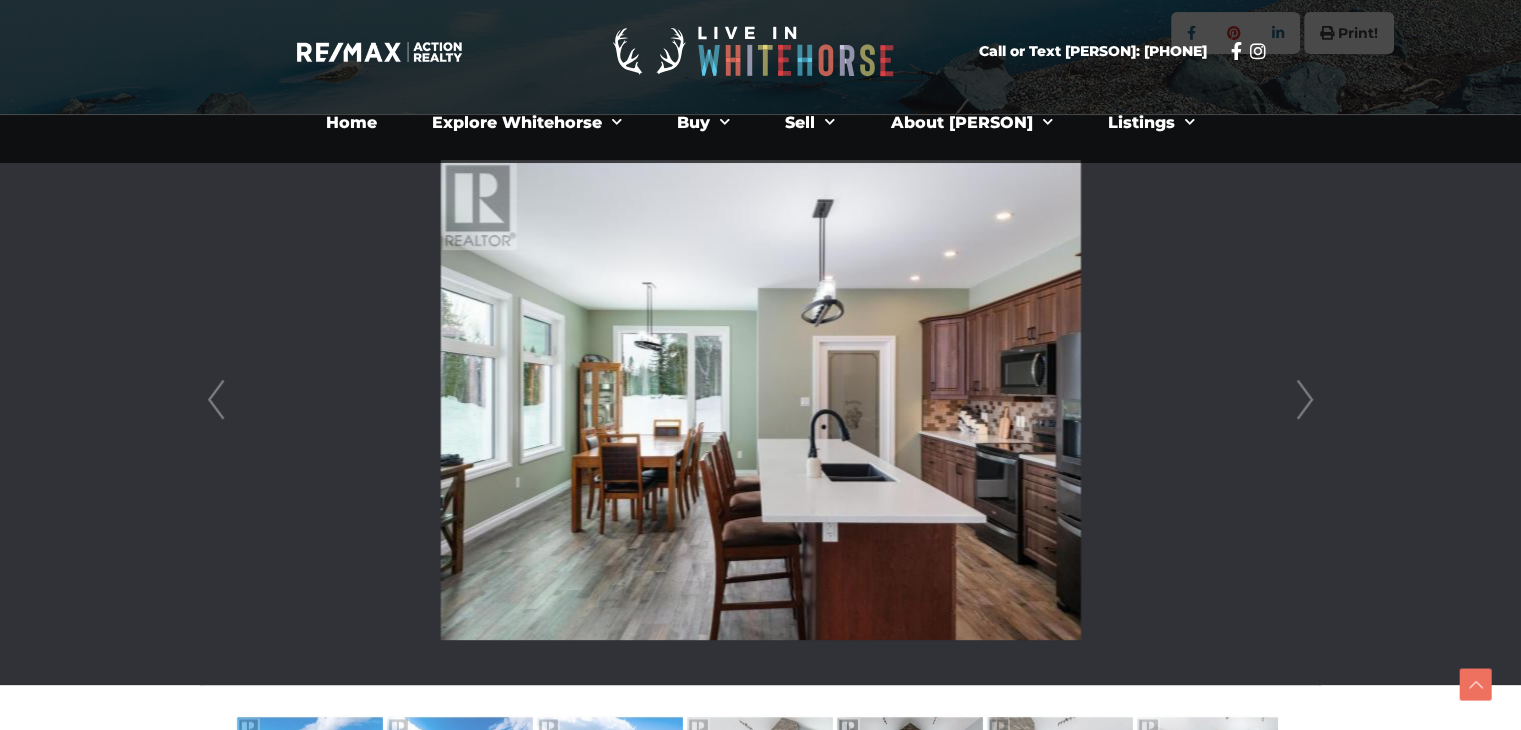 click on "Next" at bounding box center (1305, 400) 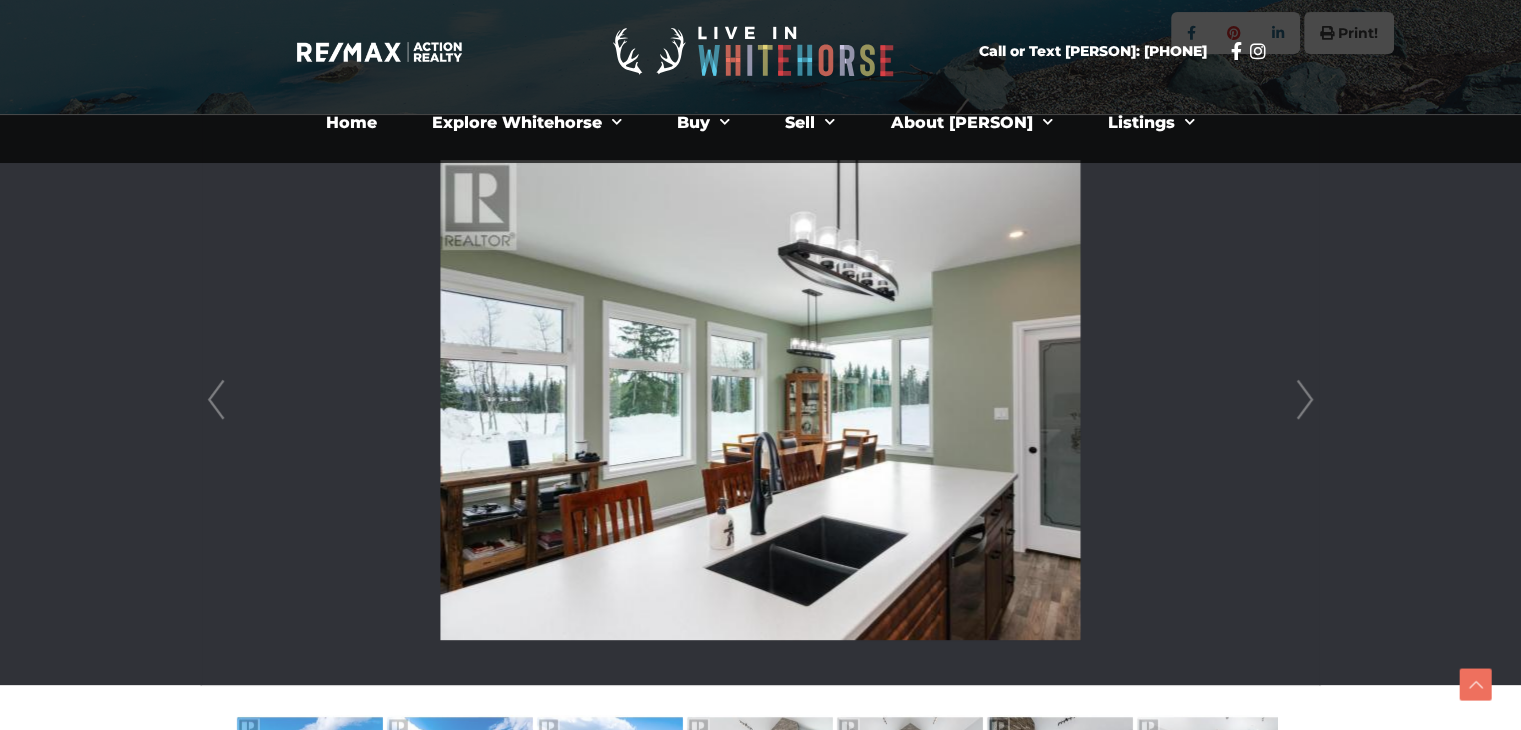 click on "Next" at bounding box center [1305, 400] 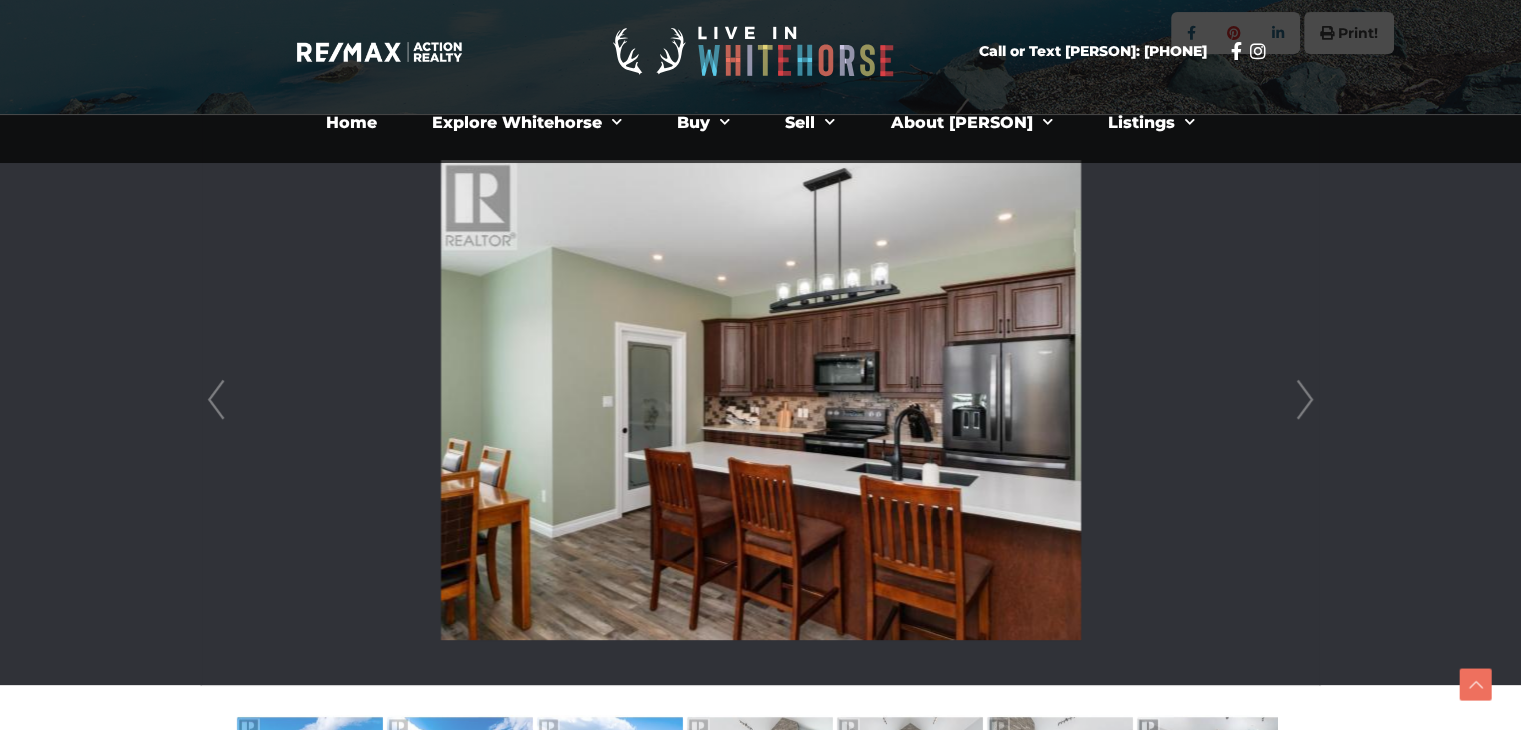 click on "Next" at bounding box center [1305, 400] 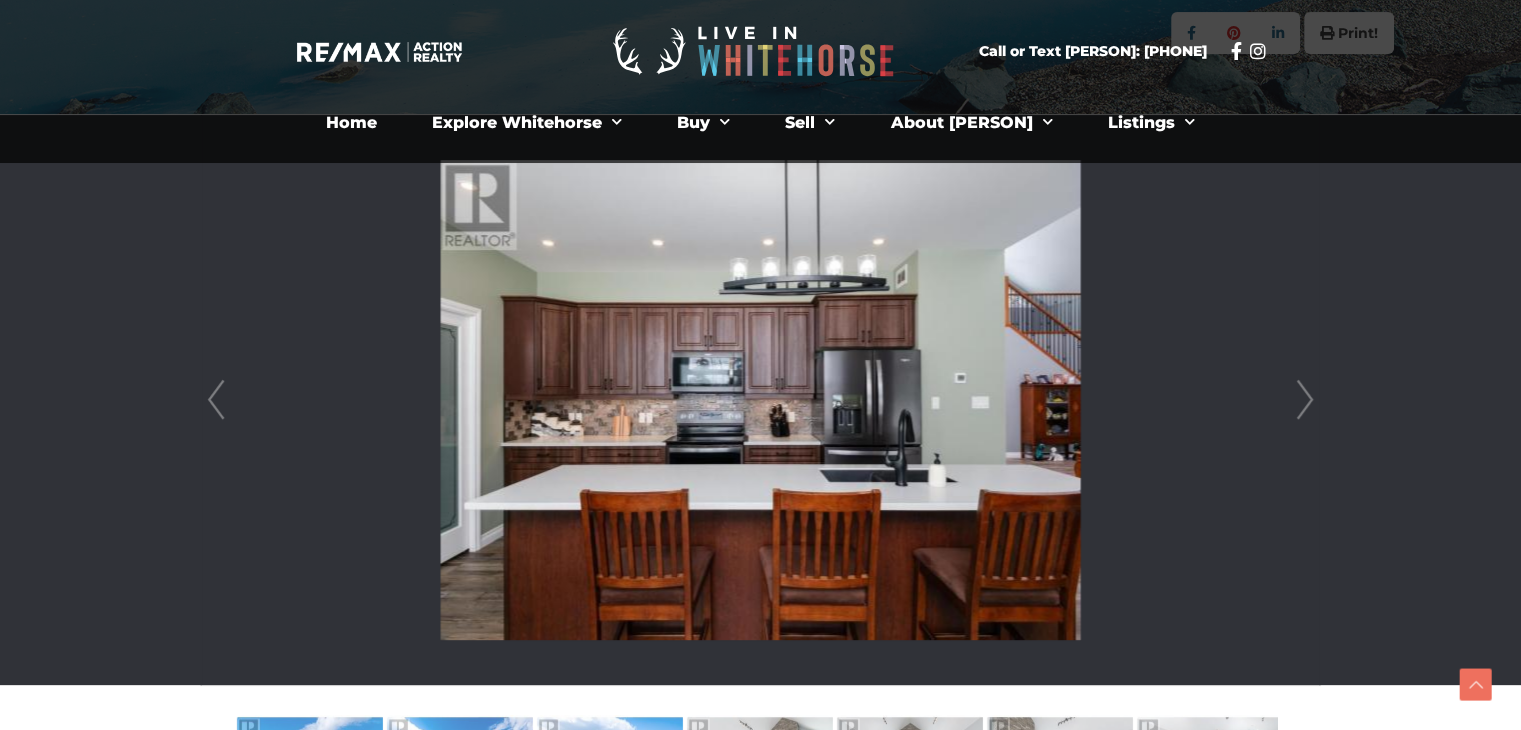 click on "Next" at bounding box center (1305, 400) 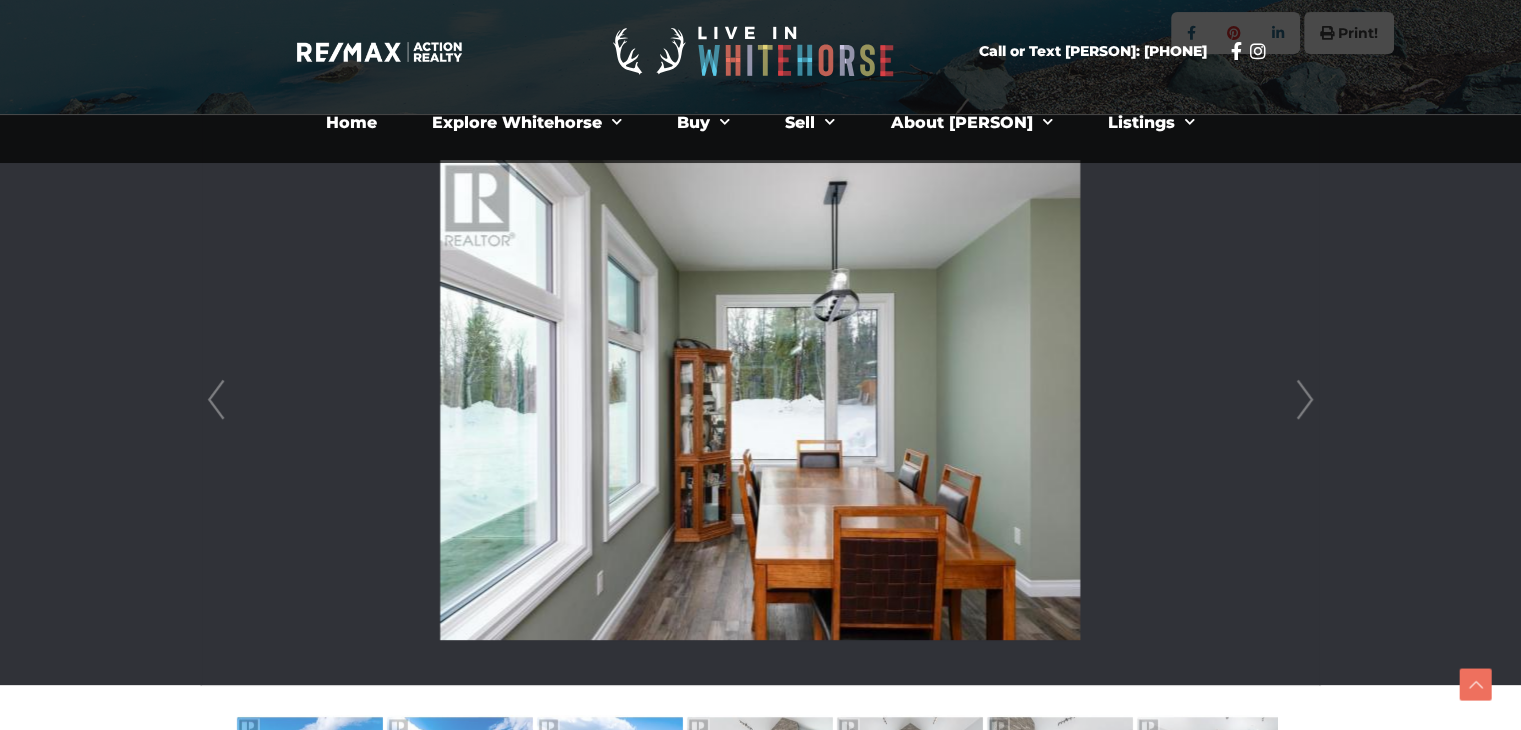 click on "Next" at bounding box center [1305, 400] 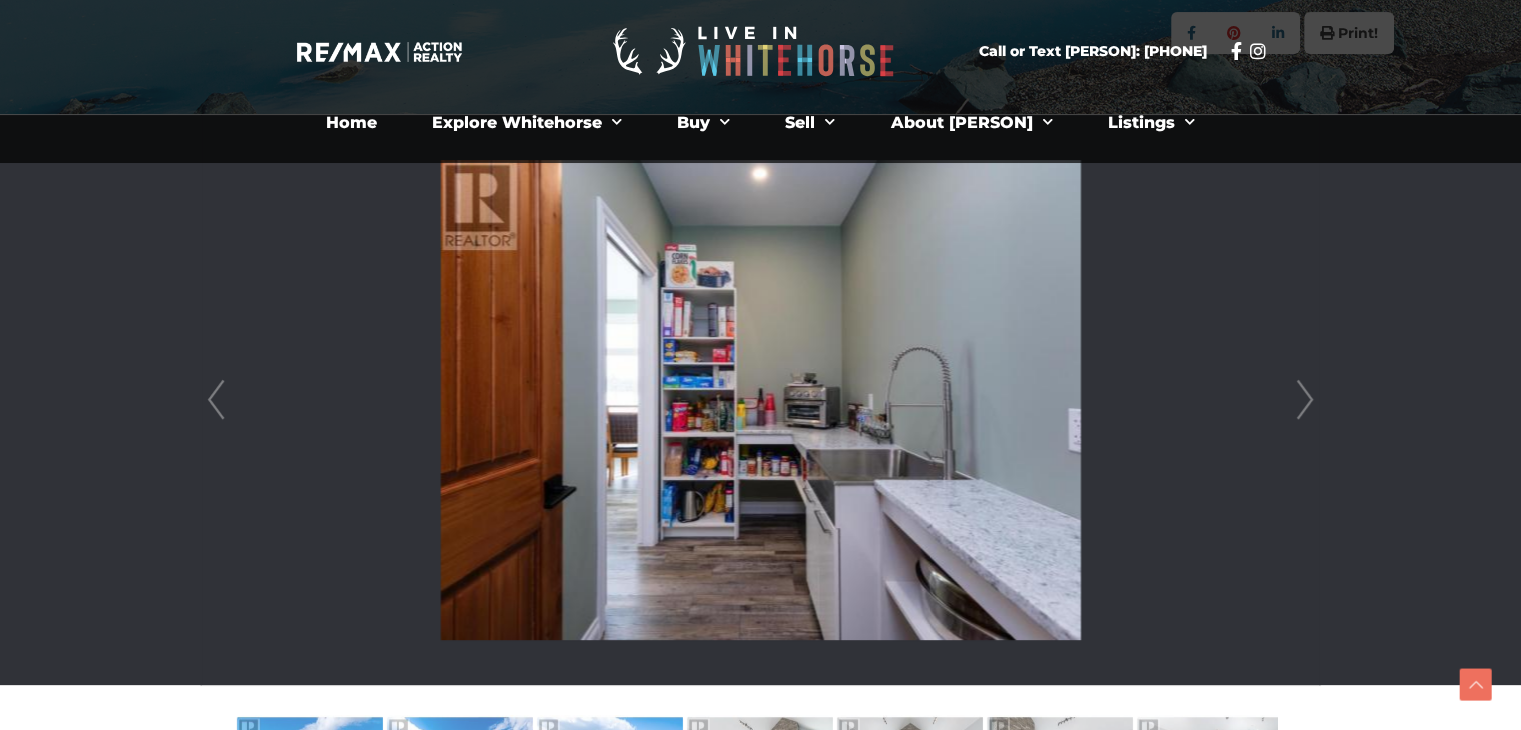 click on "Next" at bounding box center [1305, 400] 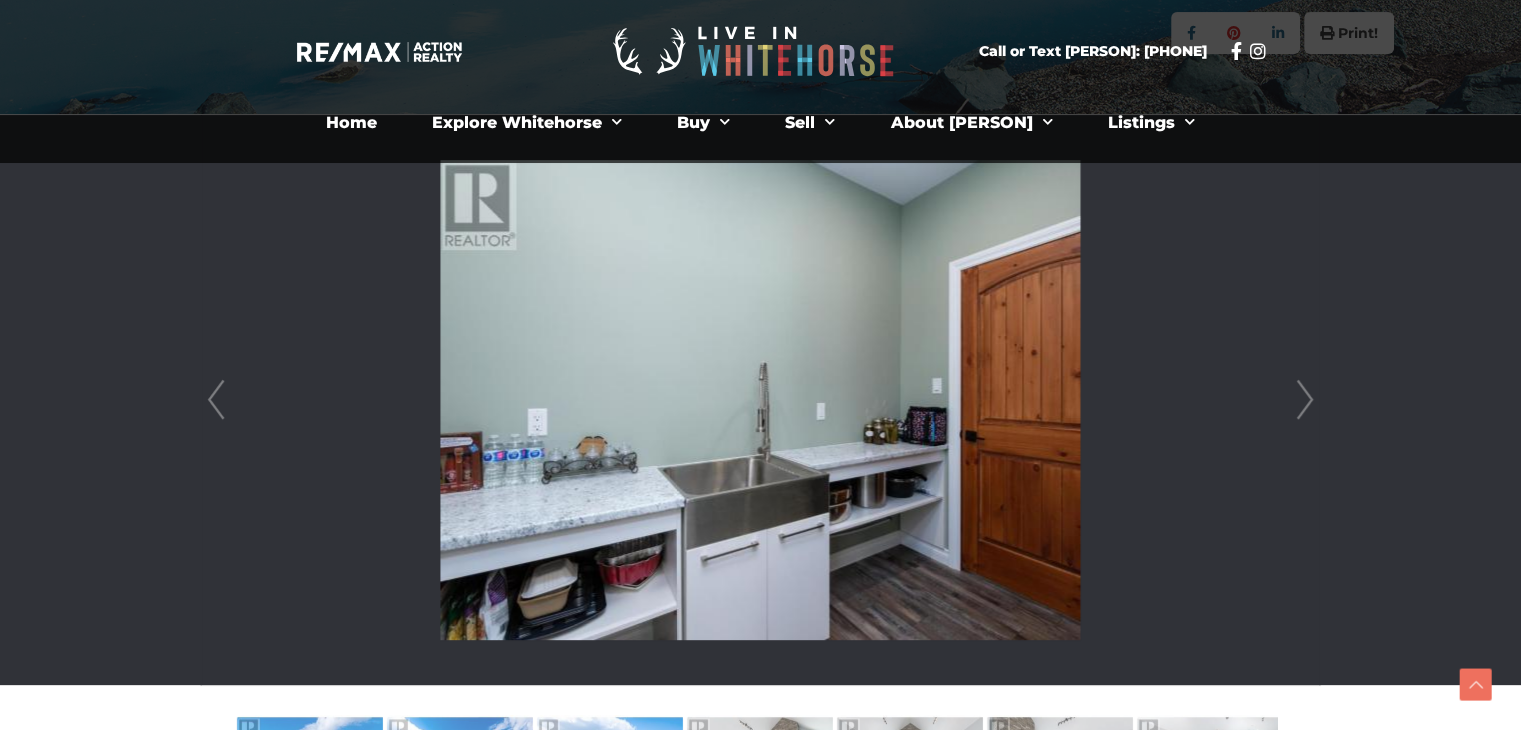 click on "Next" at bounding box center [1305, 400] 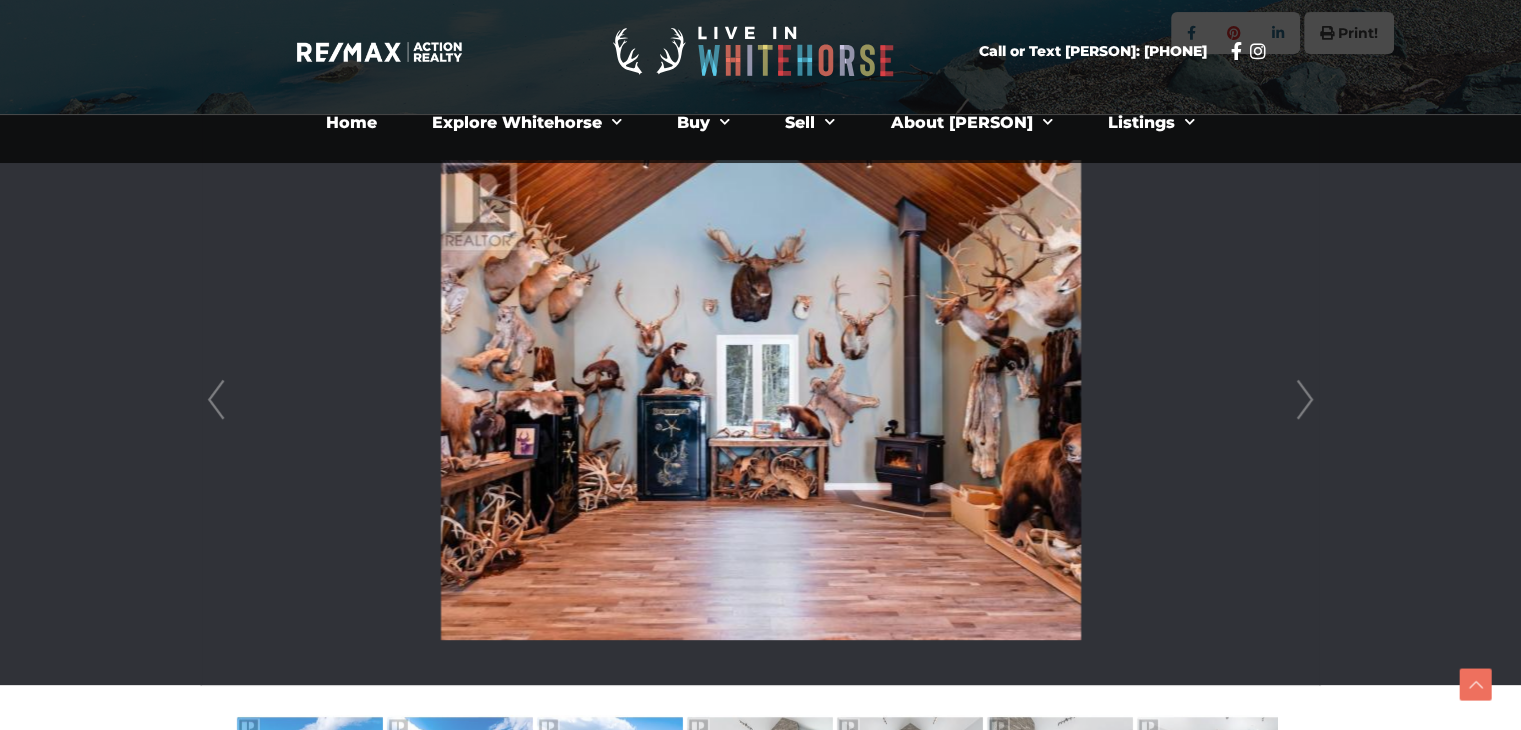 click on "Next" at bounding box center (1305, 400) 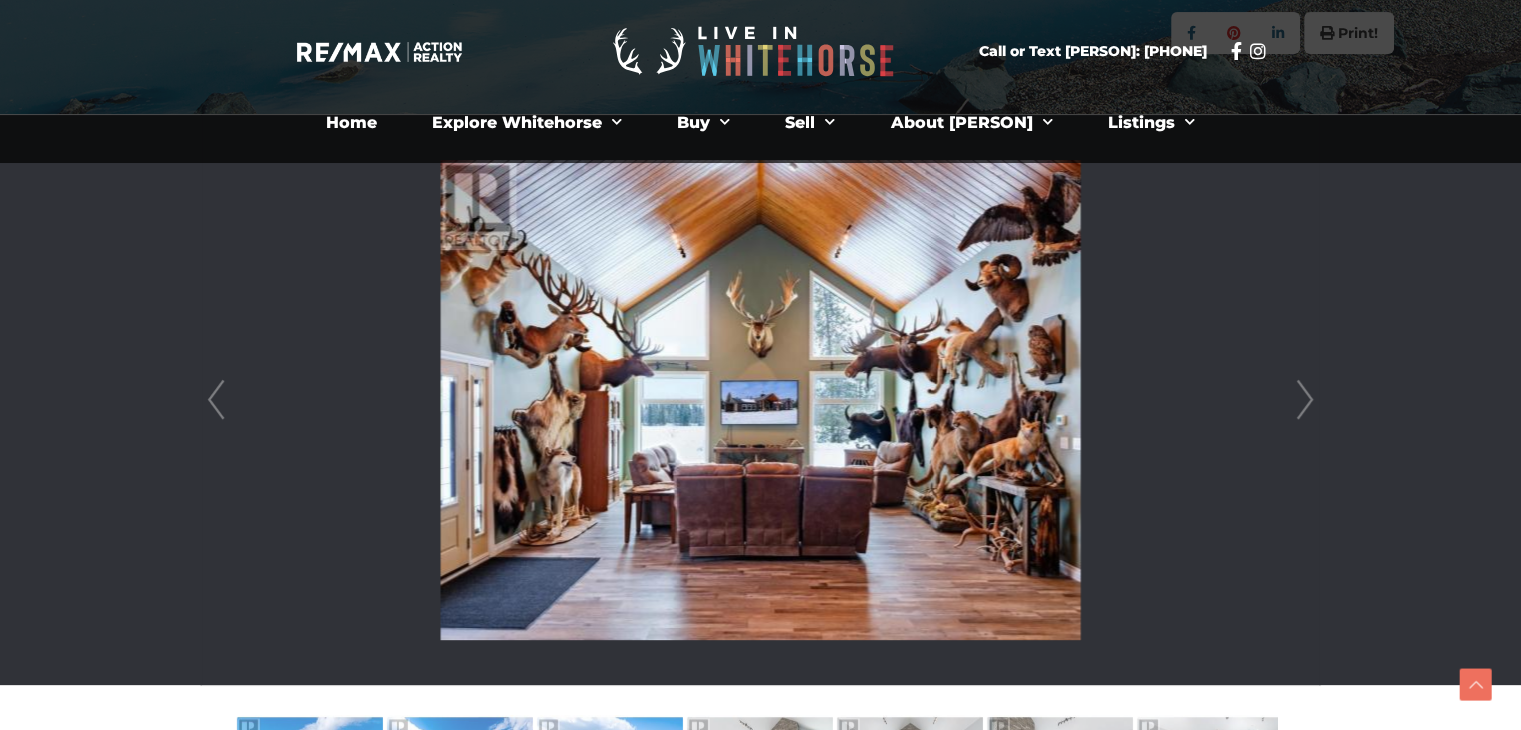 click on "Prev" at bounding box center [216, 400] 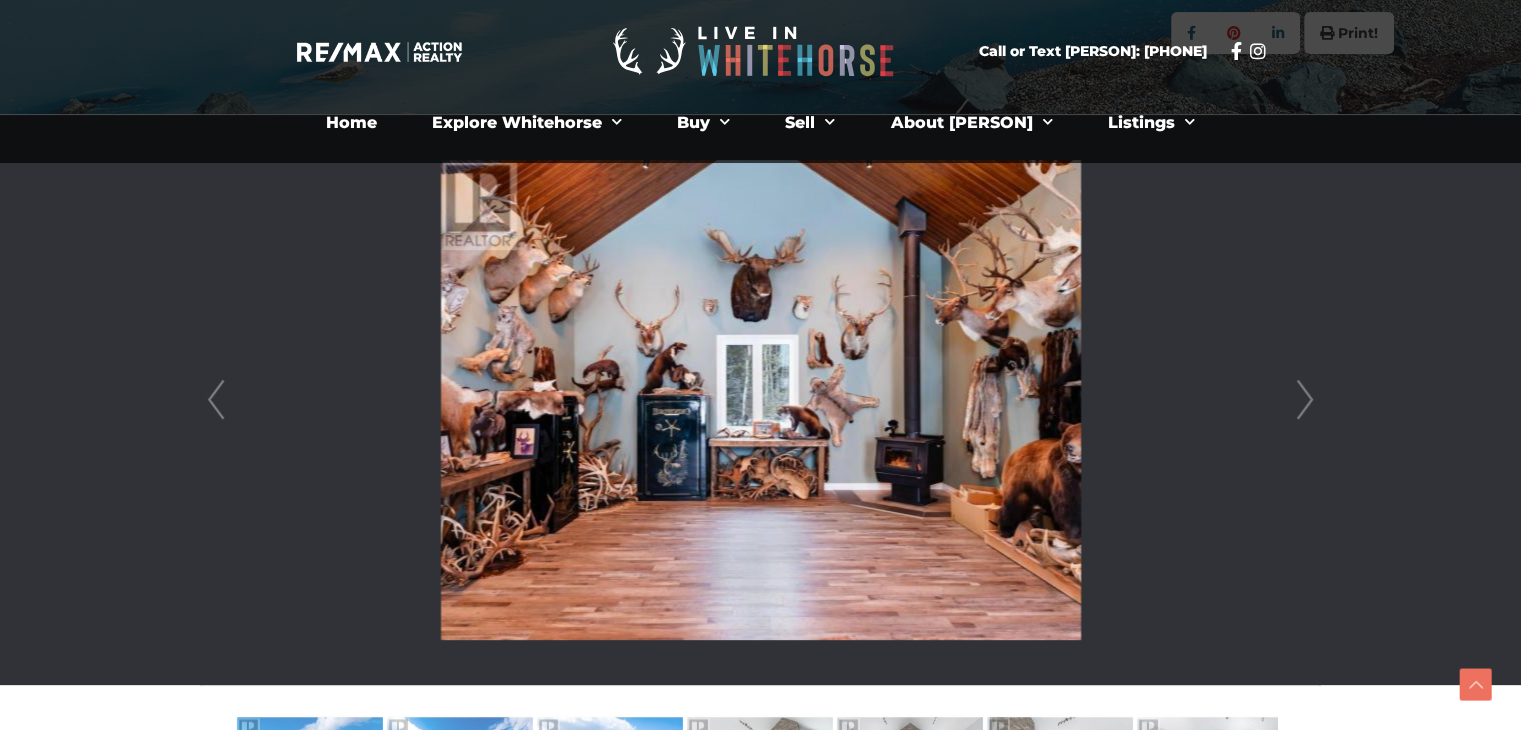 click on "Next" at bounding box center (1305, 400) 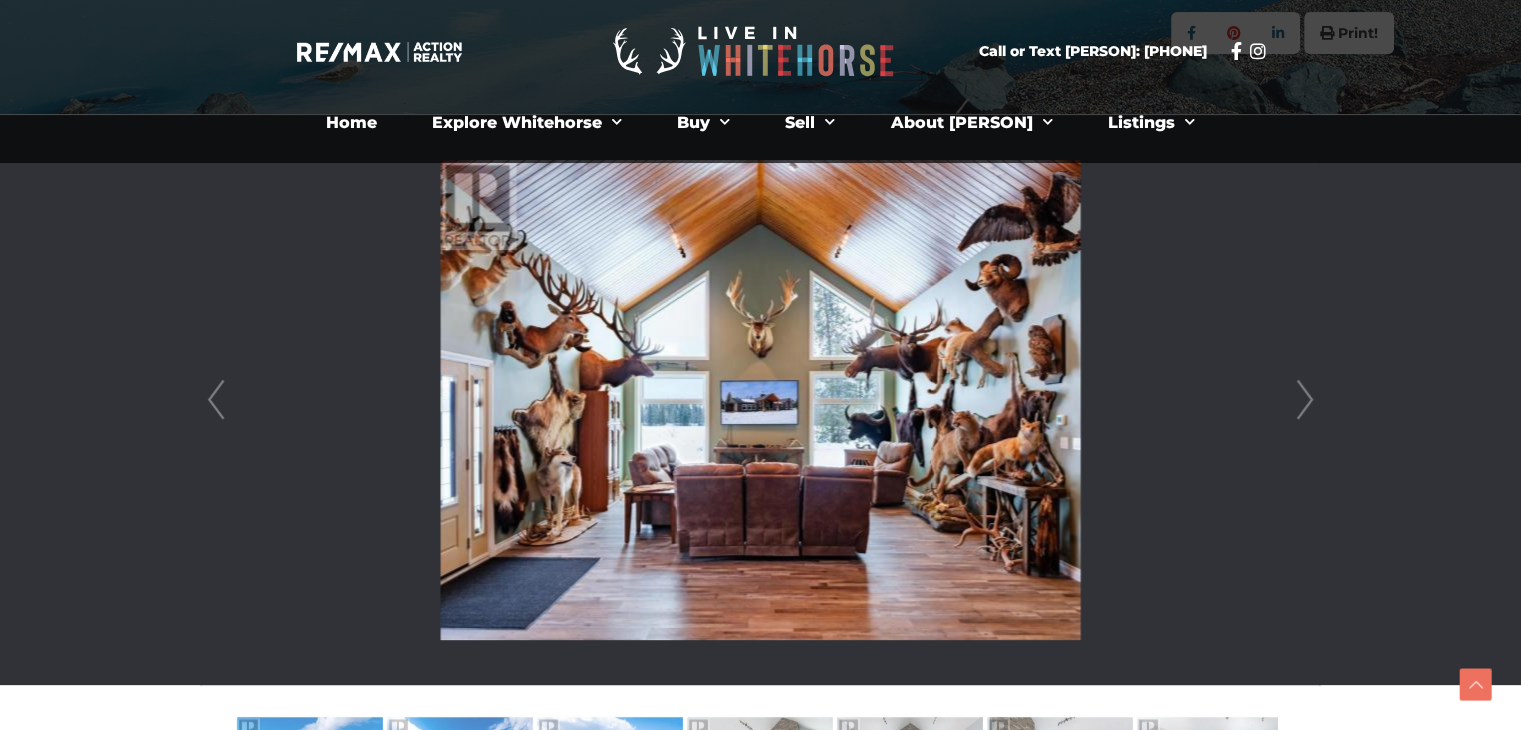 click on "Prev" at bounding box center [216, 400] 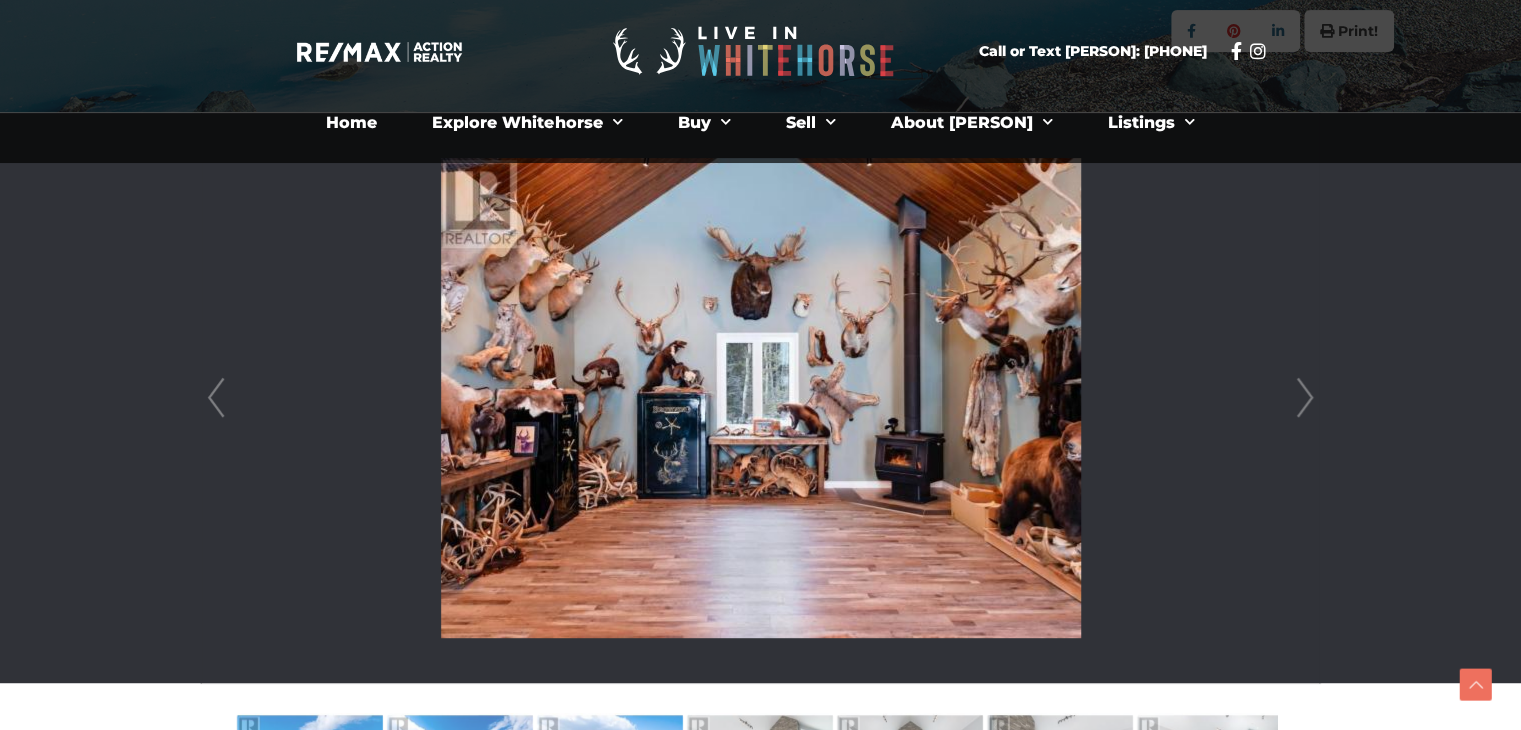 scroll, scrollTop: 461, scrollLeft: 0, axis: vertical 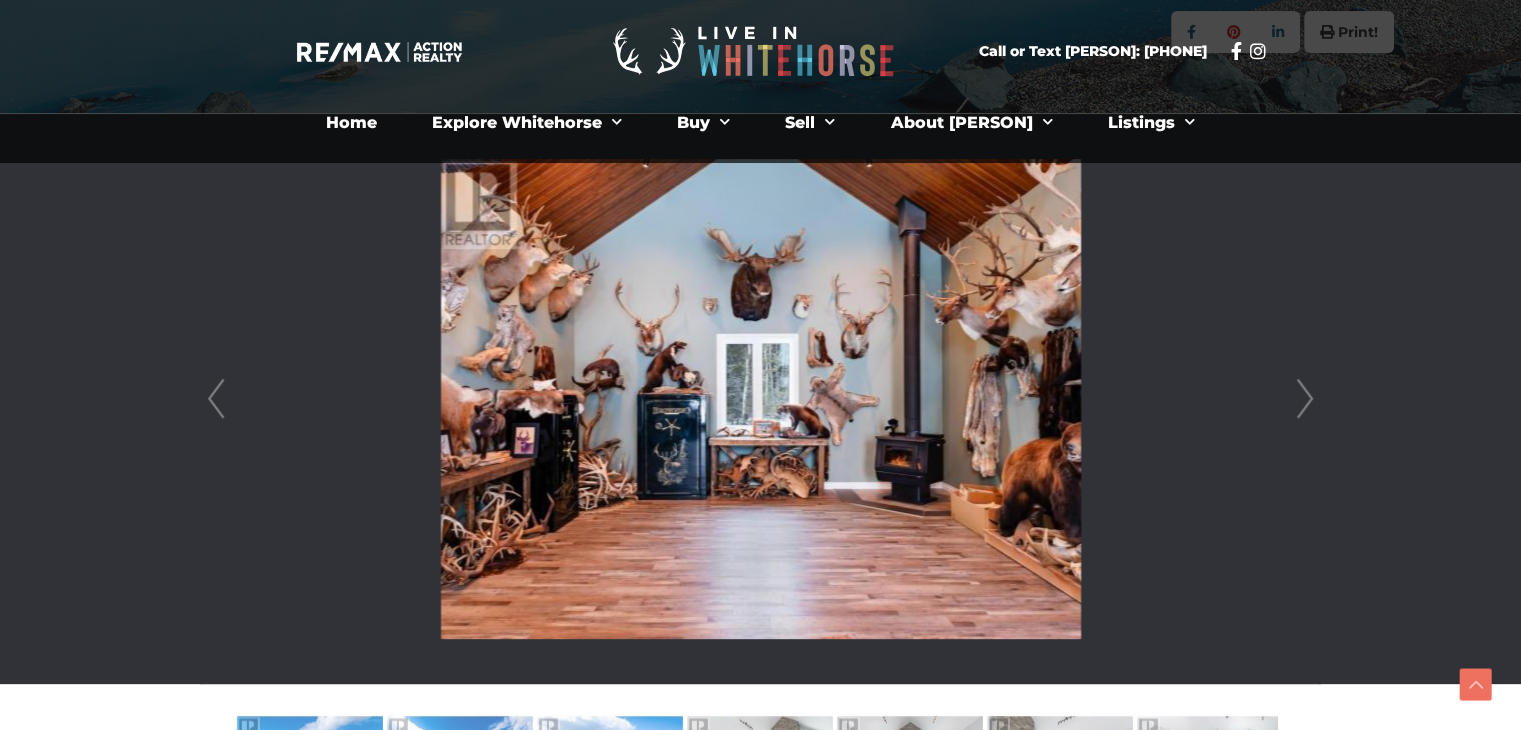 click on "Next" at bounding box center (1305, 399) 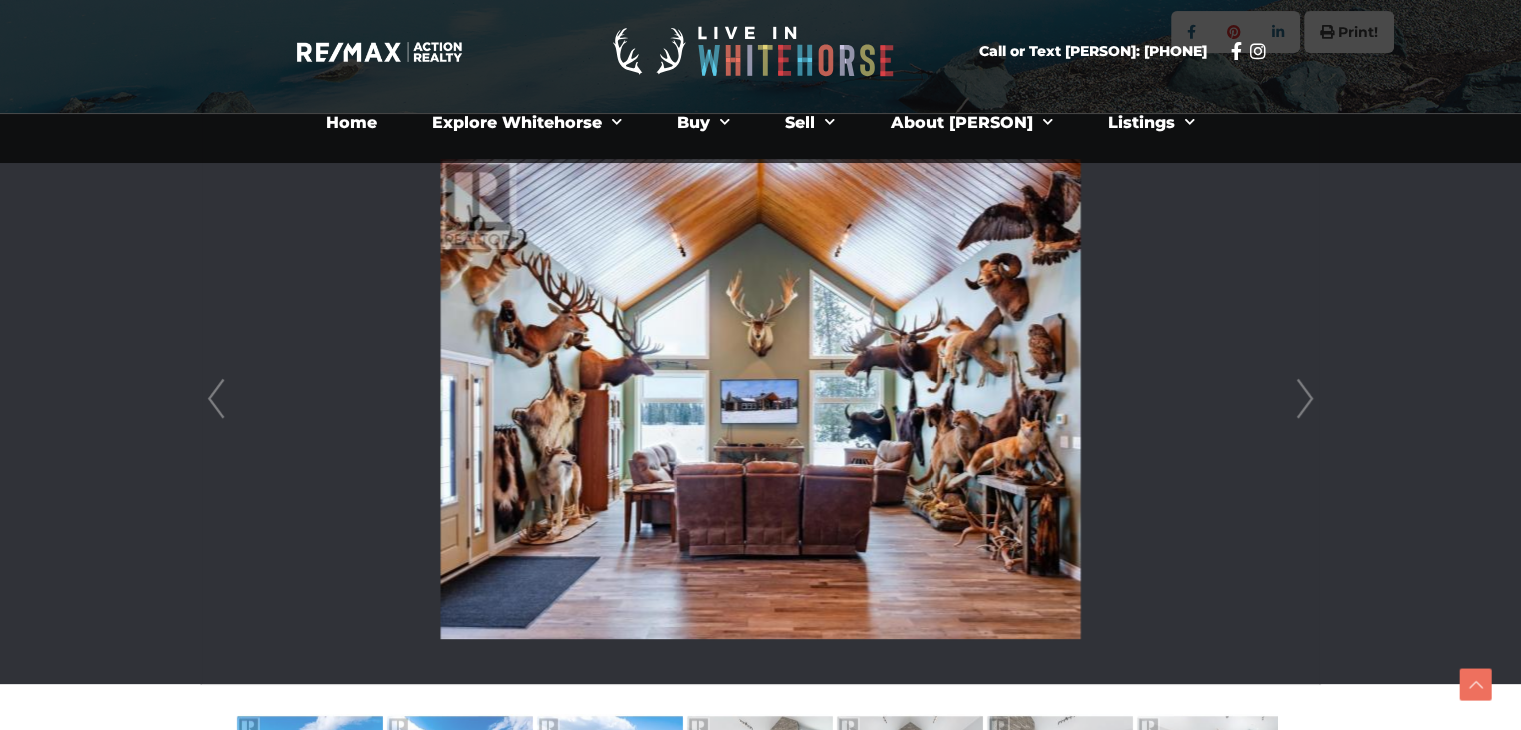 click on "Next" at bounding box center [1305, 399] 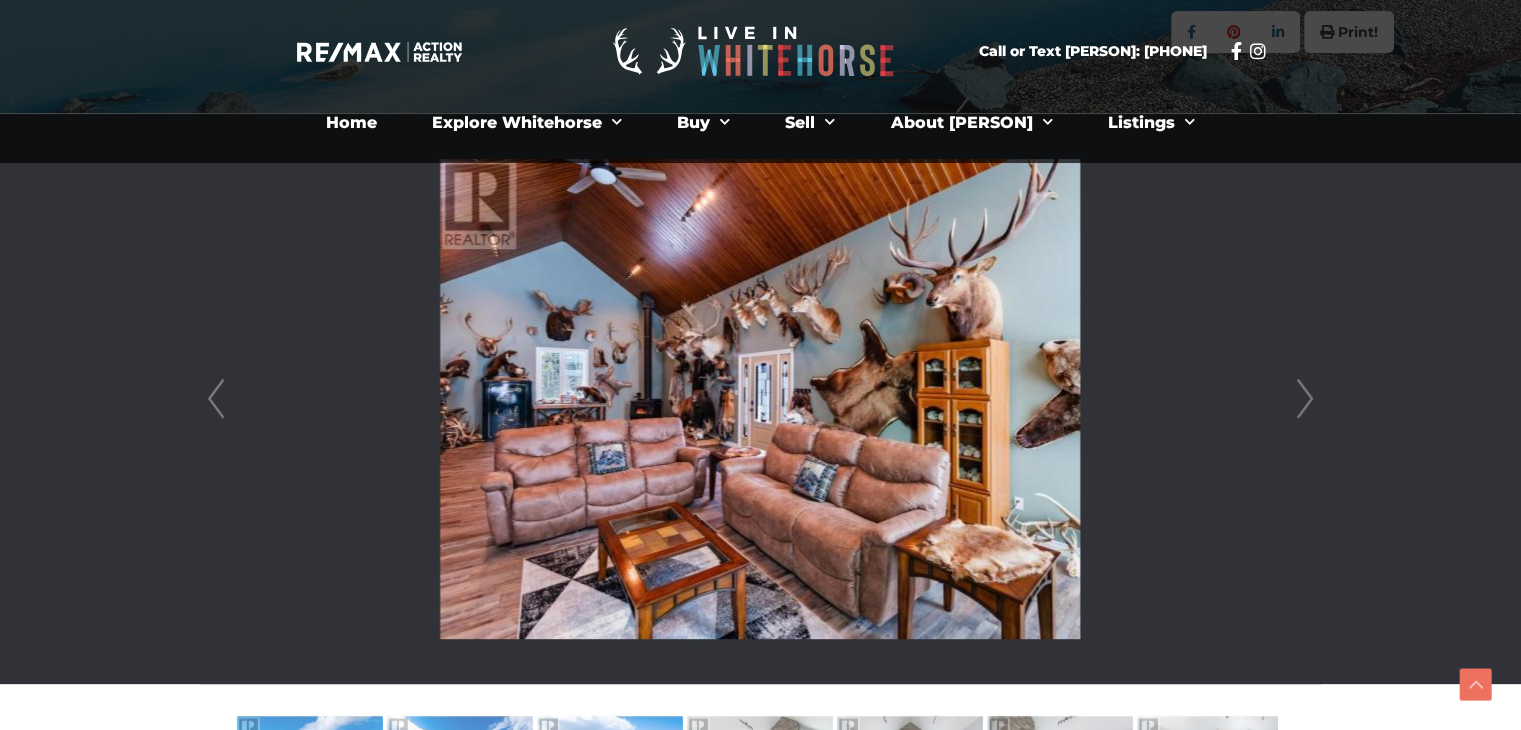 click on "Prev" at bounding box center (216, 399) 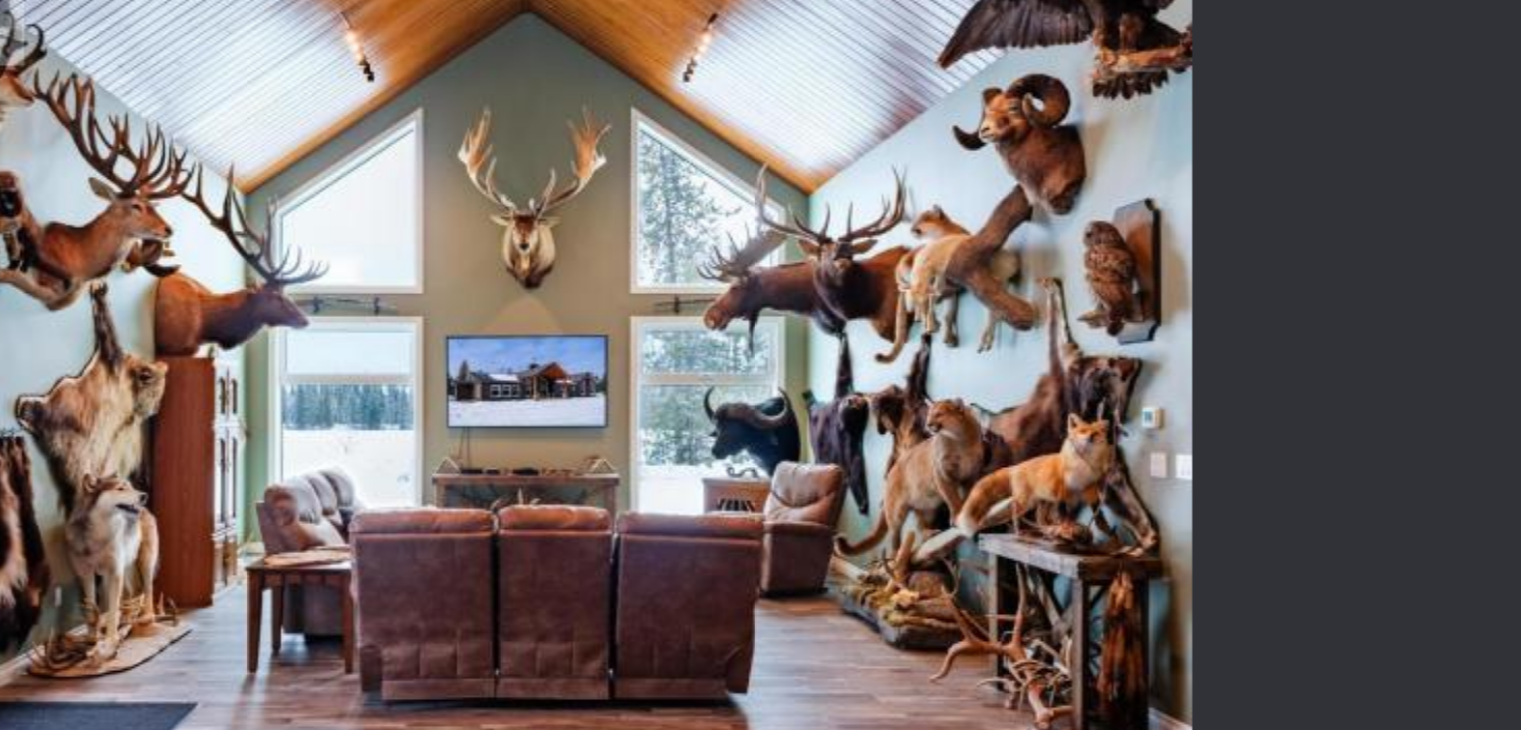 scroll, scrollTop: 463, scrollLeft: 0, axis: vertical 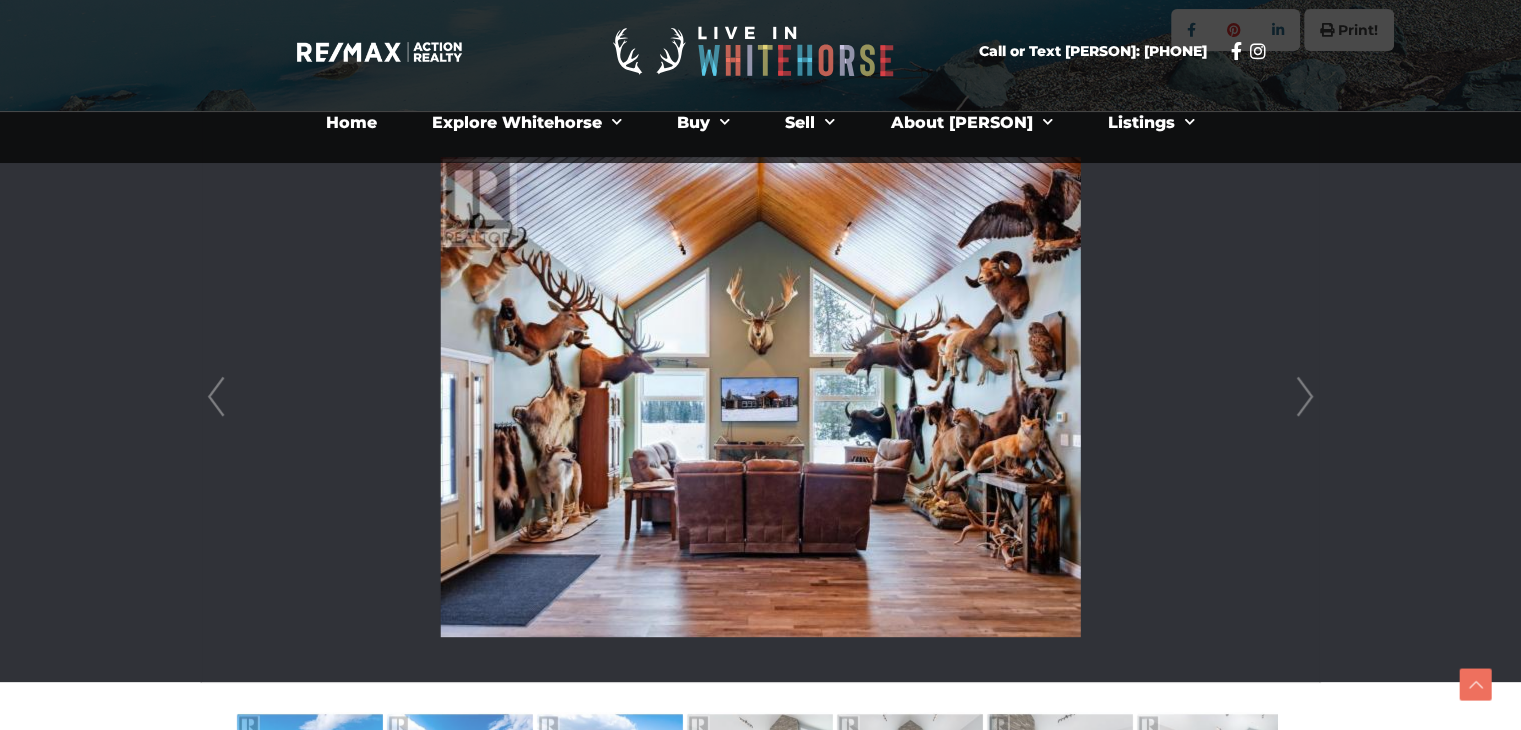 click on "Next" at bounding box center [1305, 397] 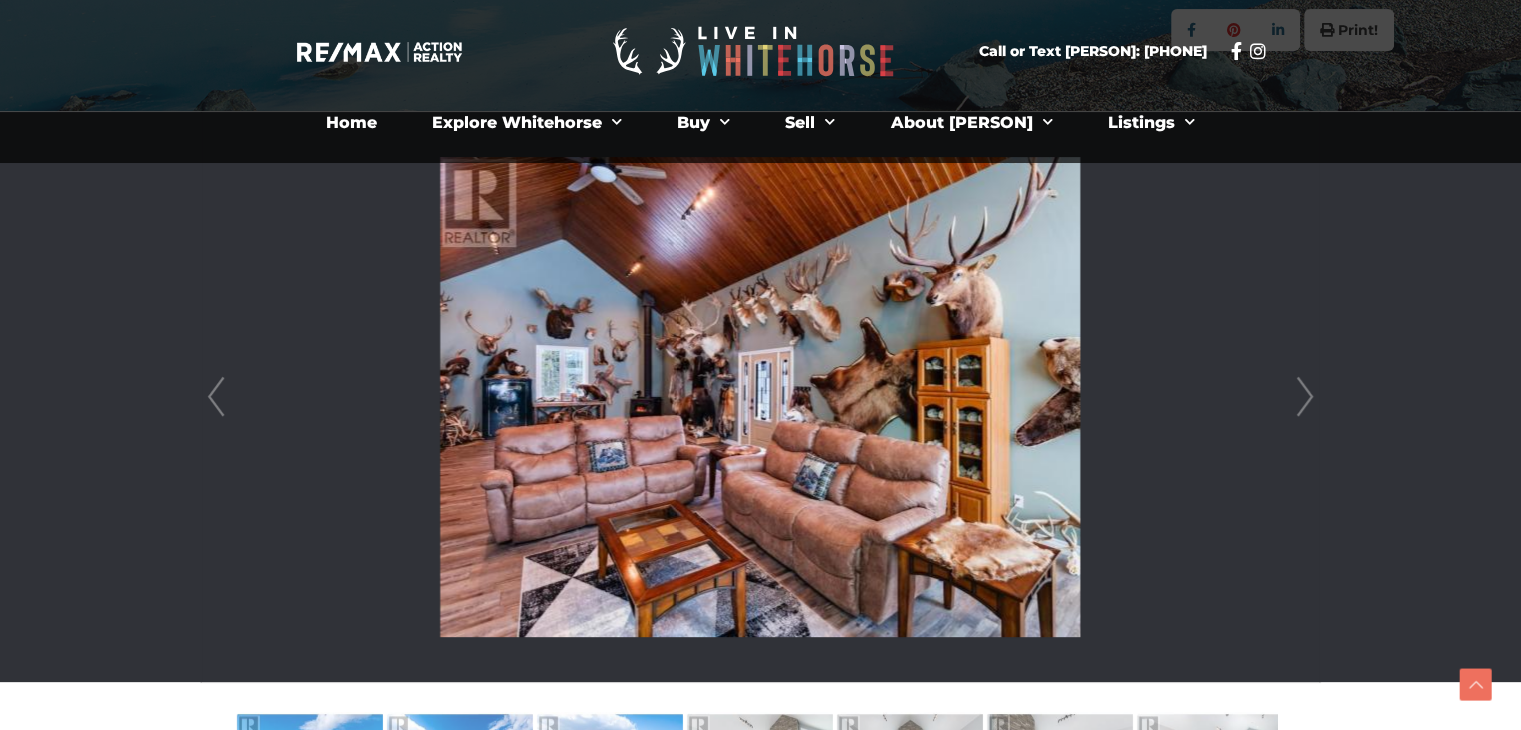 click on "Next" at bounding box center [1305, 397] 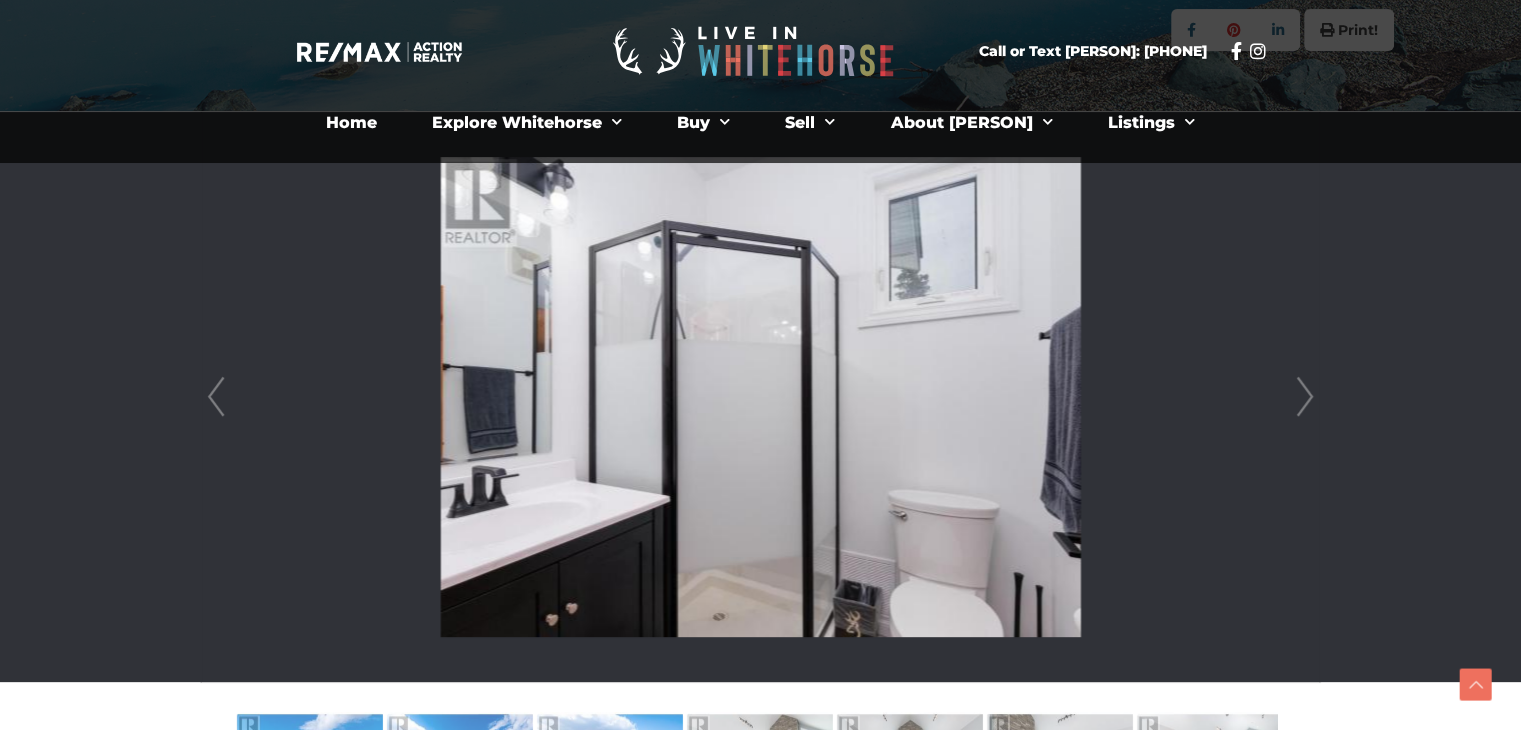 click on "Next" at bounding box center [1305, 397] 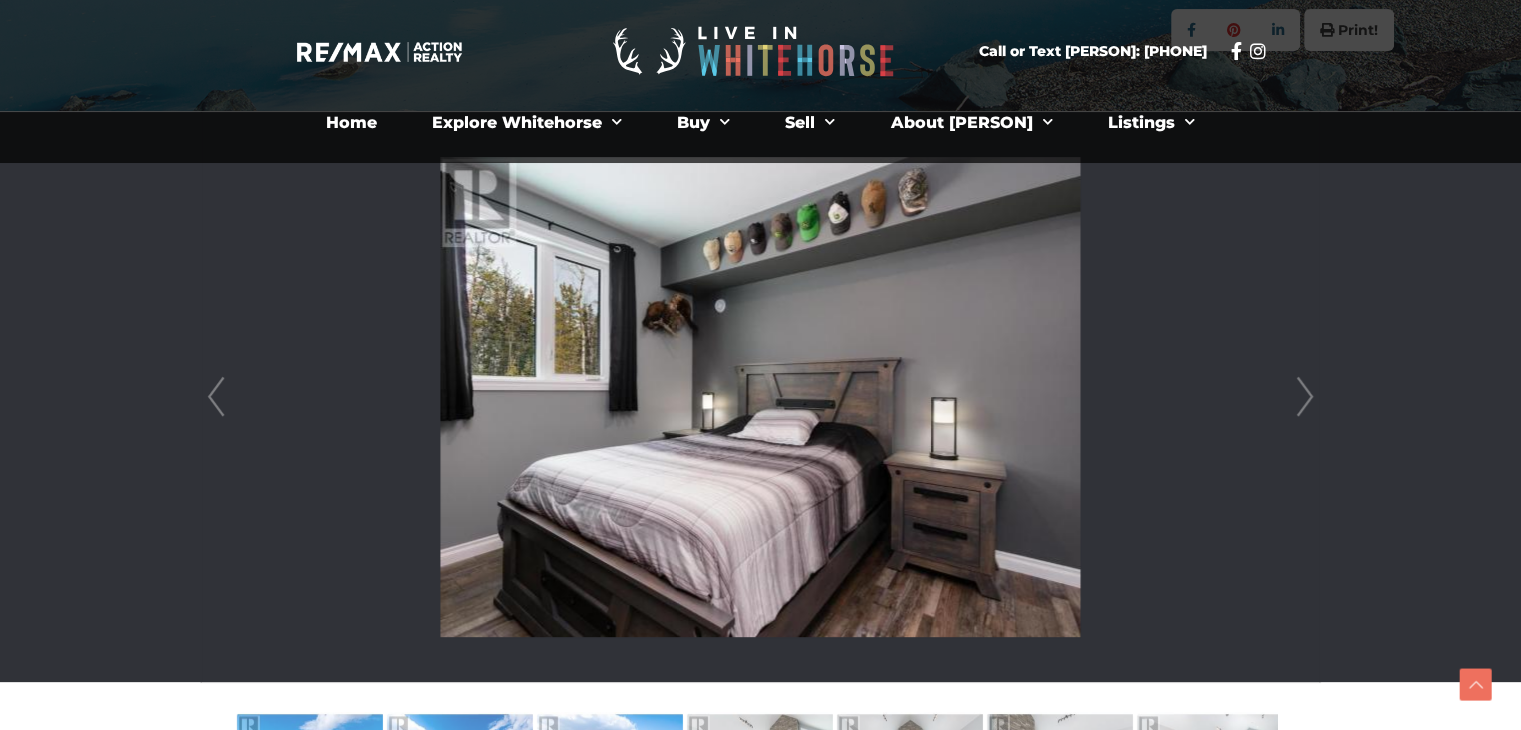 click on "Next" at bounding box center (1305, 397) 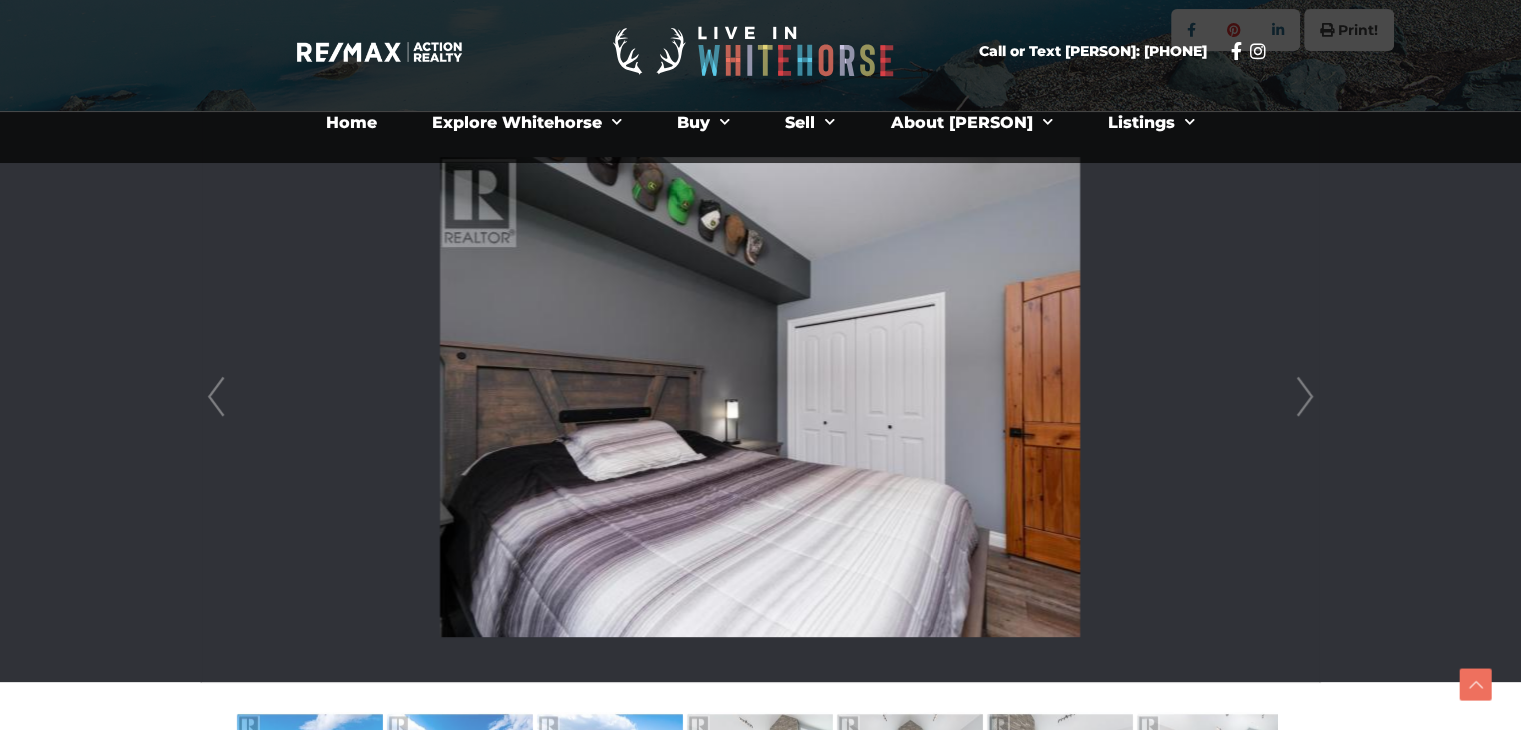 click on "Next" at bounding box center [1305, 397] 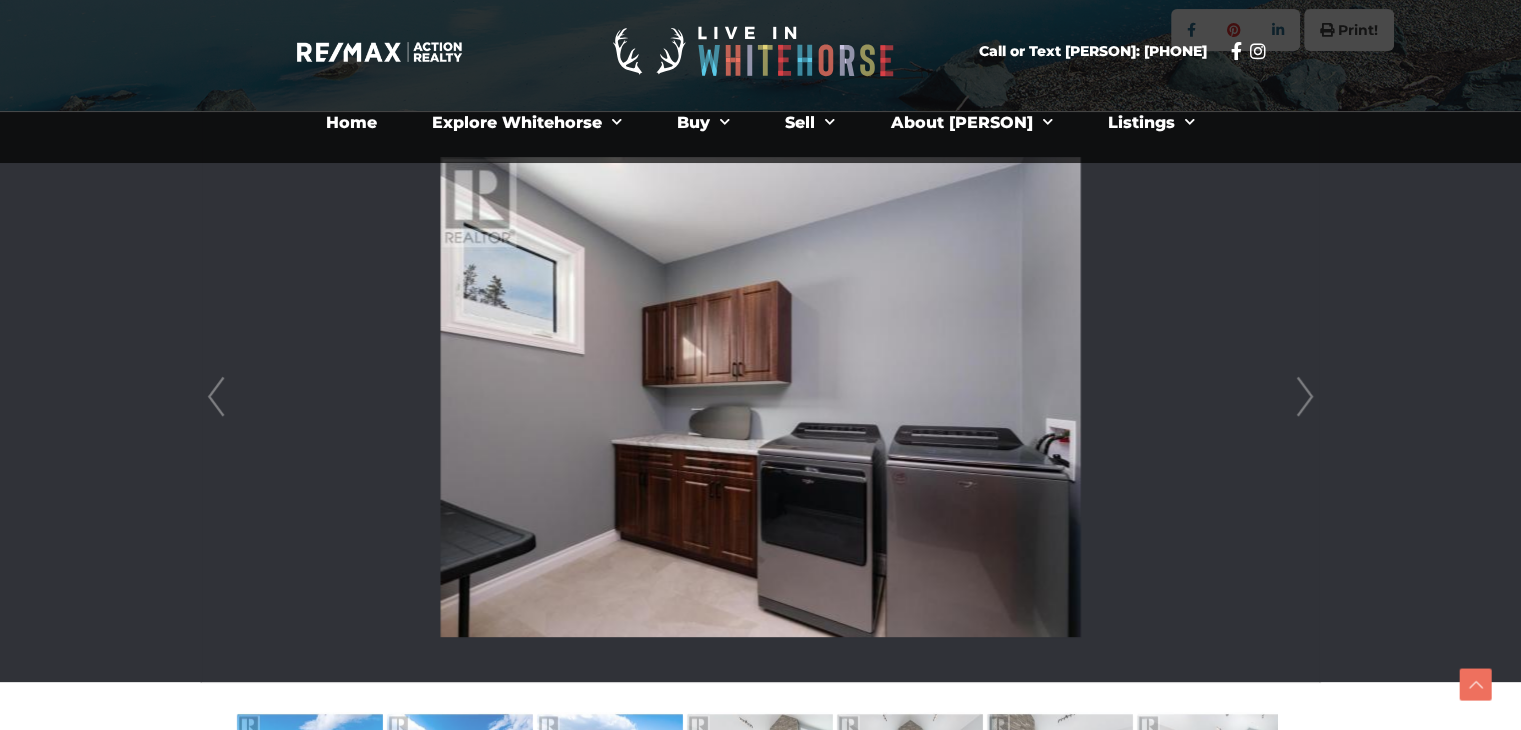 click on "Next" at bounding box center [1305, 397] 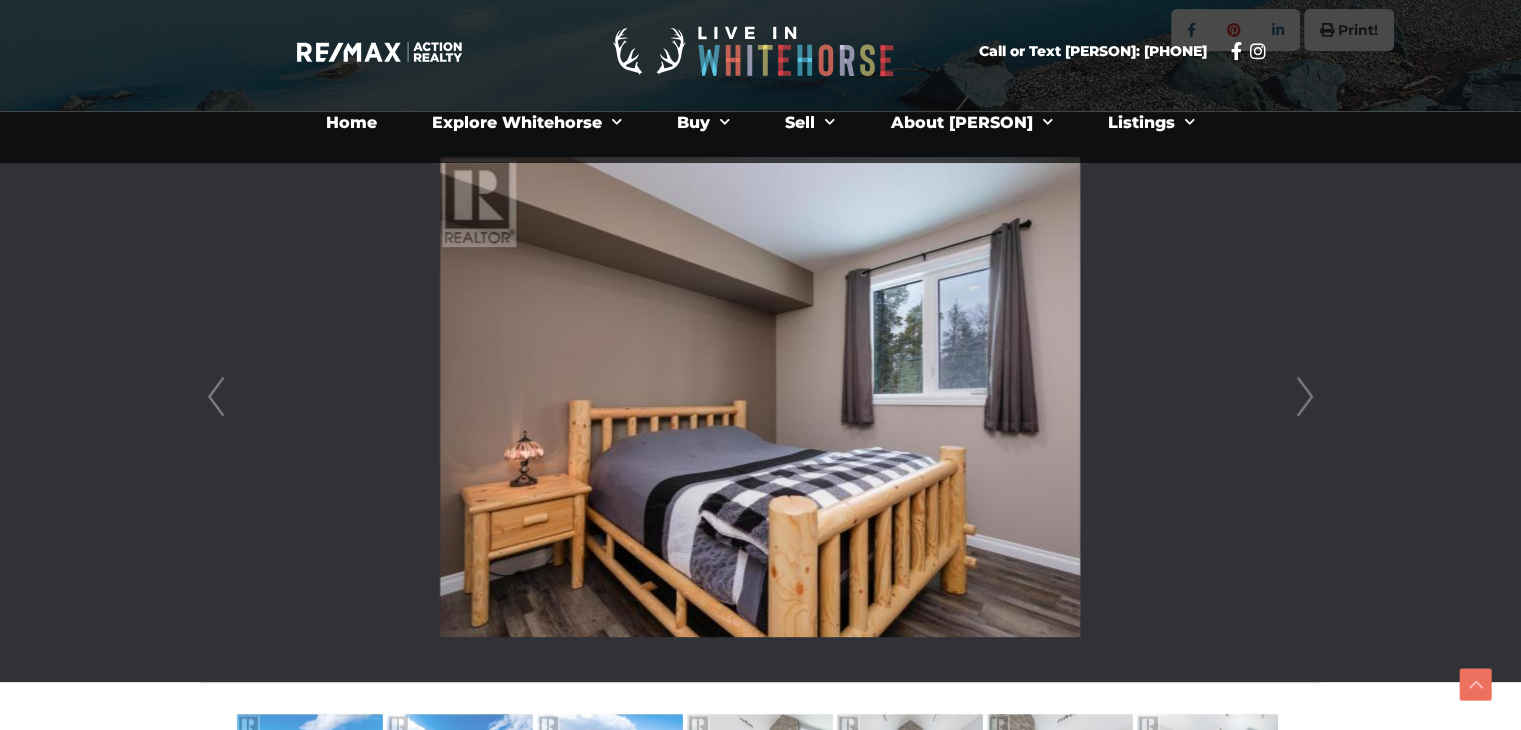 click on "Next" at bounding box center [1305, 397] 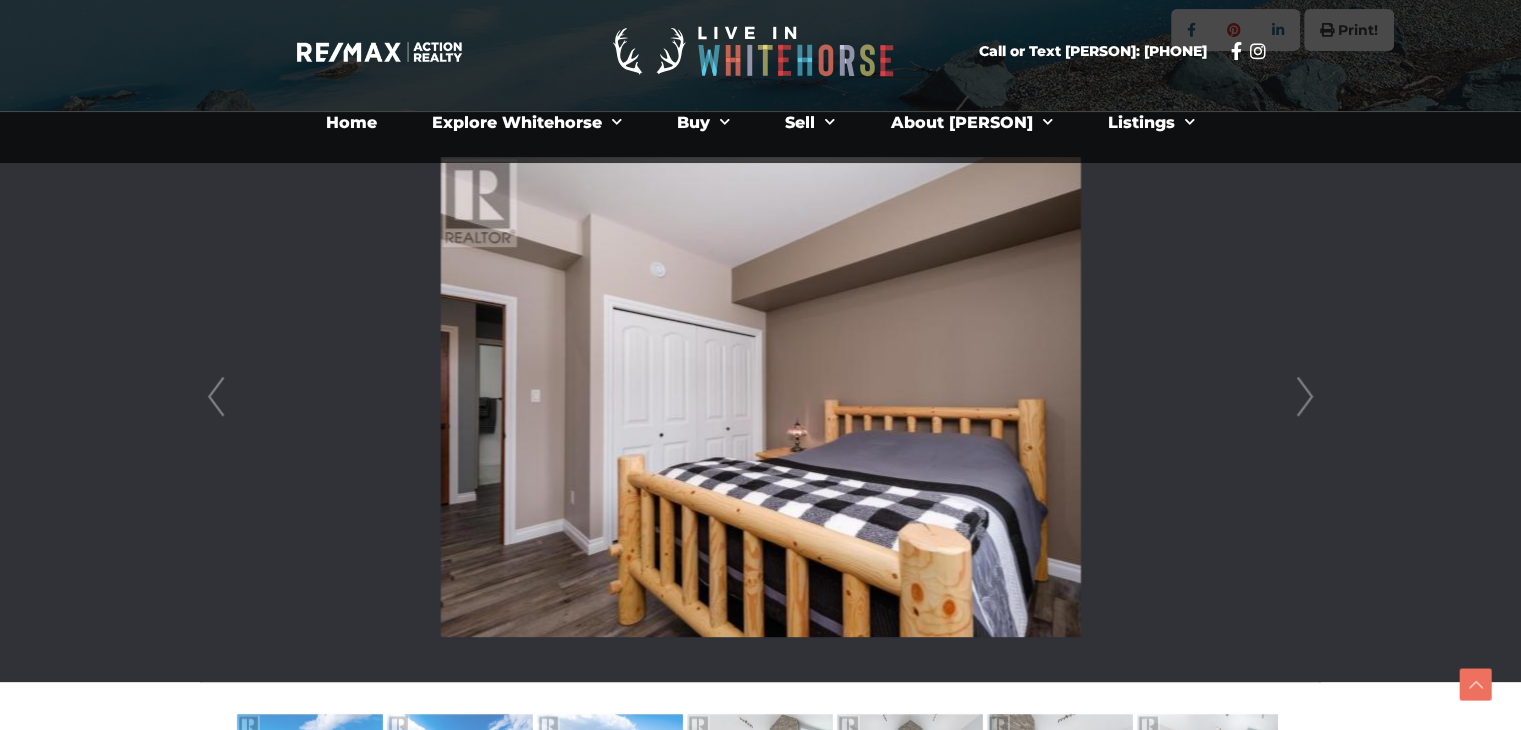 click on "Next" at bounding box center [1305, 397] 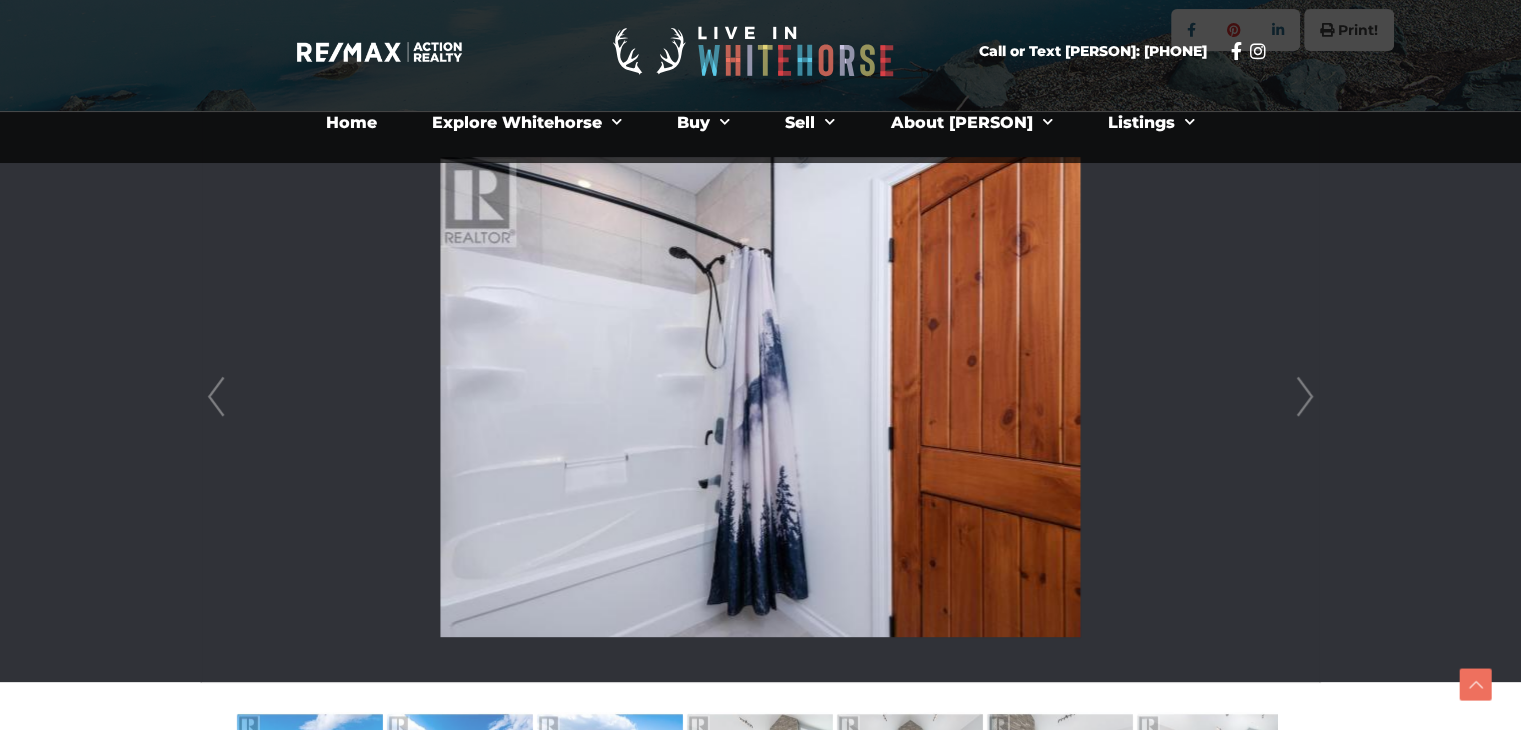 click on "Next" at bounding box center (1305, 397) 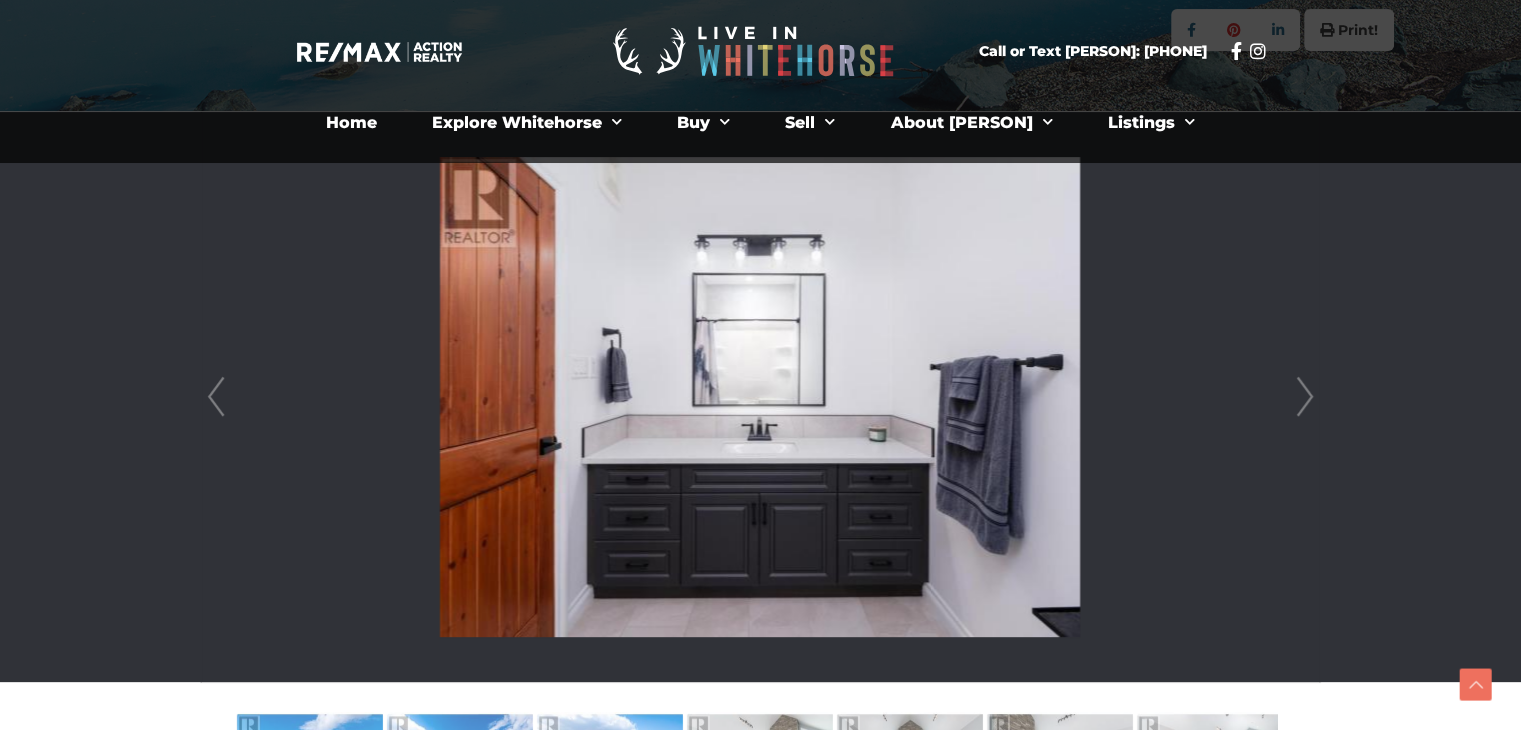 click on "Next" at bounding box center (1305, 397) 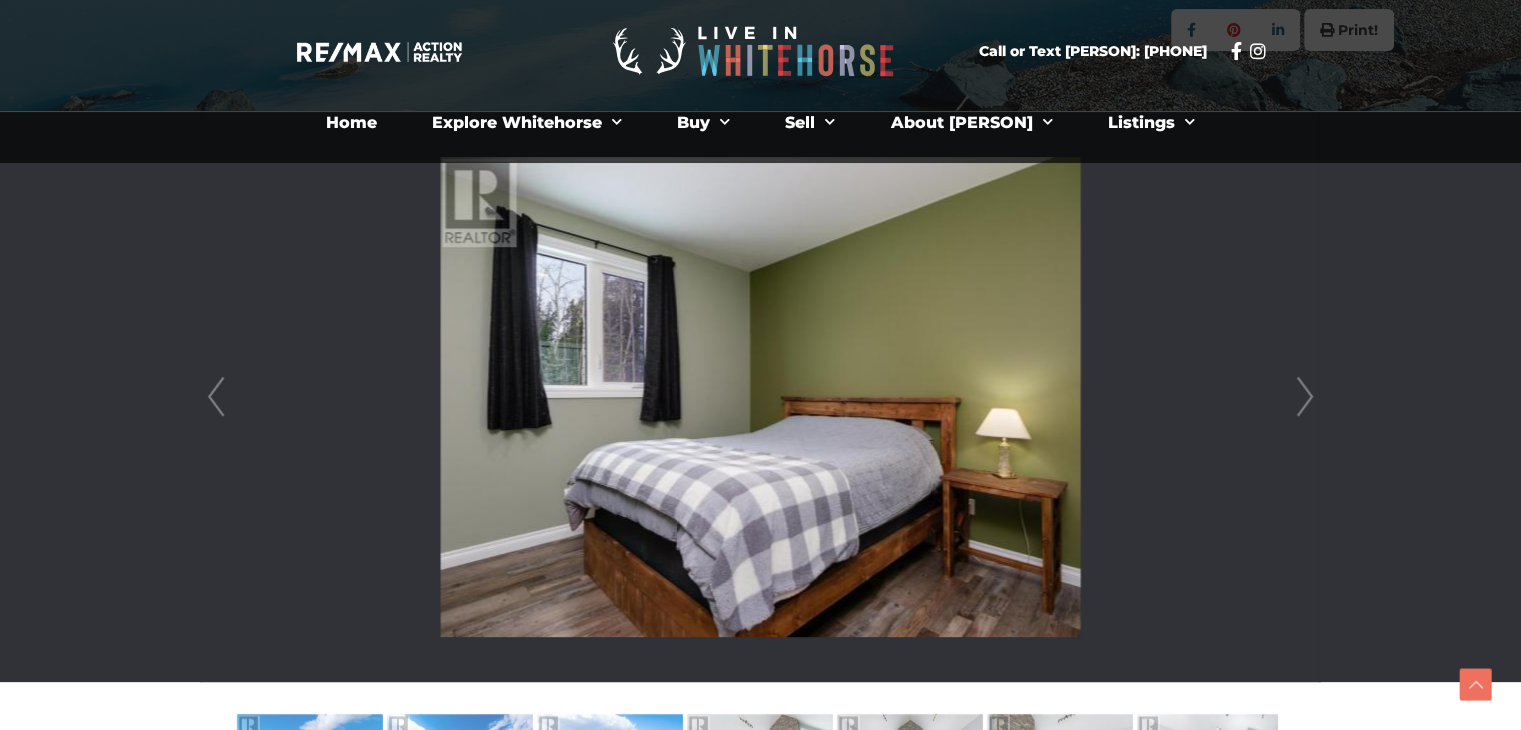 click on "Next" at bounding box center [1305, 397] 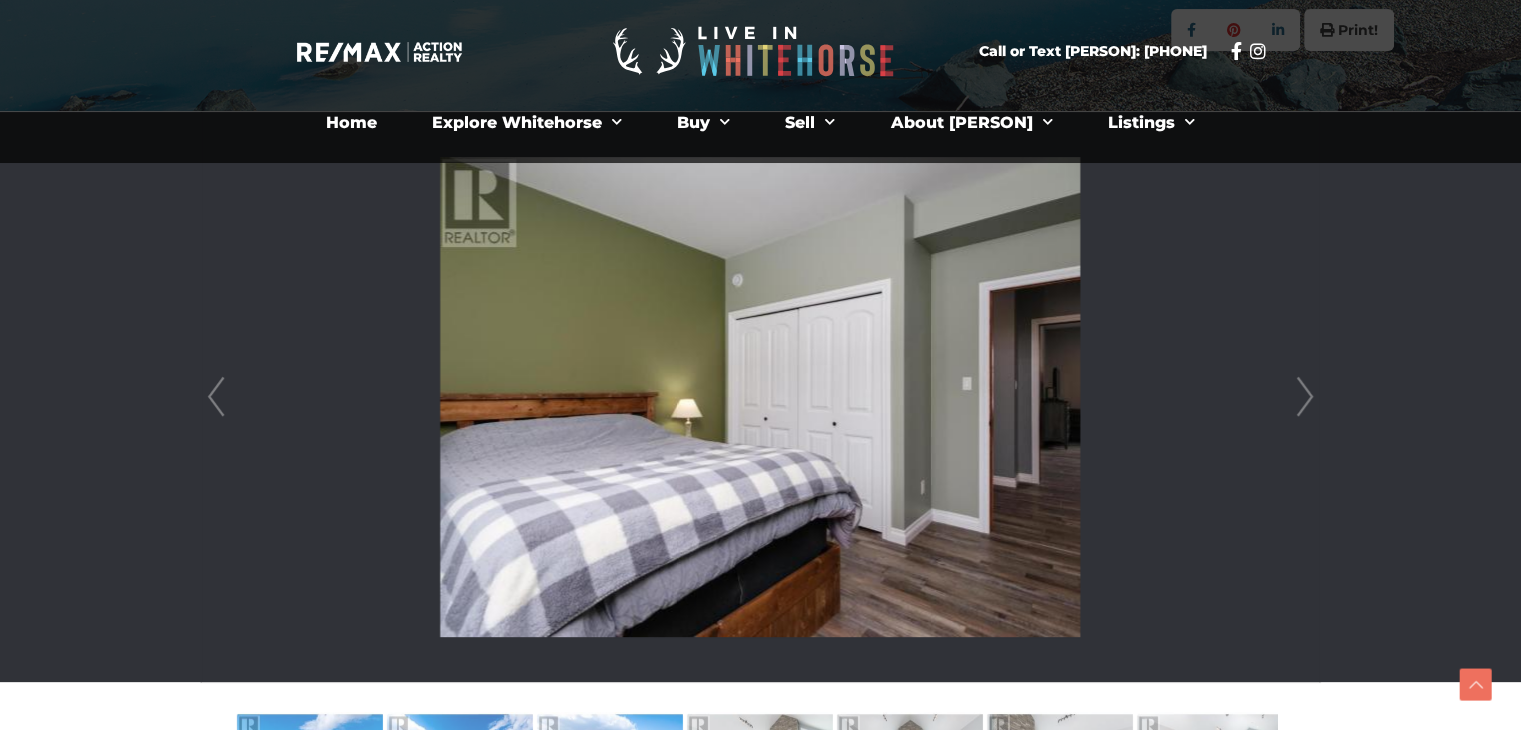 click on "Next" at bounding box center [1305, 397] 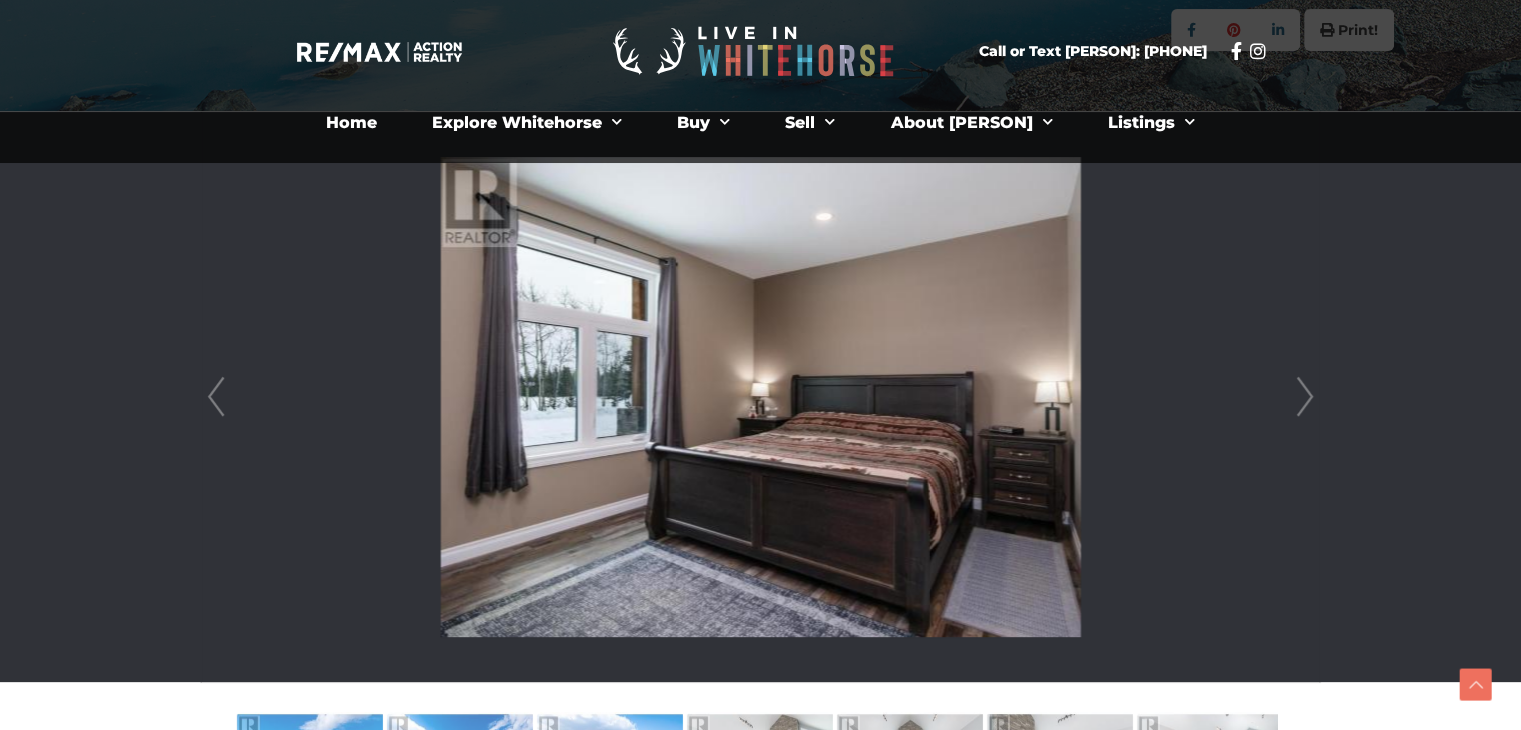 click on "Next" at bounding box center (1305, 397) 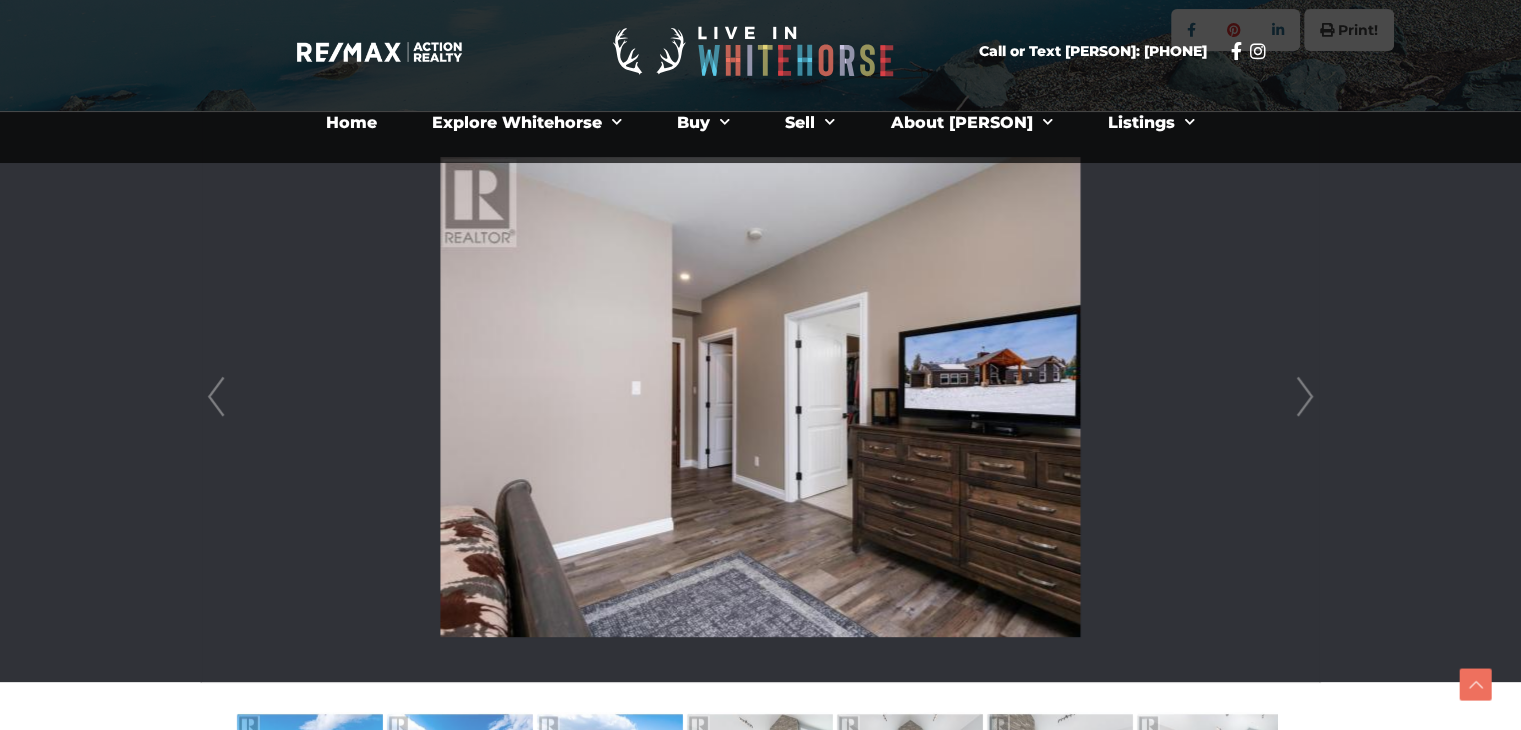 click on "Next" at bounding box center [1305, 397] 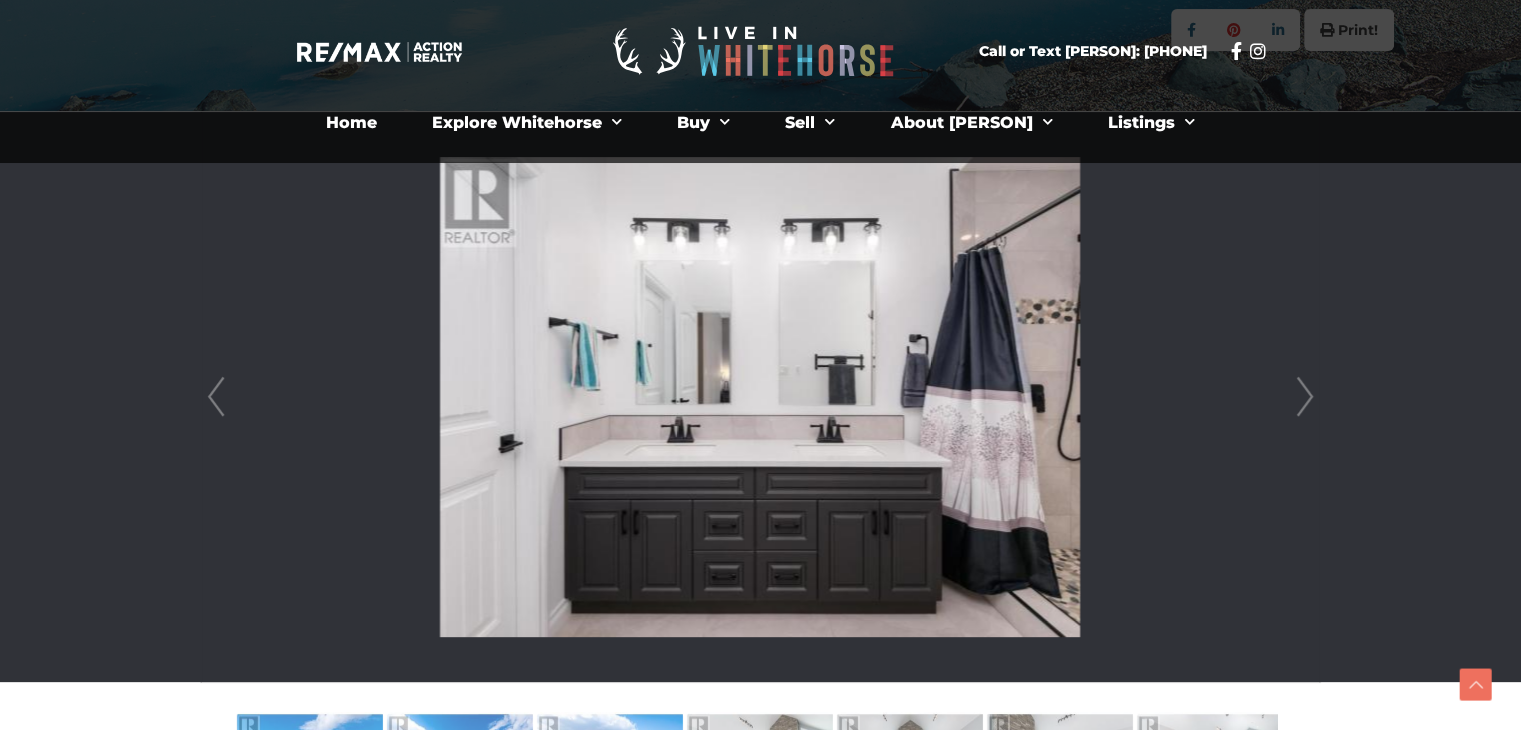 click on "Next" at bounding box center (1305, 397) 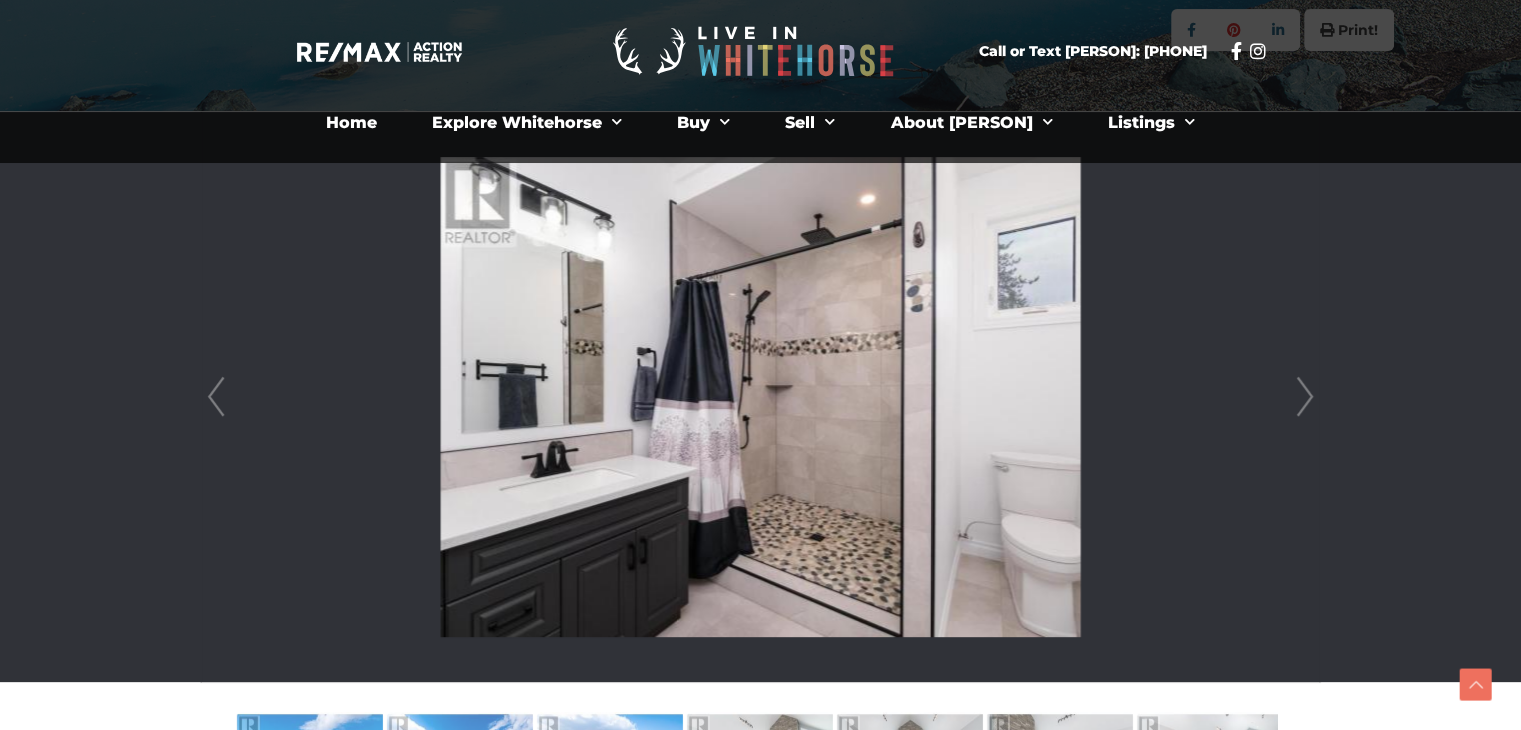 click on "Next" at bounding box center (1305, 397) 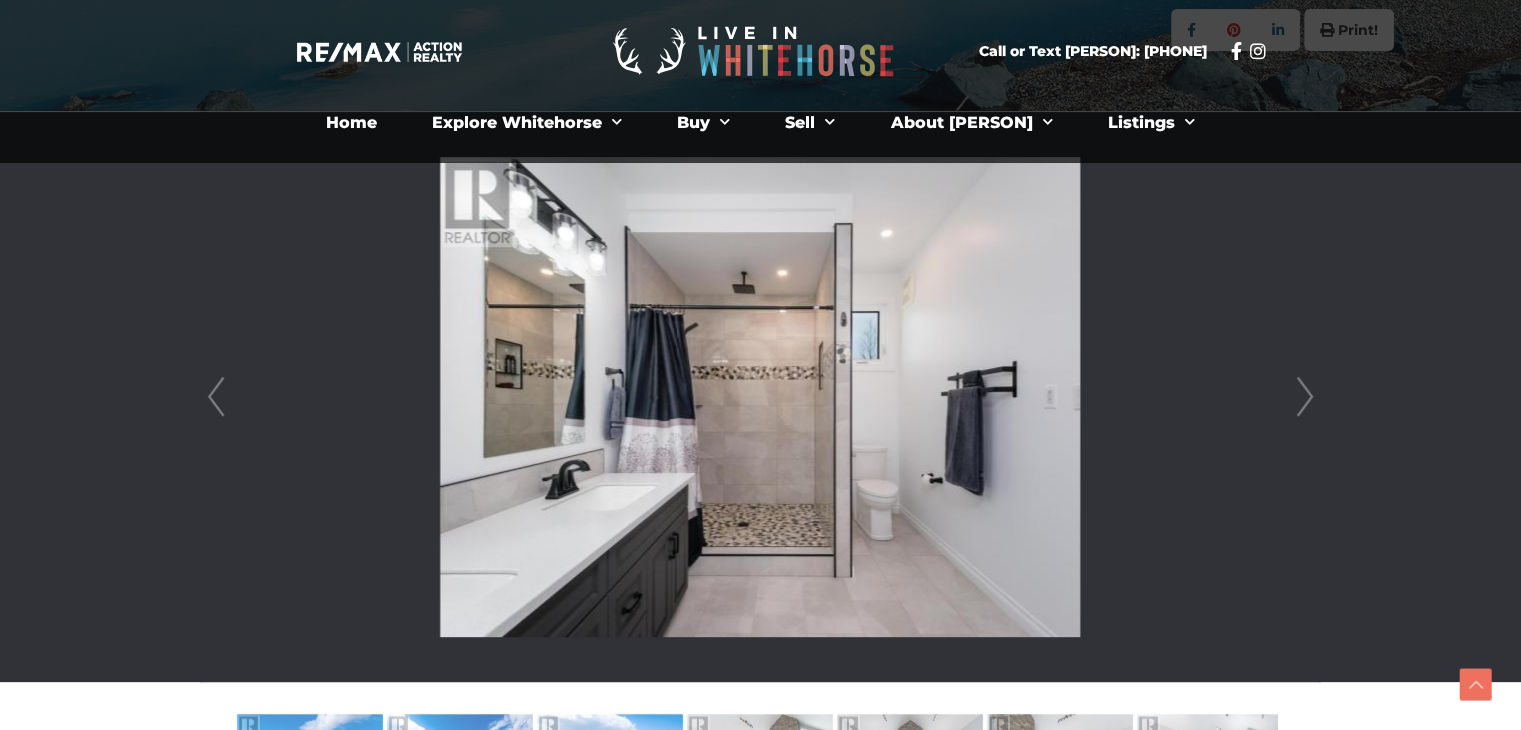 click on "Next" at bounding box center [1305, 397] 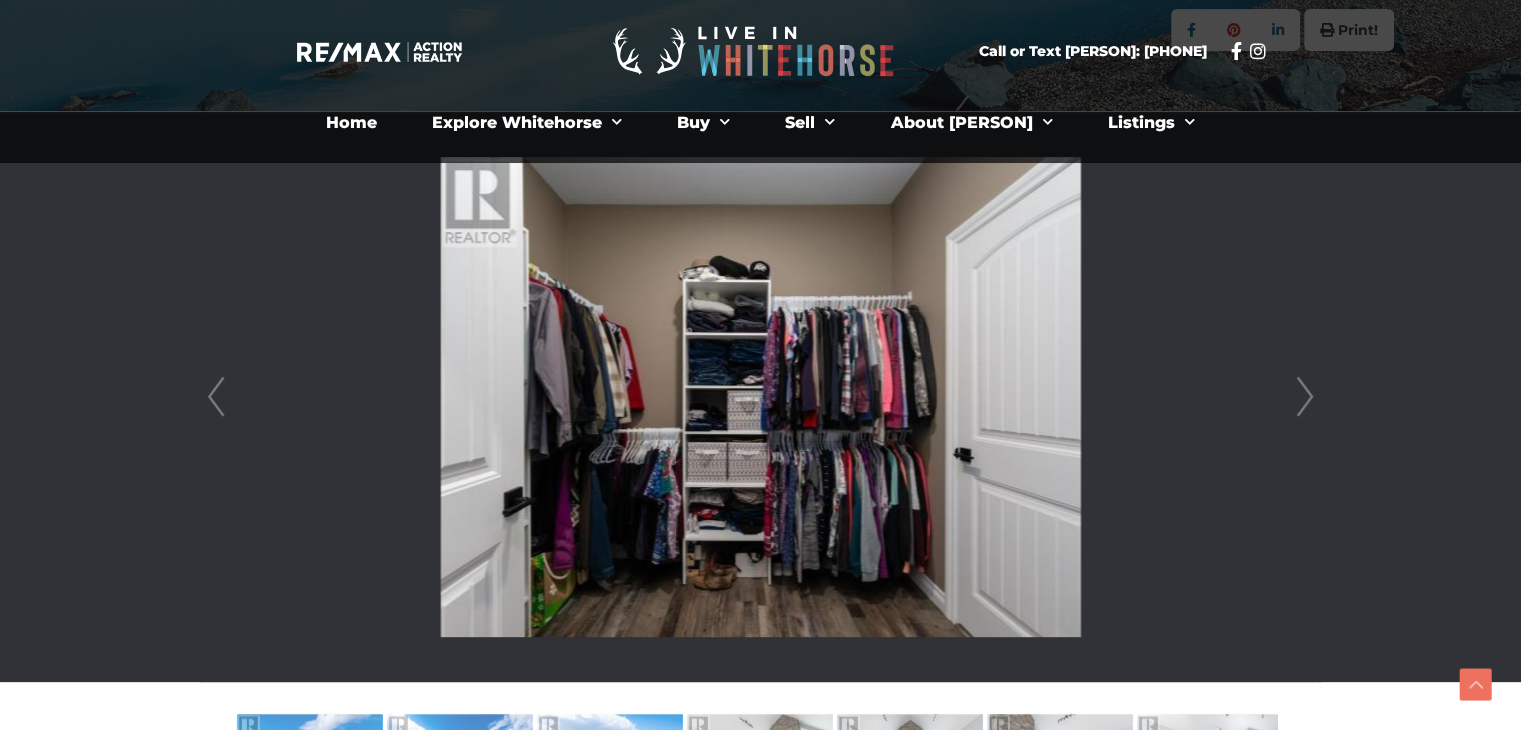 click on "Next" at bounding box center (1305, 397) 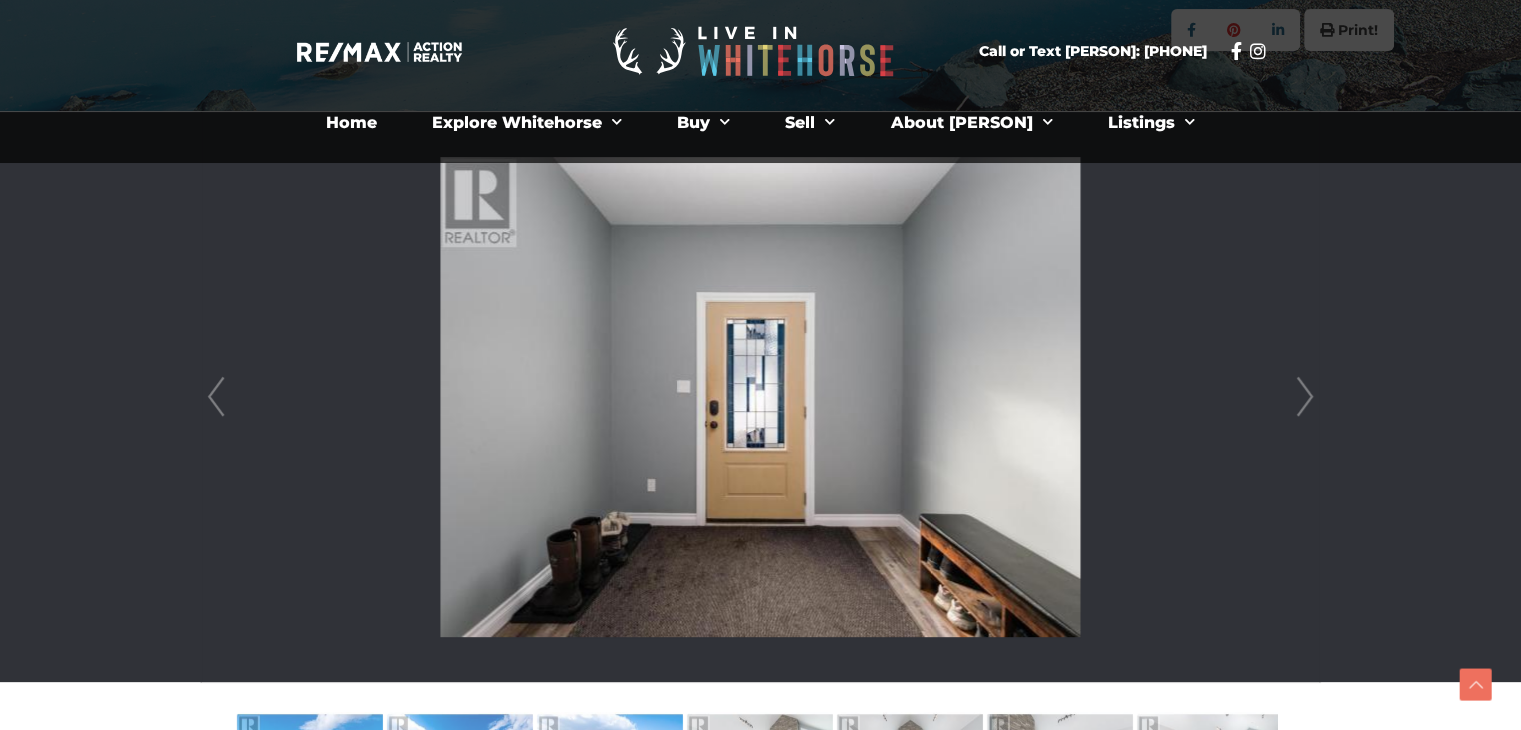click on "Next" at bounding box center (1305, 397) 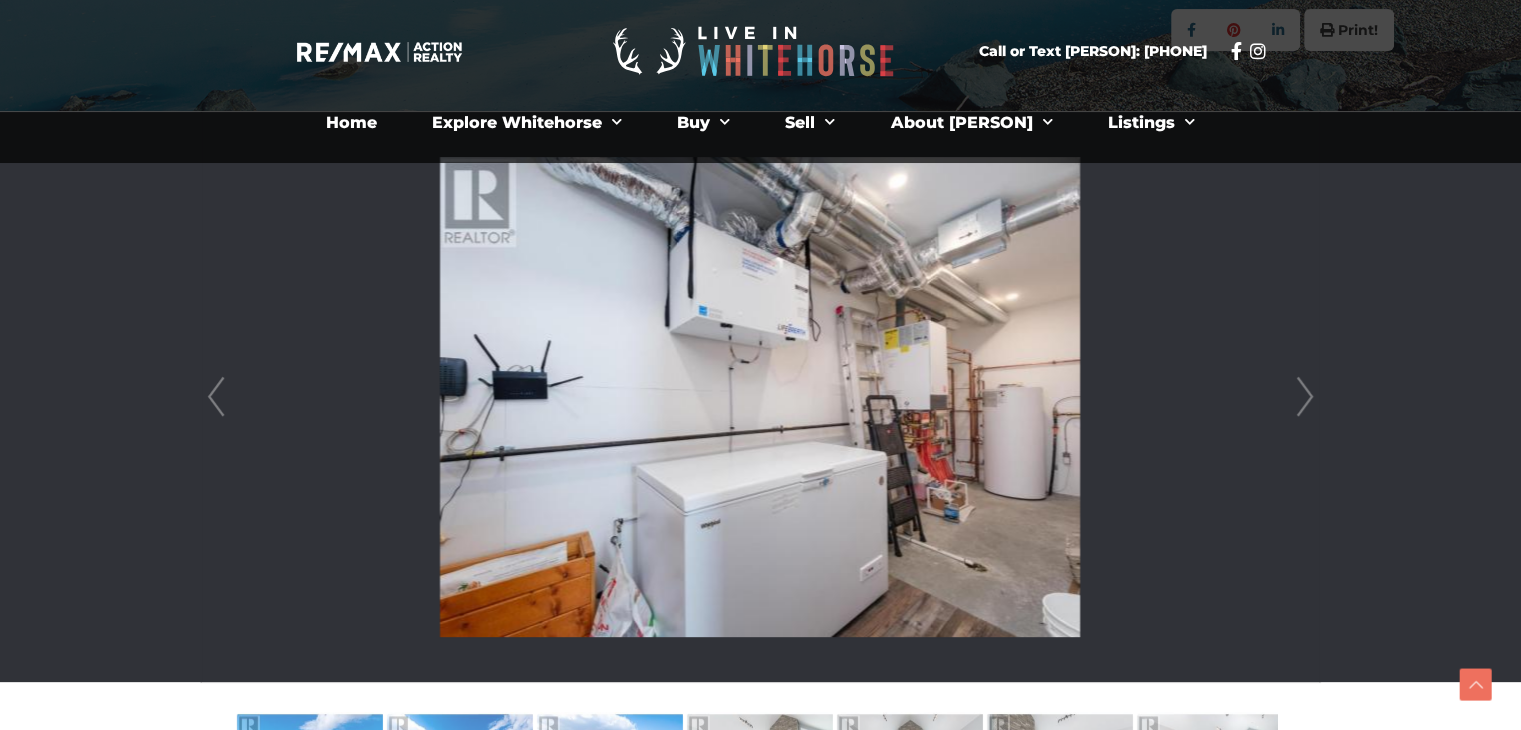 click on "Next" at bounding box center [1305, 397] 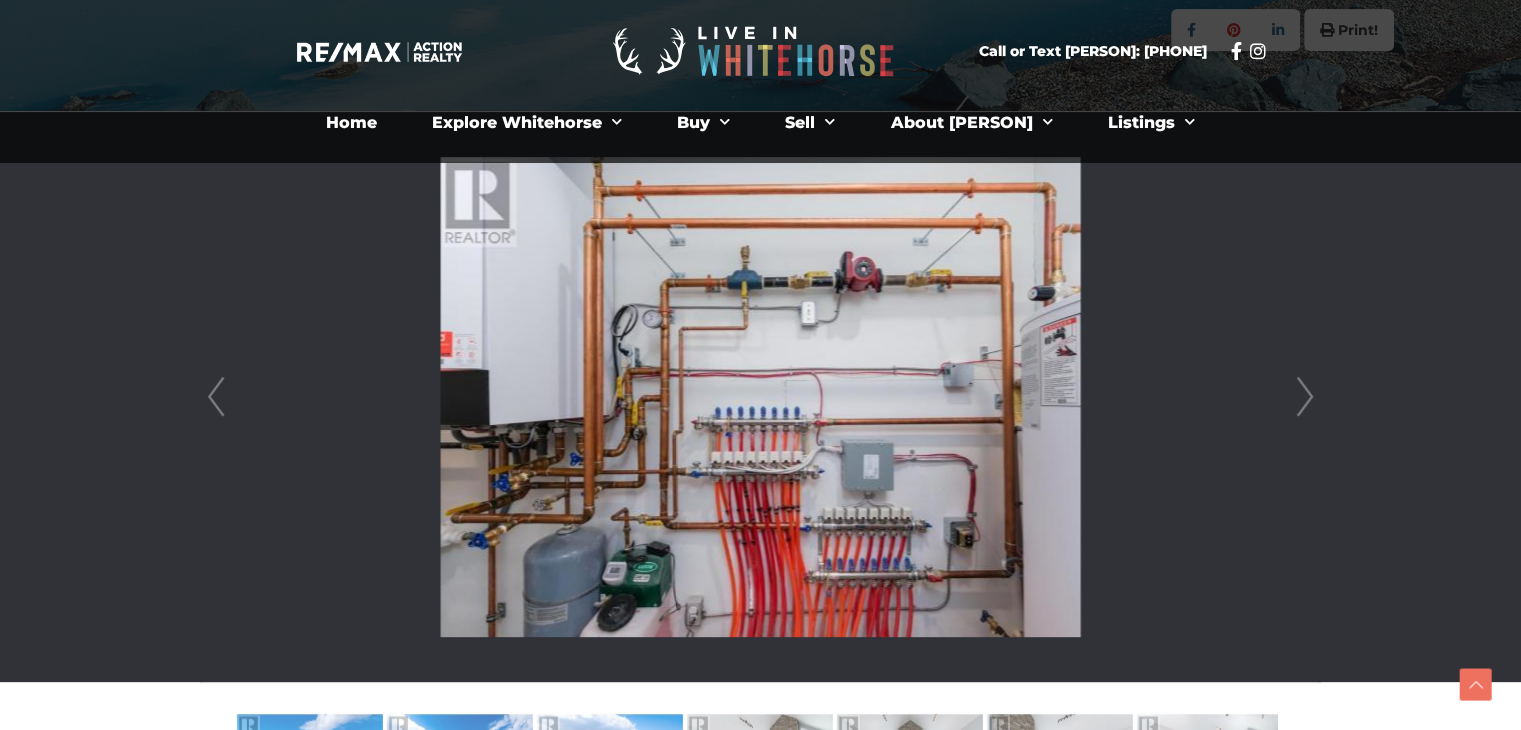 click on "Next" at bounding box center [1305, 397] 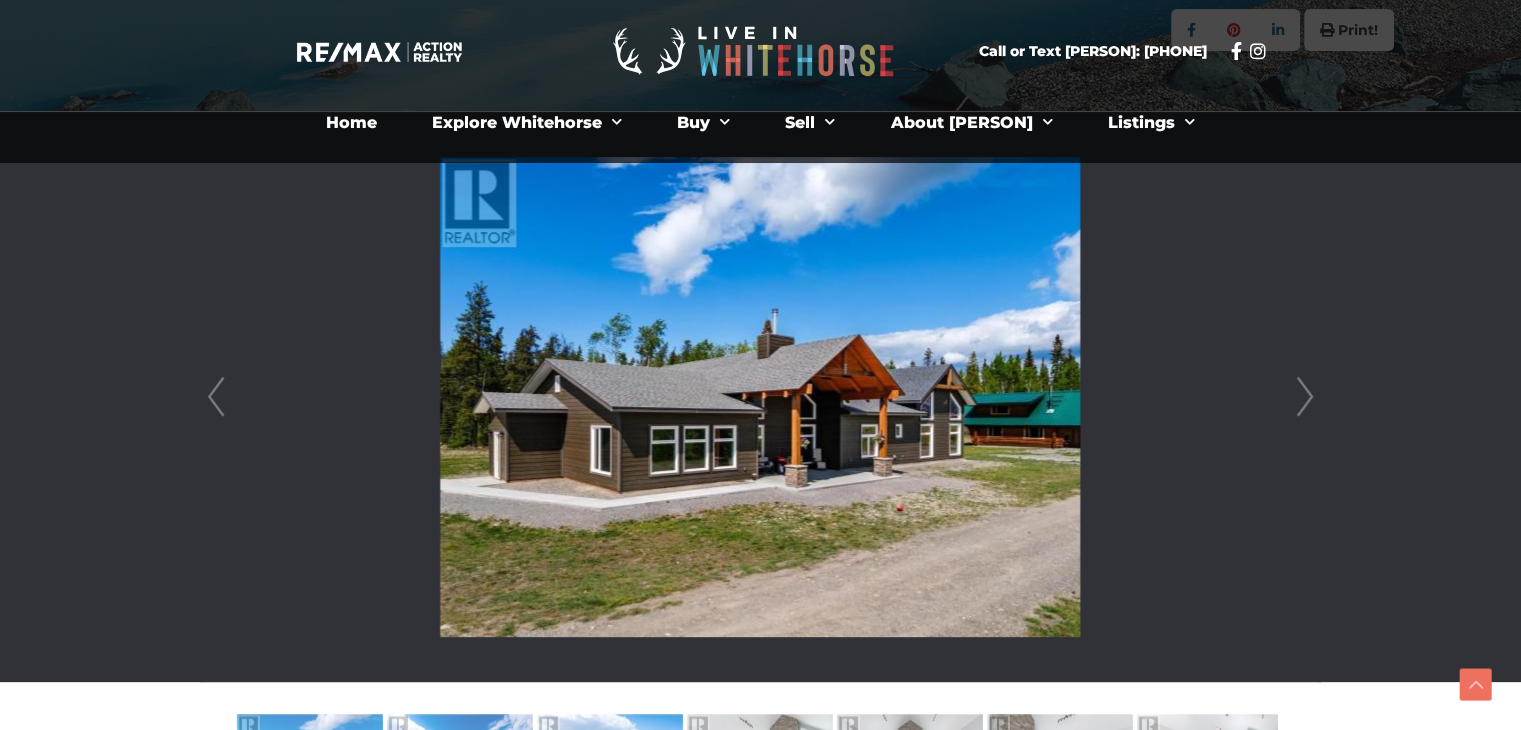 click on "Next" at bounding box center [1305, 397] 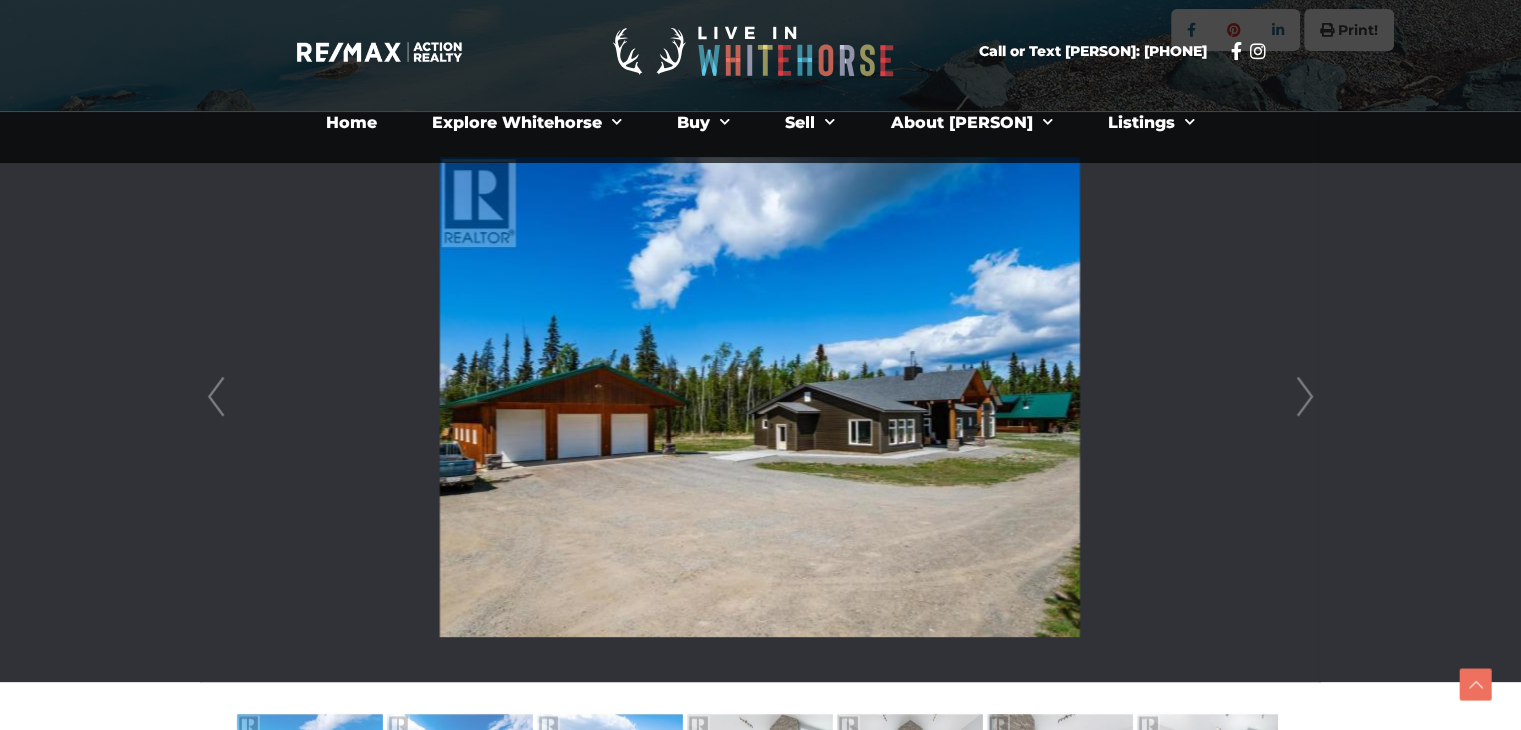 click on "Next" at bounding box center [1305, 397] 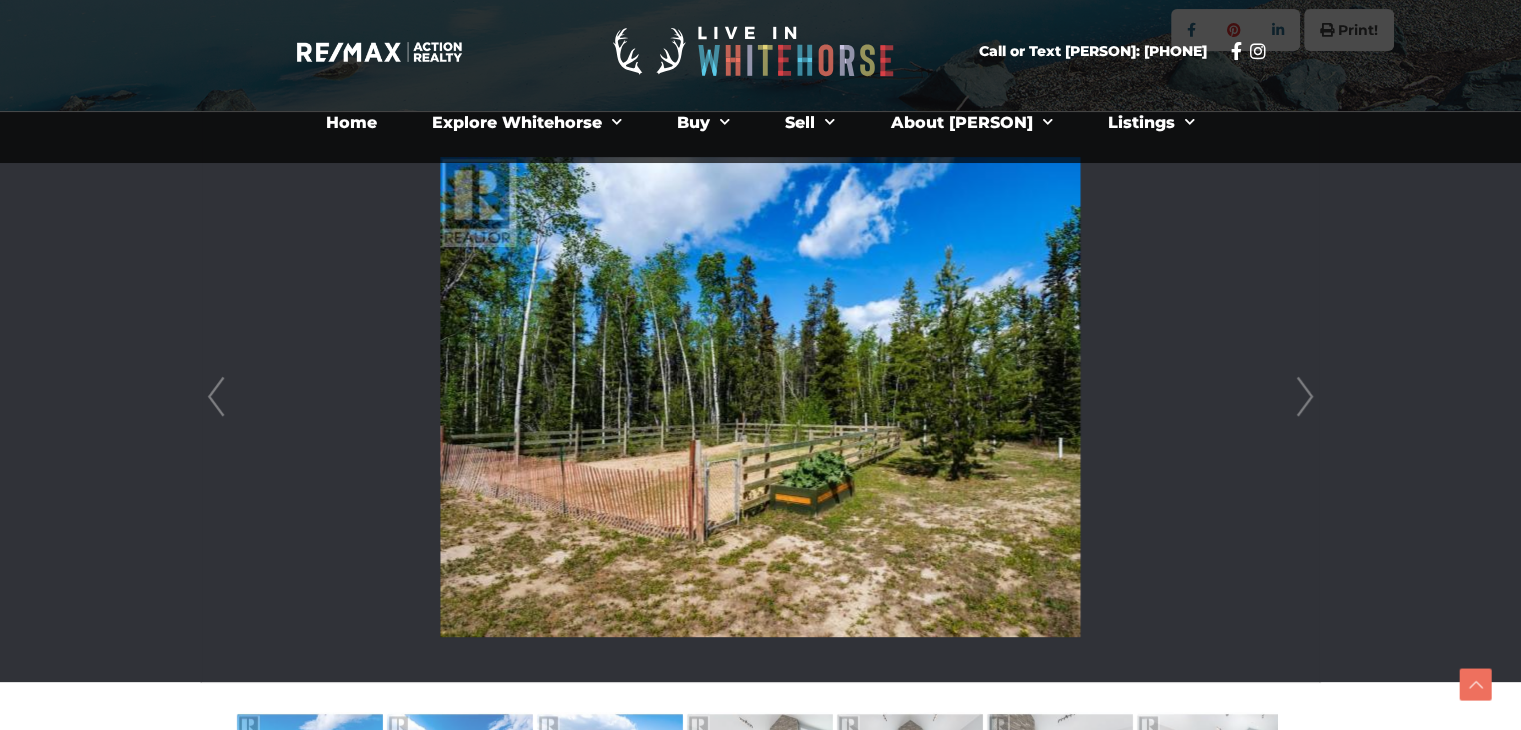 click on "Next" at bounding box center (1305, 397) 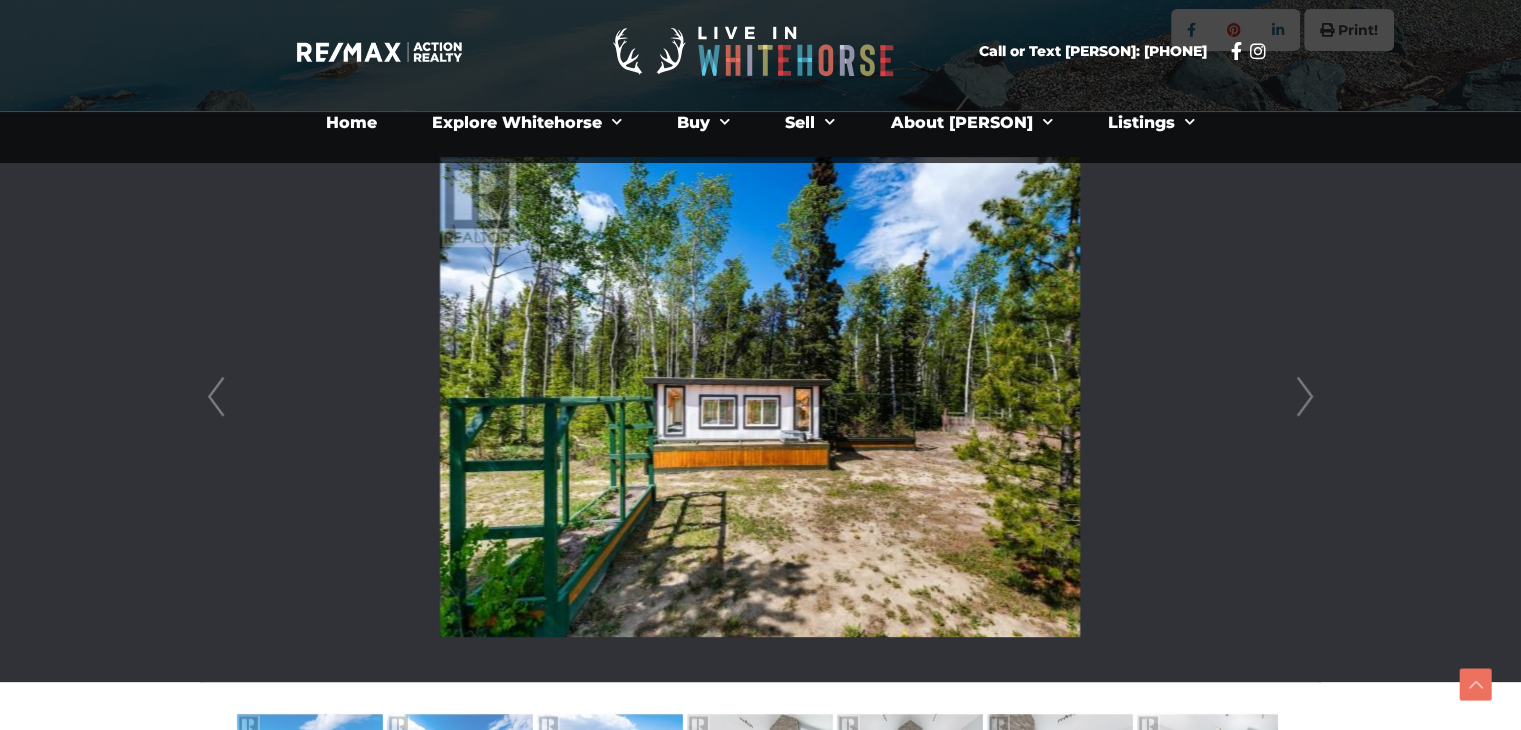 click on "Next" at bounding box center [1305, 397] 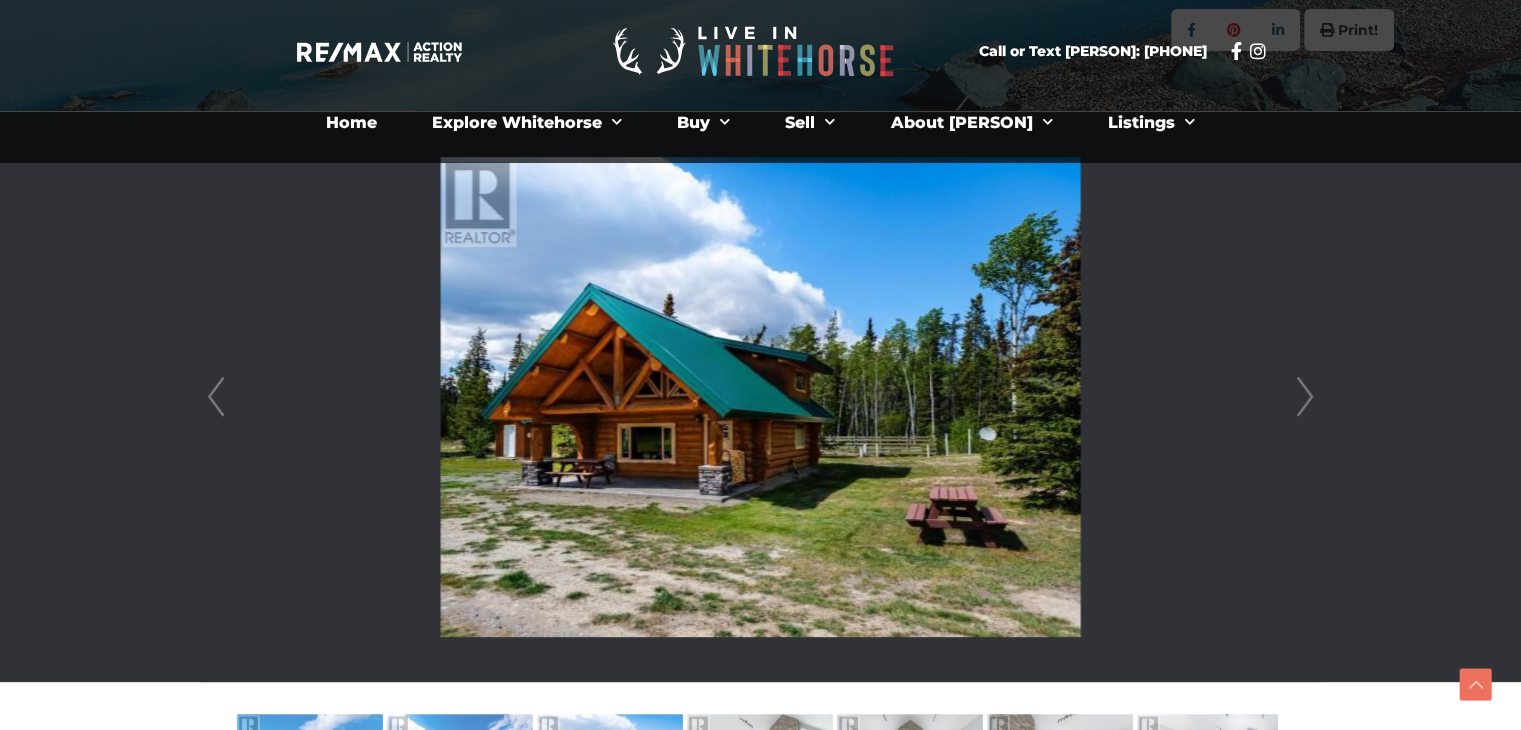 click on "Next" at bounding box center [1305, 397] 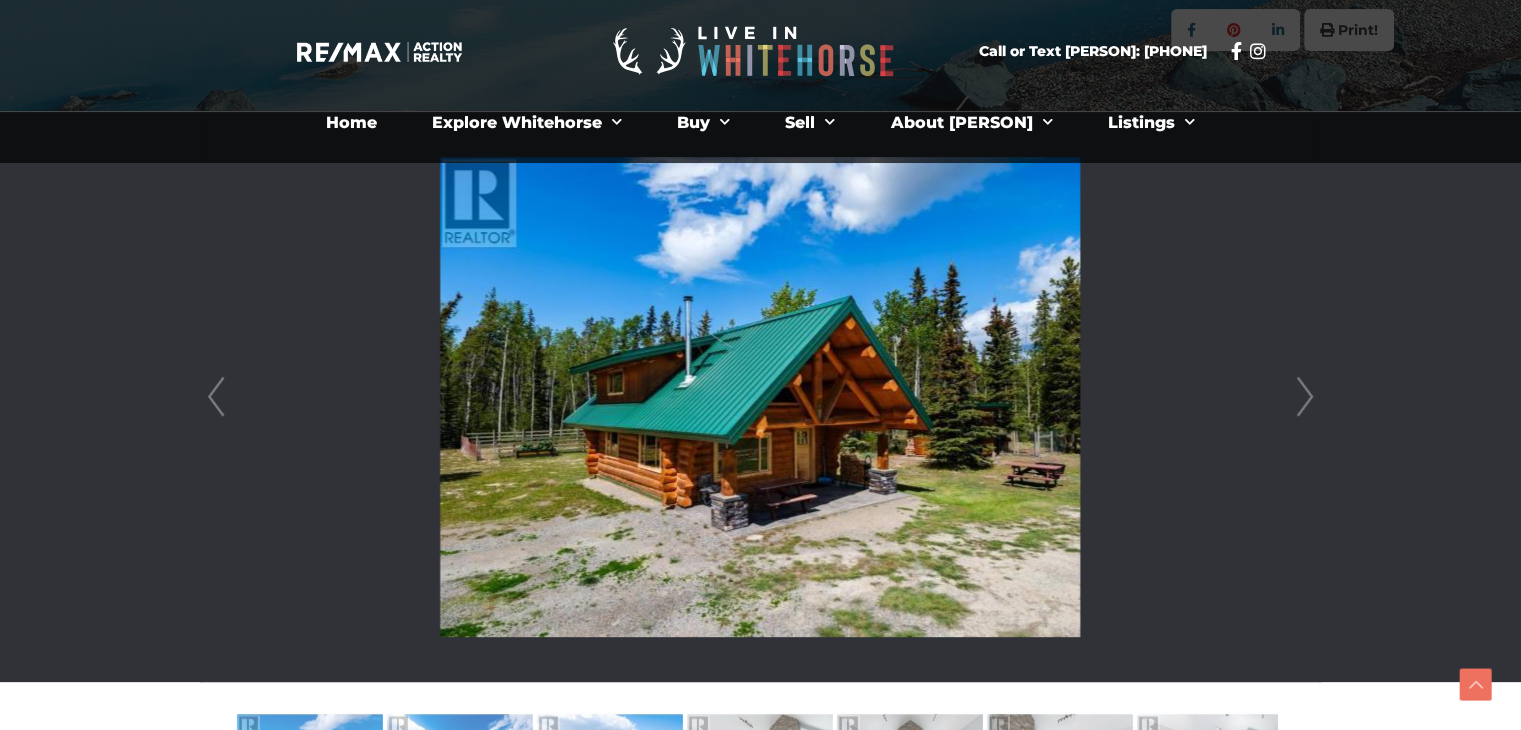 click on "Next" at bounding box center (1305, 397) 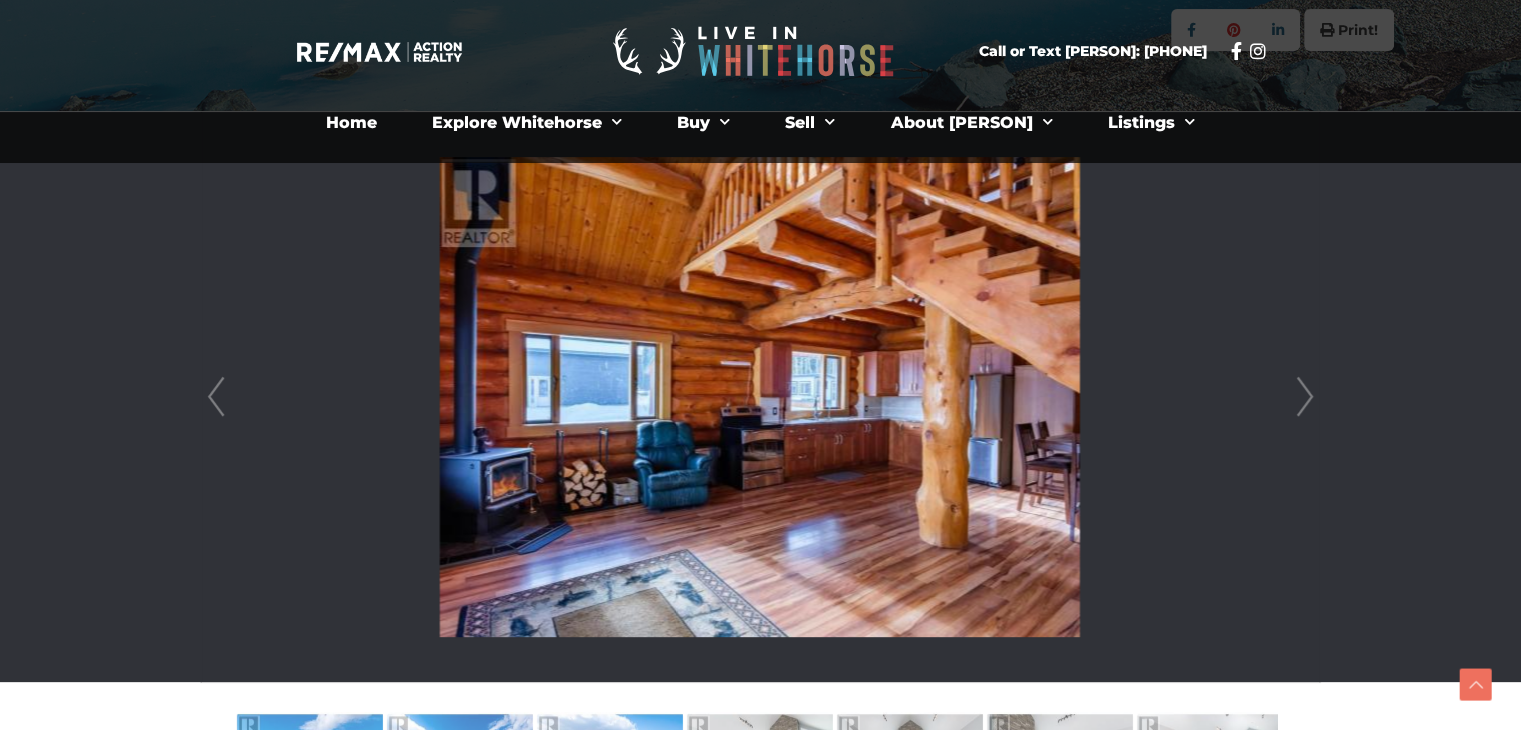 click on "Next" at bounding box center [1305, 397] 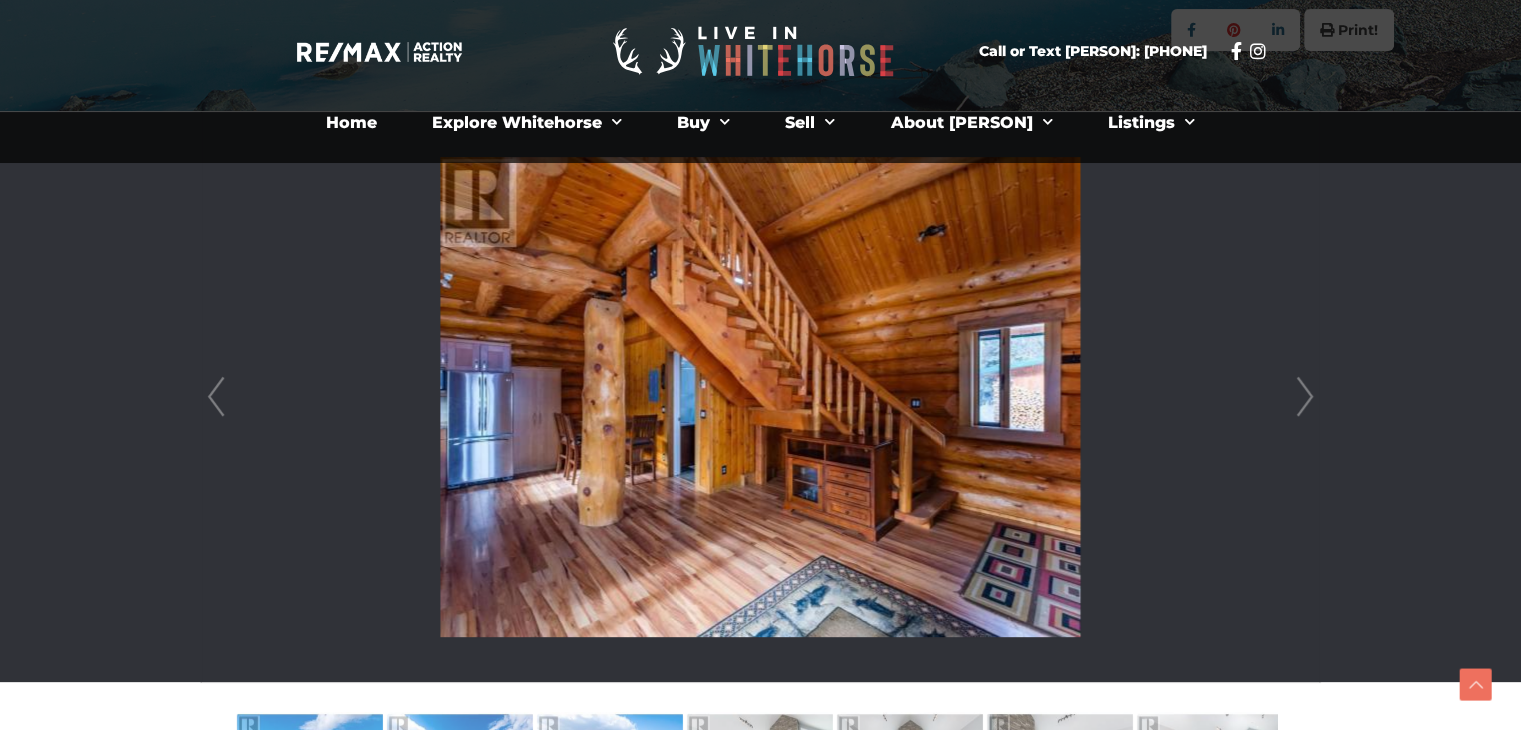 click on "Next" at bounding box center (1305, 397) 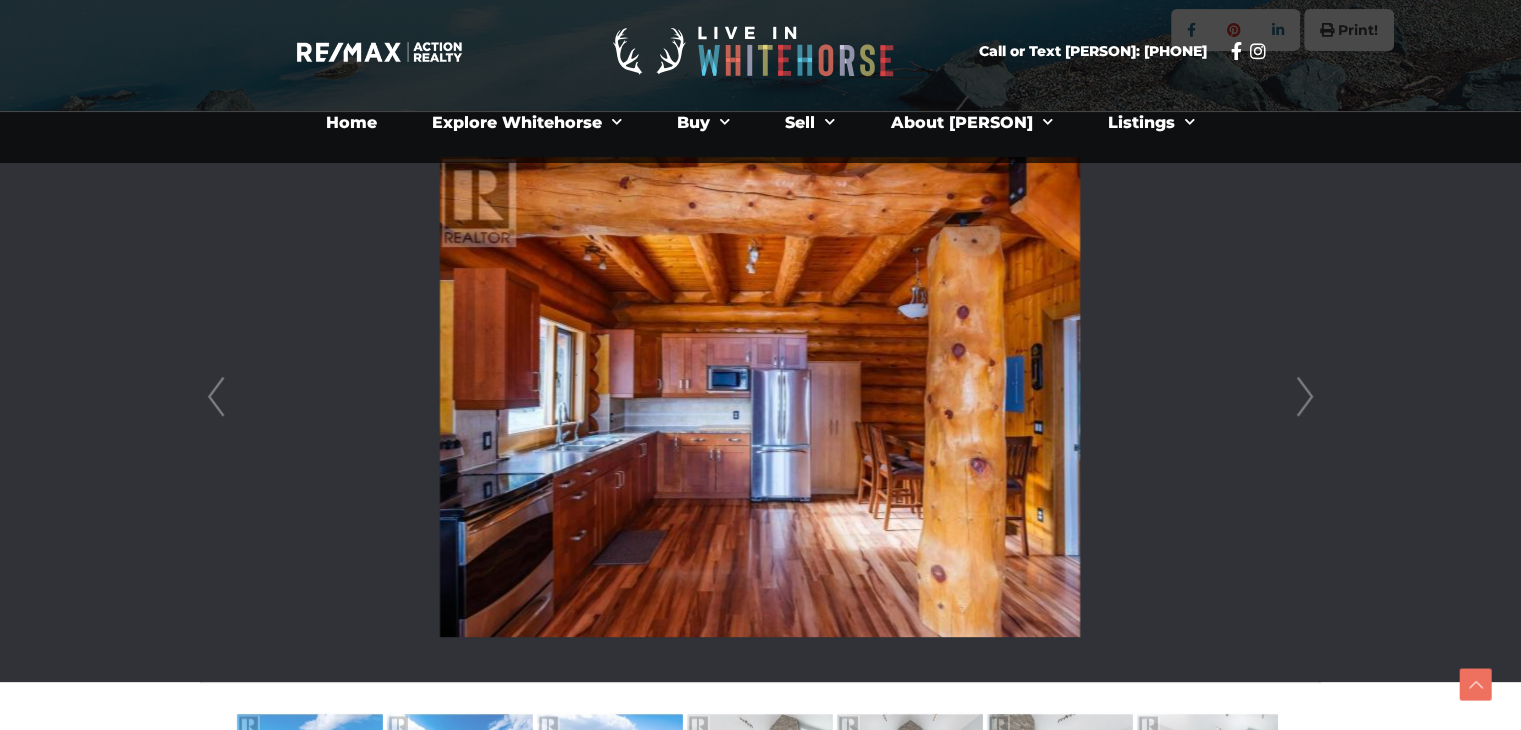 click on "Next" at bounding box center (1305, 397) 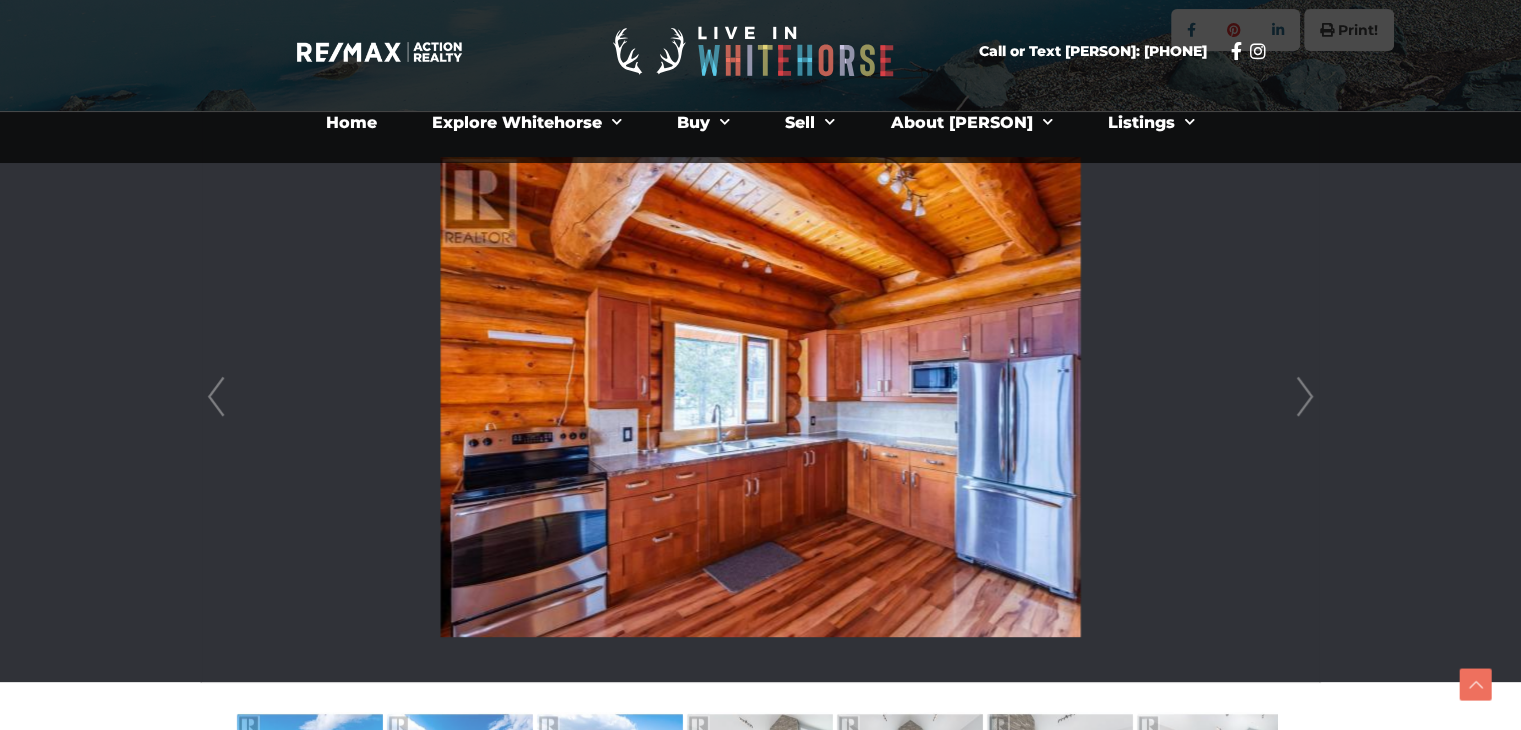 click on "Next" at bounding box center (1305, 397) 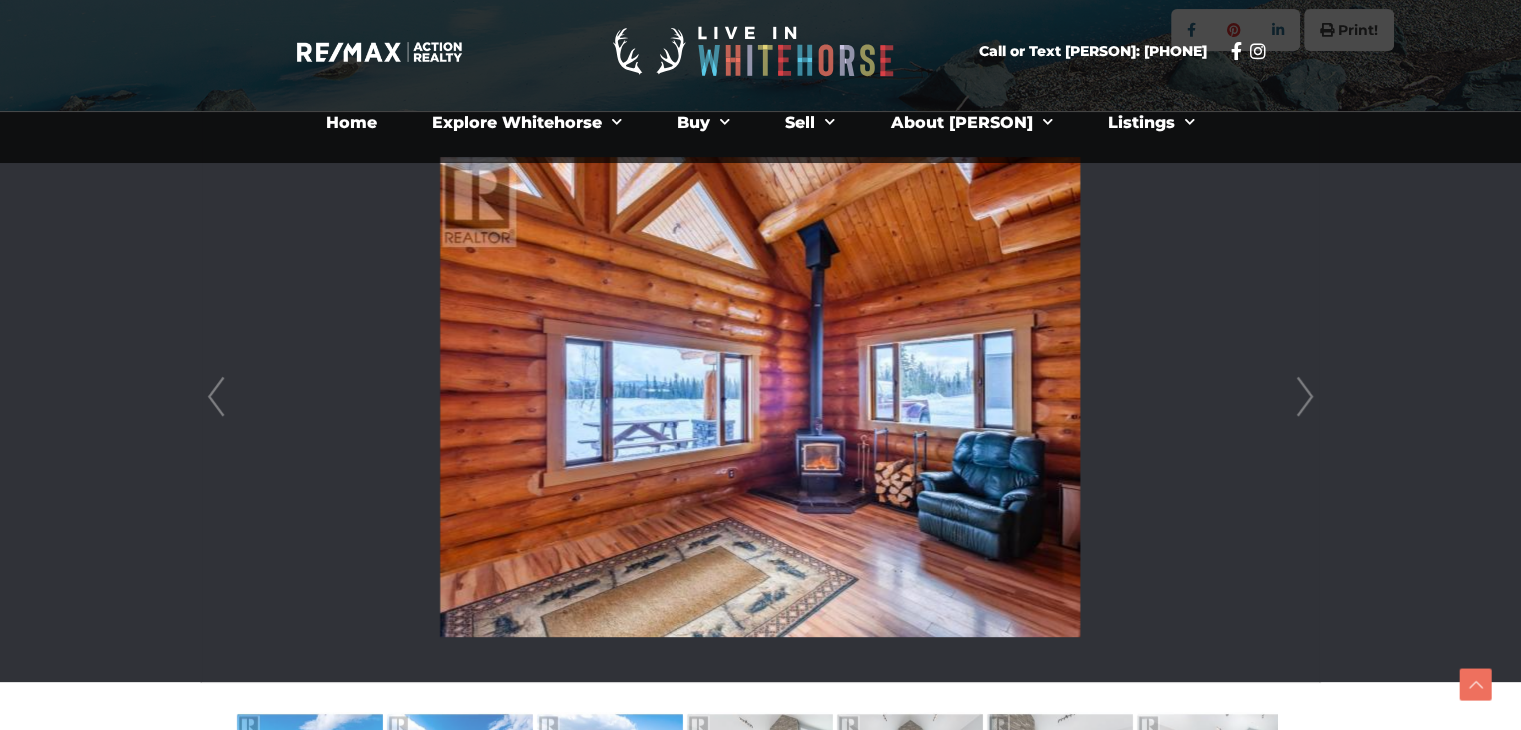click on "Next" at bounding box center (1305, 397) 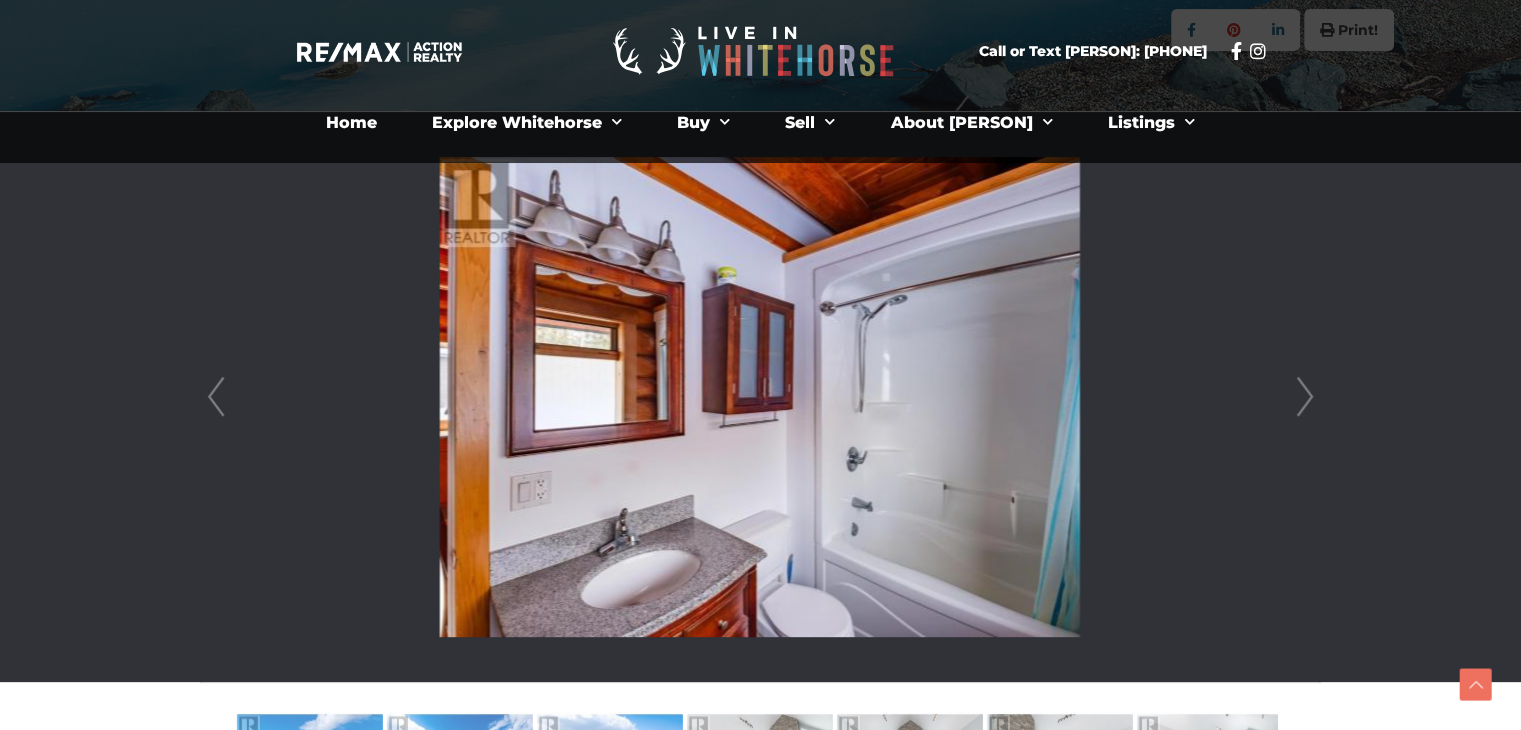 click on "Next" at bounding box center [1305, 397] 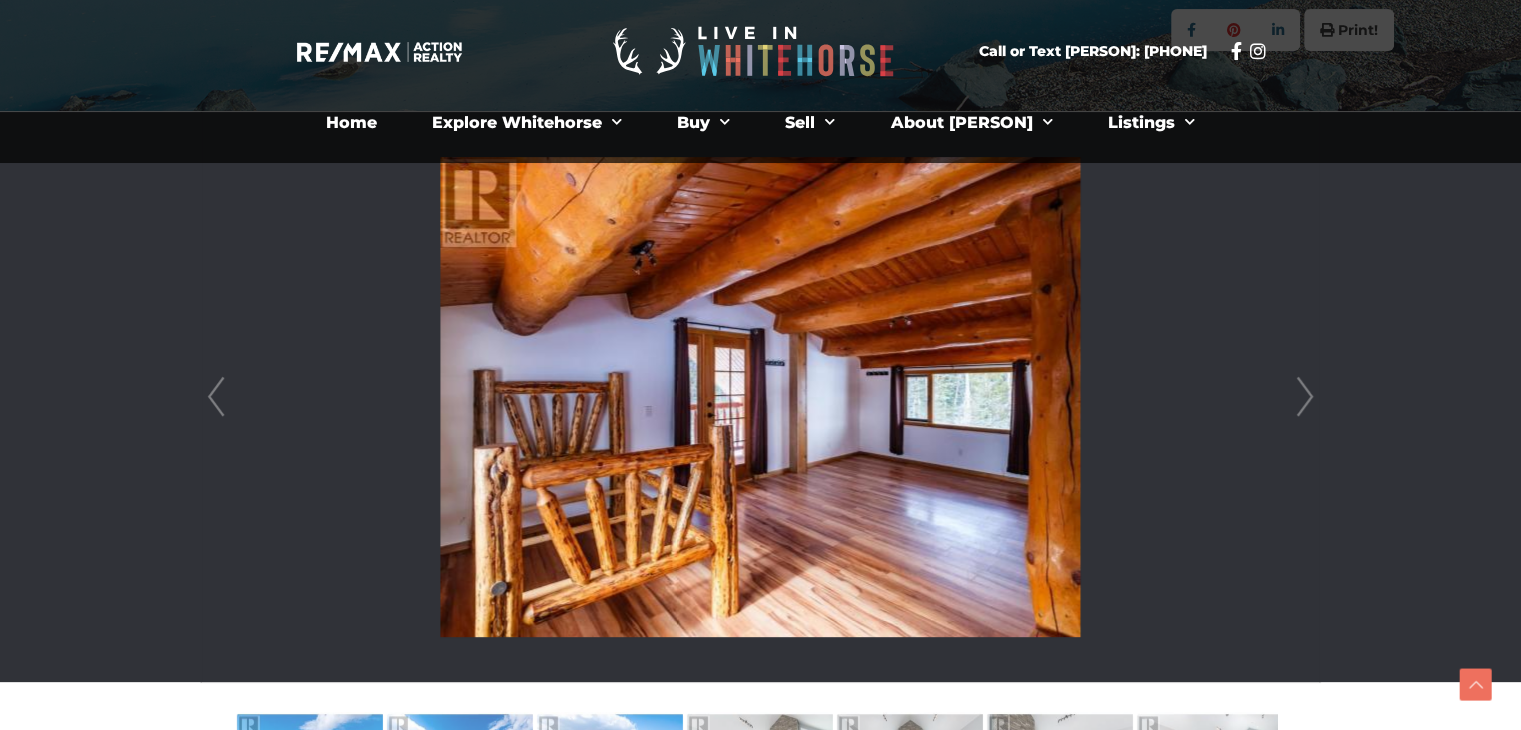 click on "Next" at bounding box center (1305, 397) 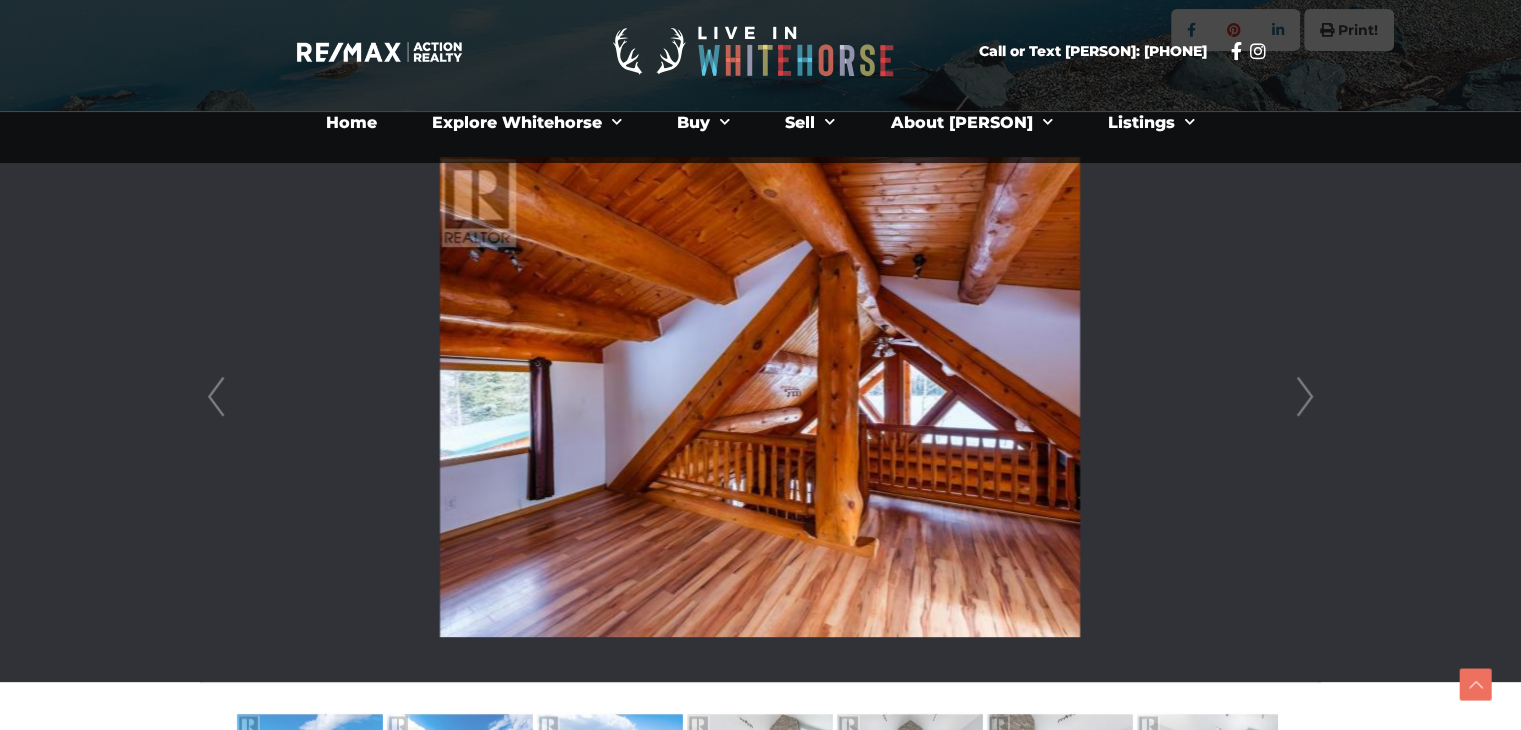 click on "Next" at bounding box center (1305, 397) 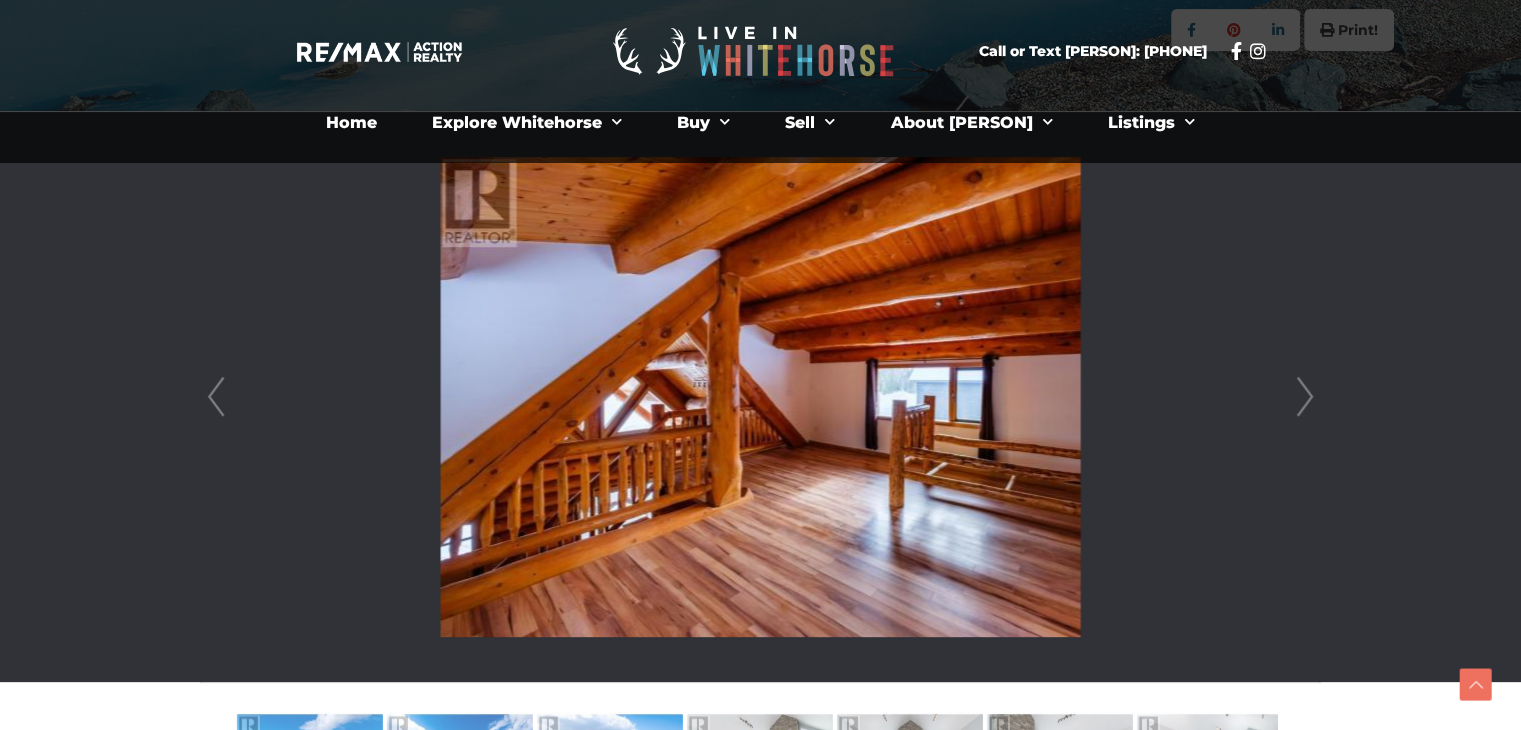 click on "Next" at bounding box center (1305, 397) 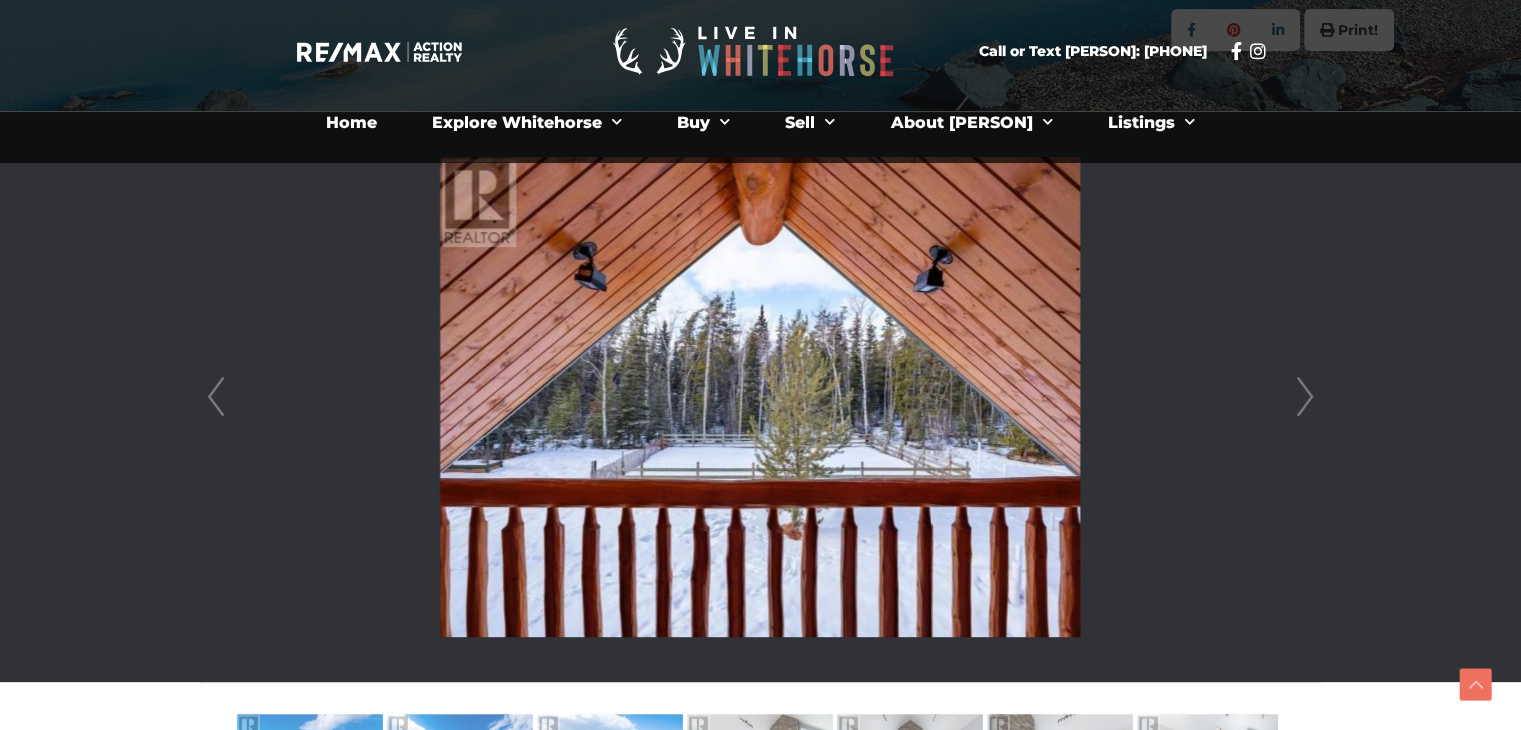 click on "Next" at bounding box center [1305, 397] 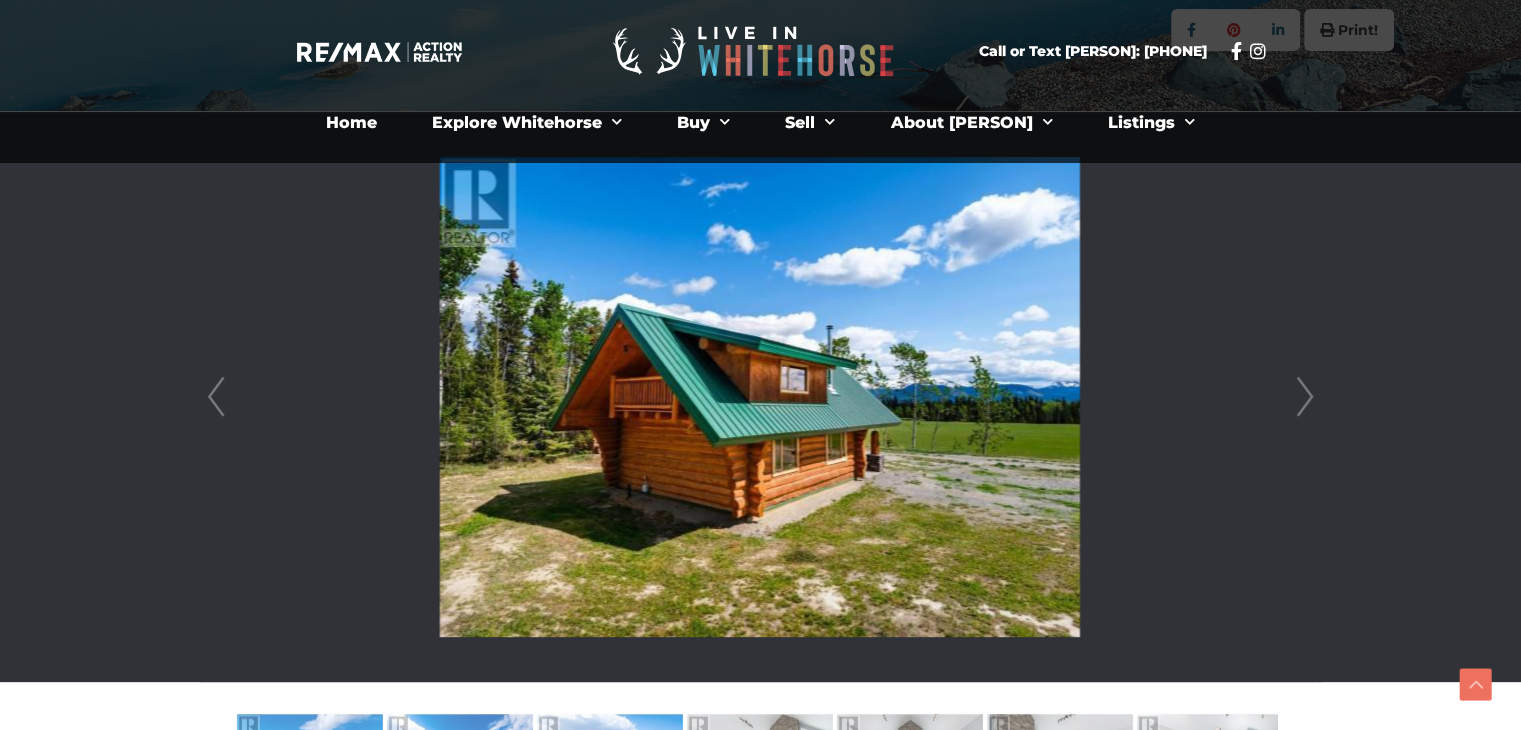 click on "Next" at bounding box center (1305, 397) 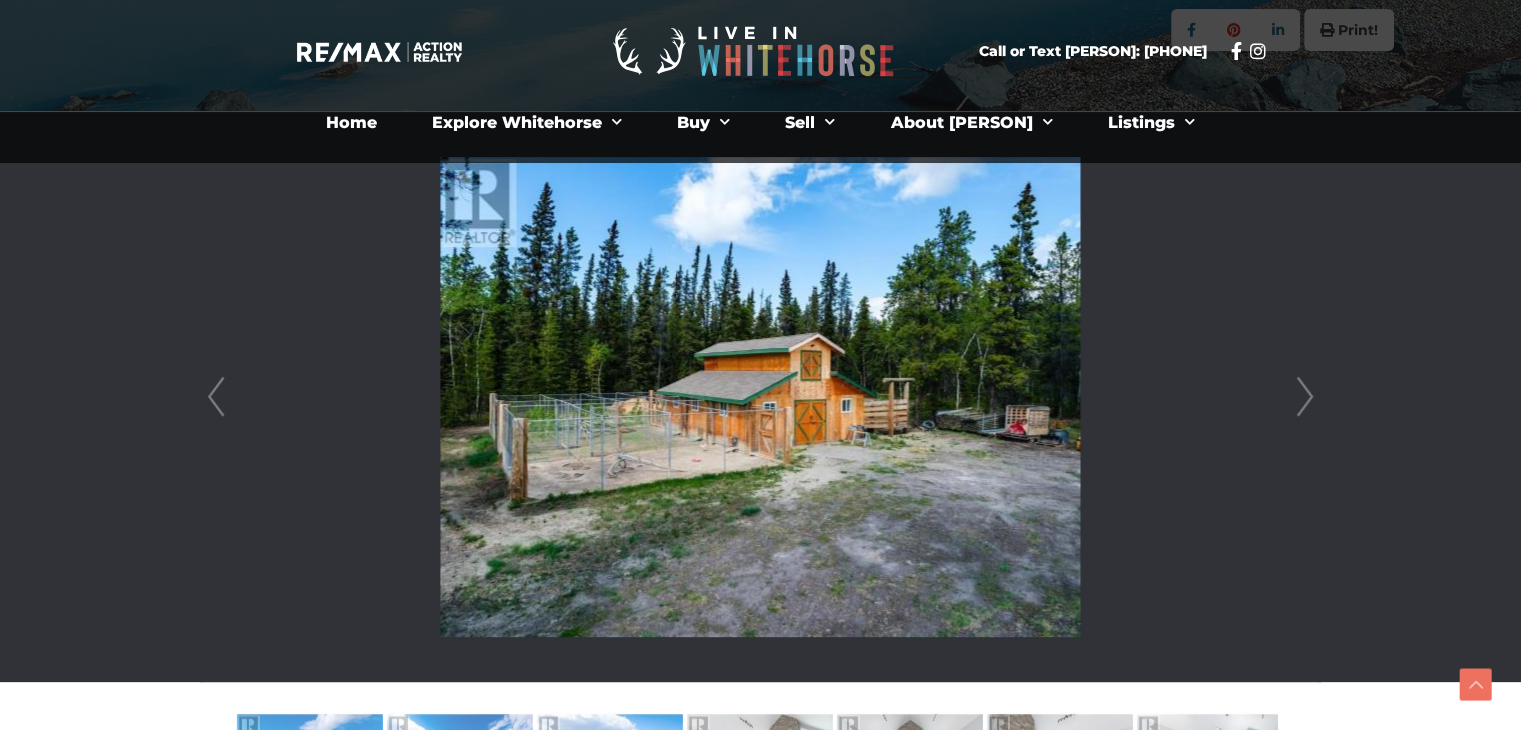 click on "Next" at bounding box center (1305, 397) 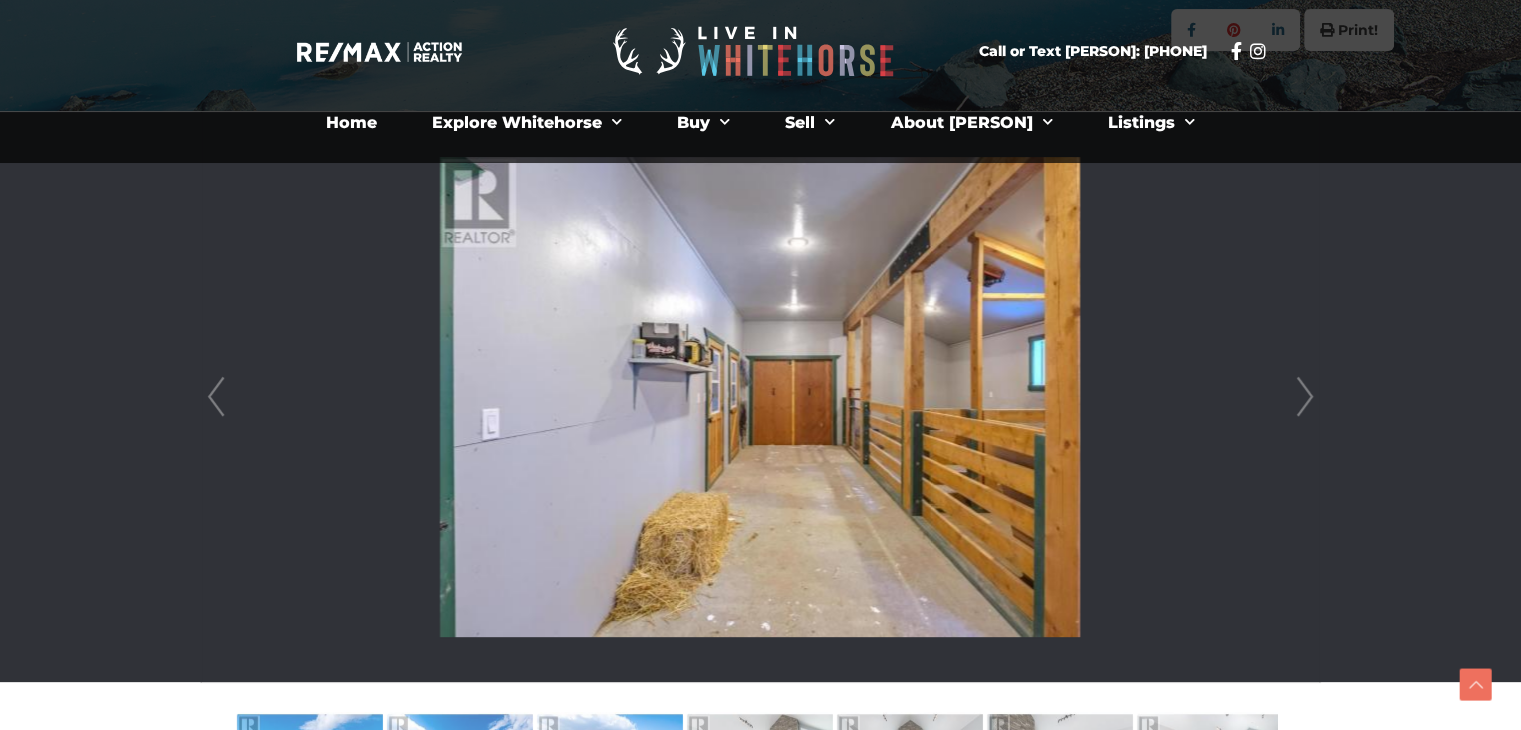 click on "Next" at bounding box center [1305, 397] 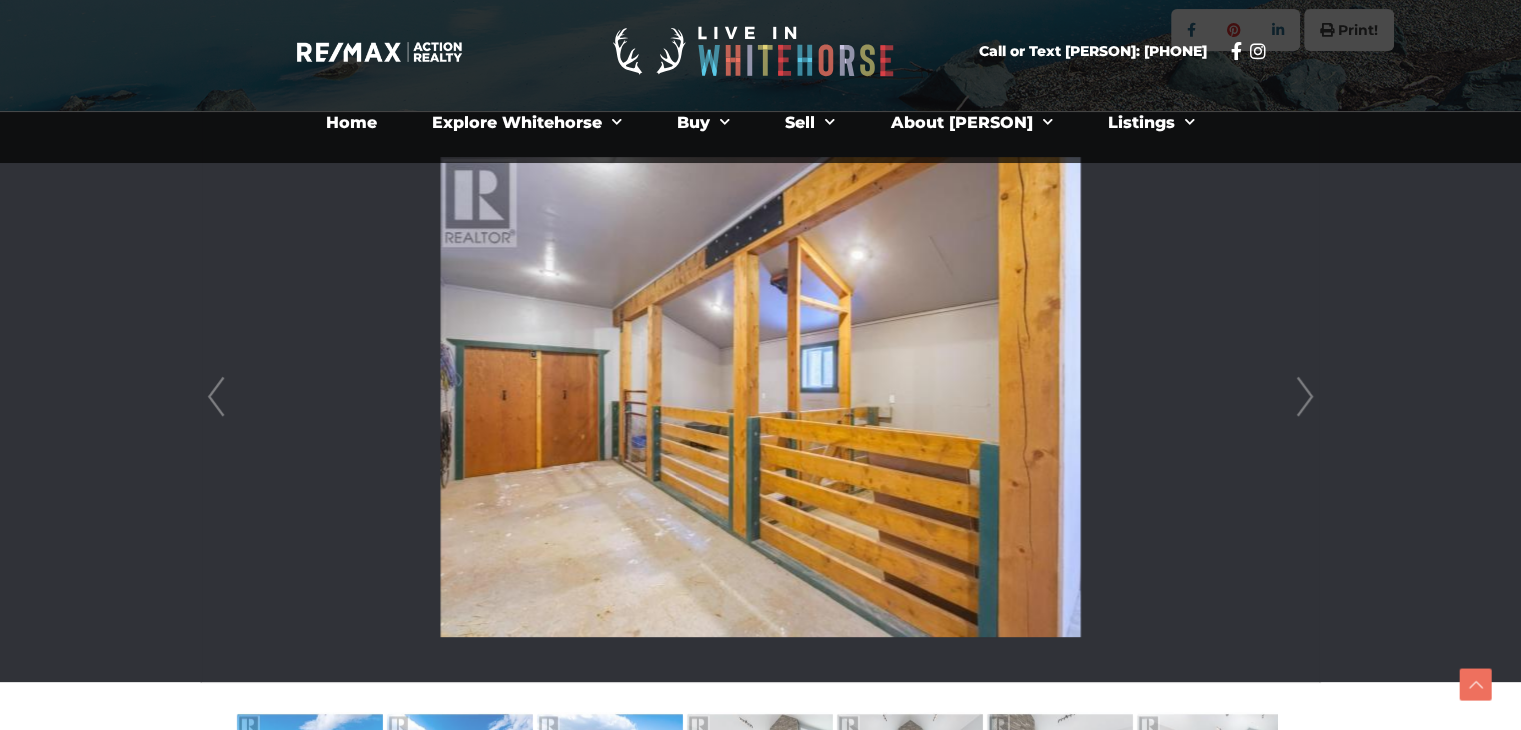 click on "Next" at bounding box center (1305, 397) 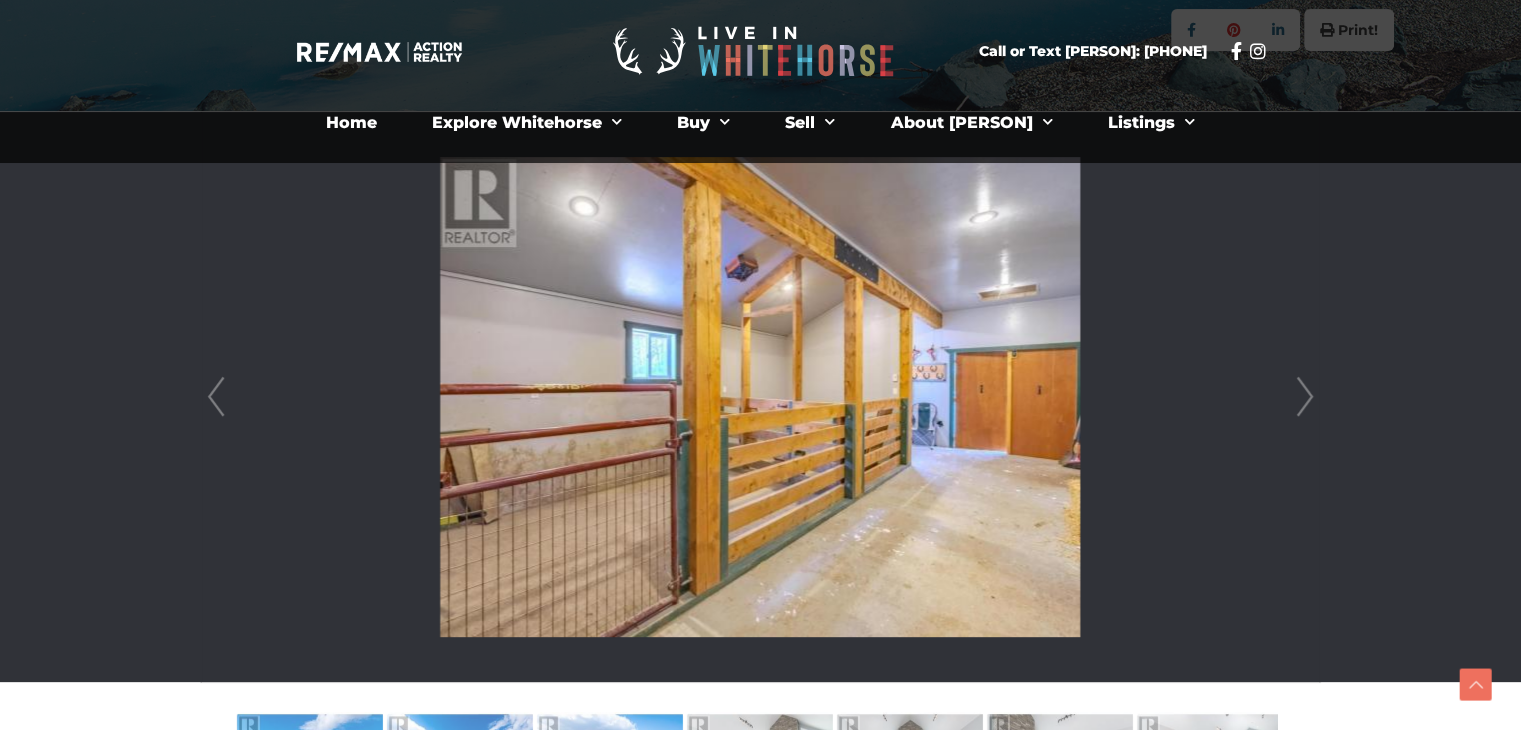 click on "Next" at bounding box center [1305, 397] 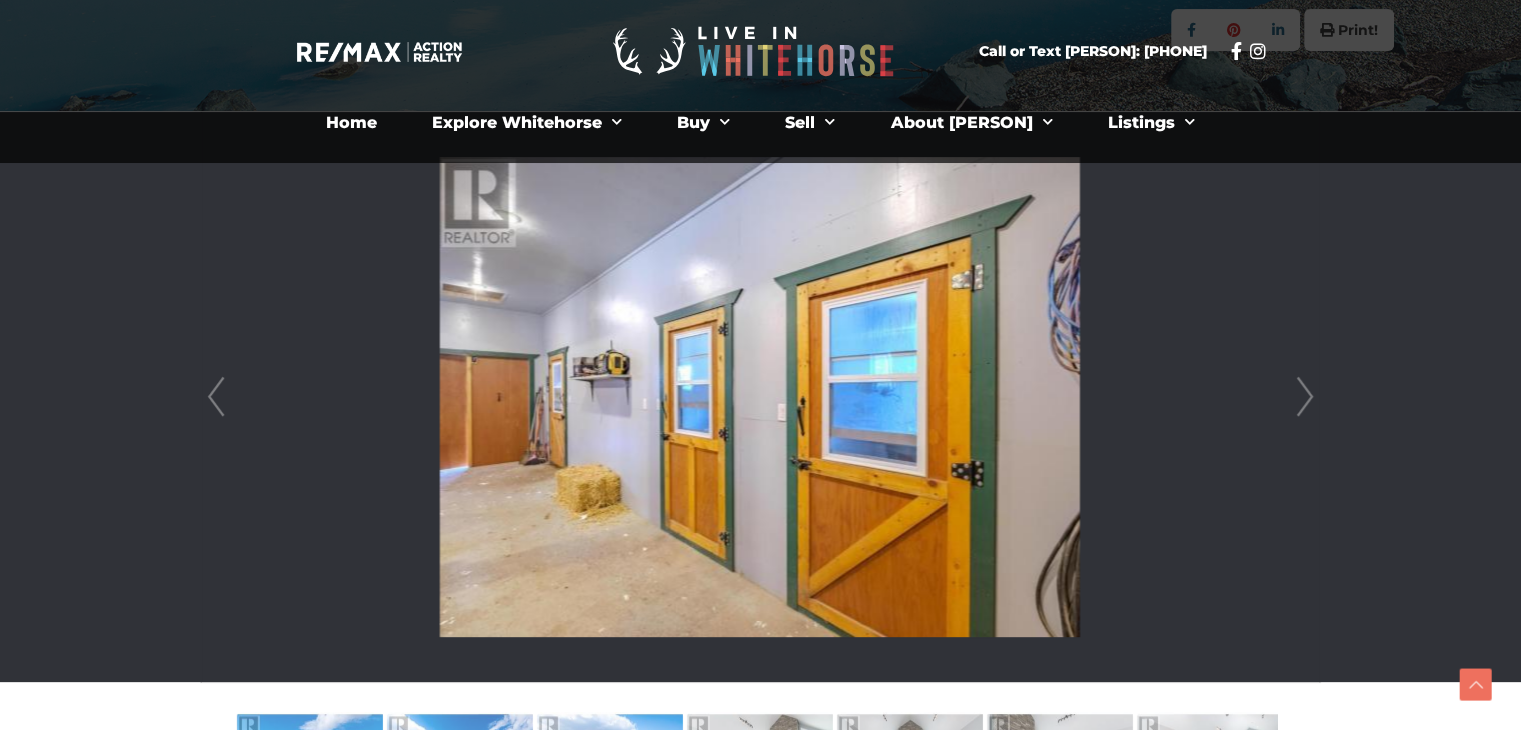 click on "Next" at bounding box center [1305, 397] 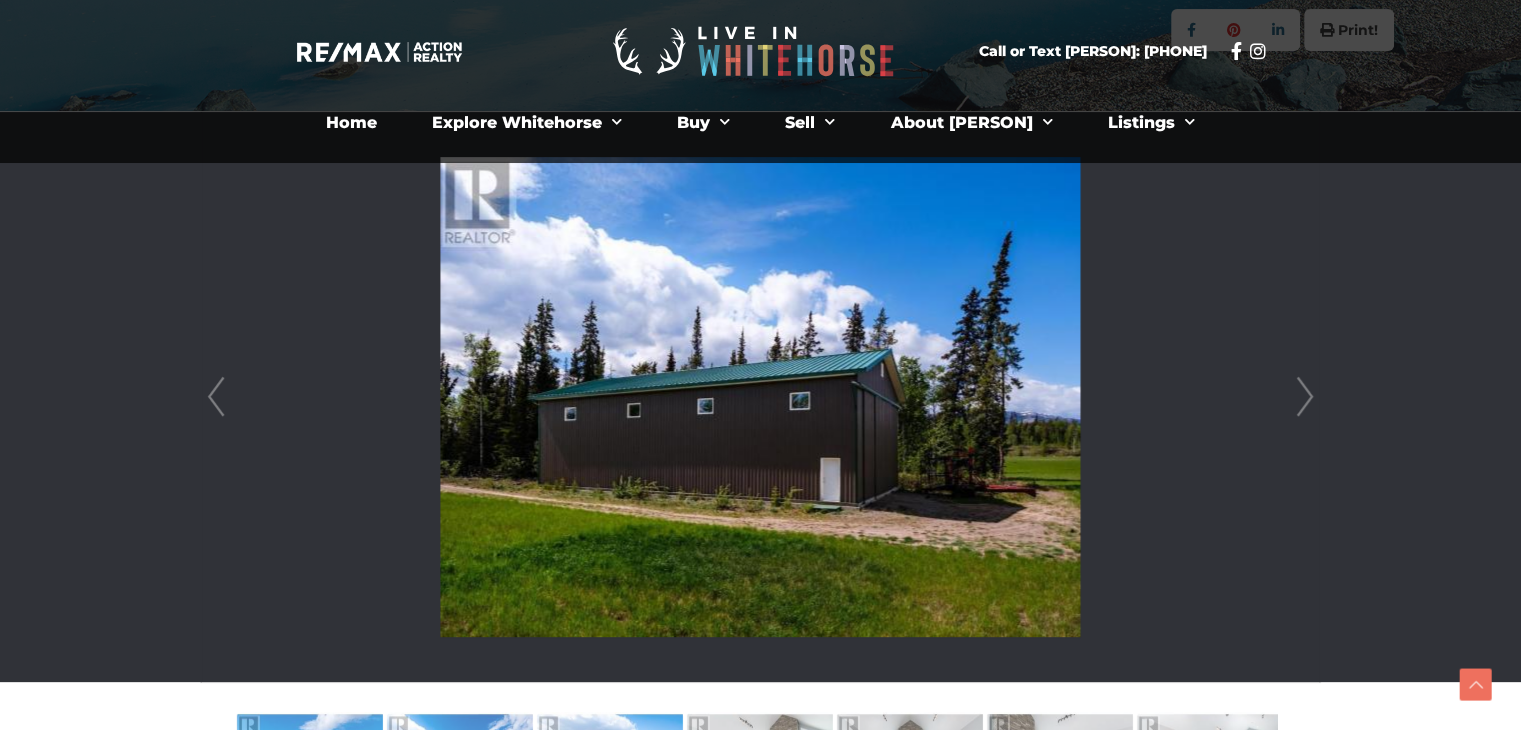 click on "Next" at bounding box center [1305, 397] 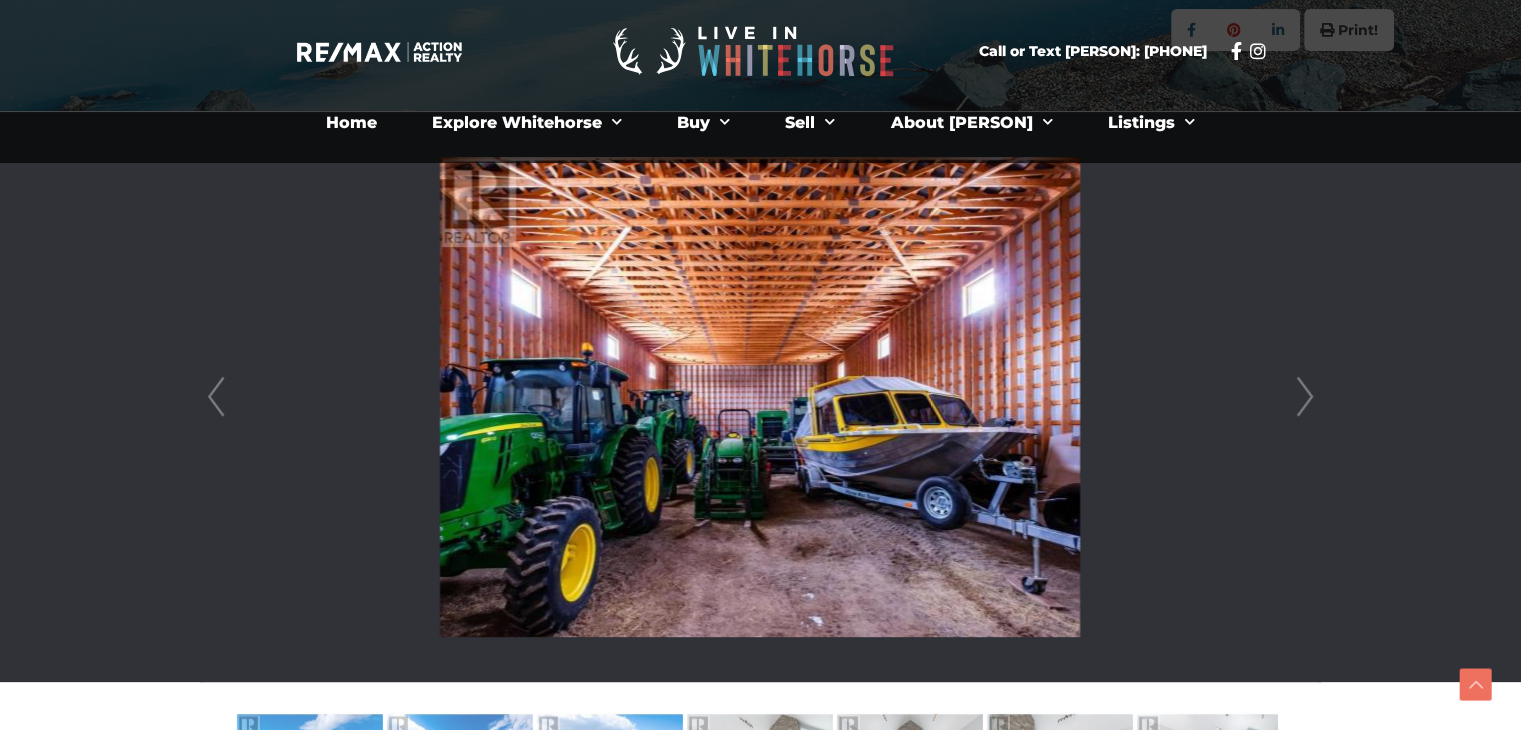click on "Next" at bounding box center (1305, 397) 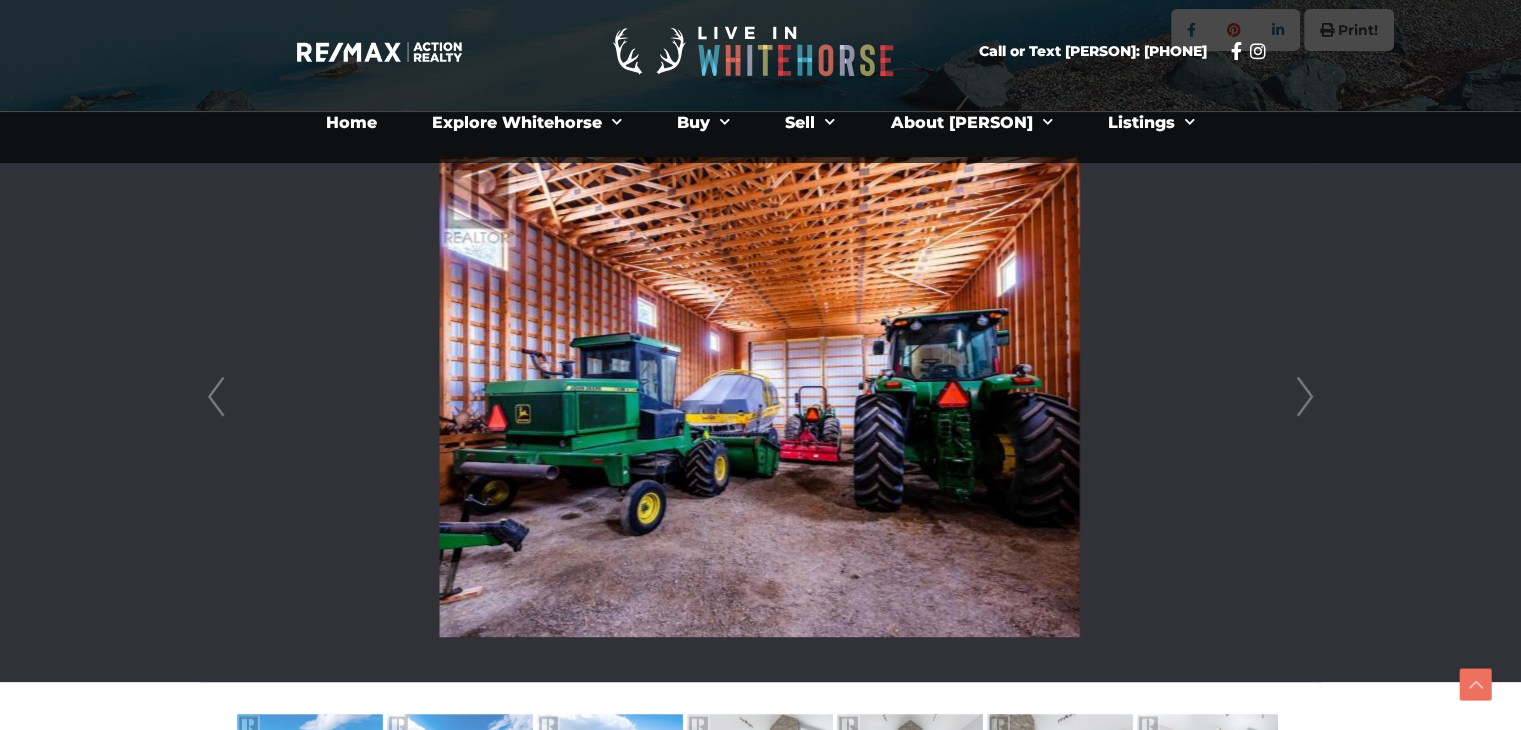 click on "Next" at bounding box center [1305, 397] 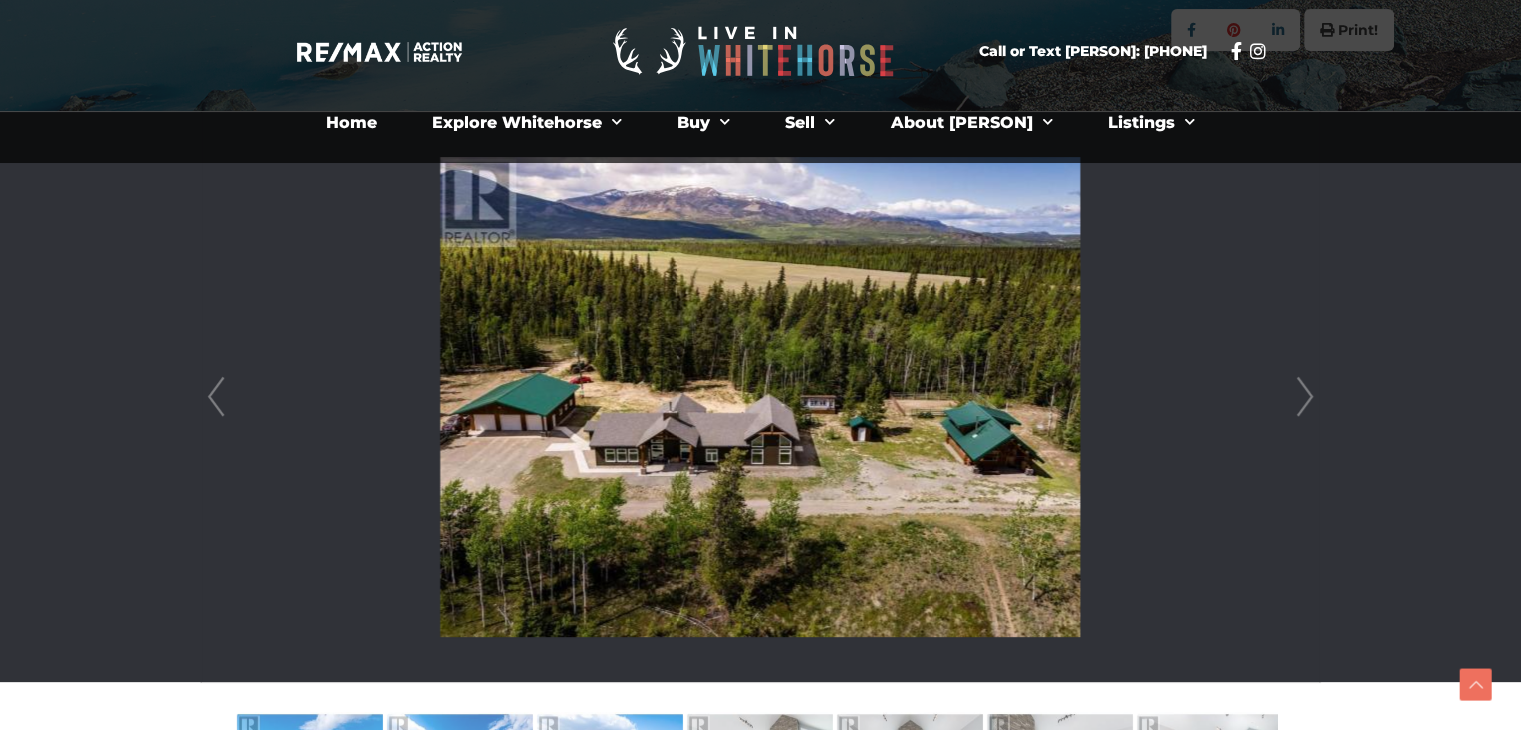click on "Next" at bounding box center (1305, 397) 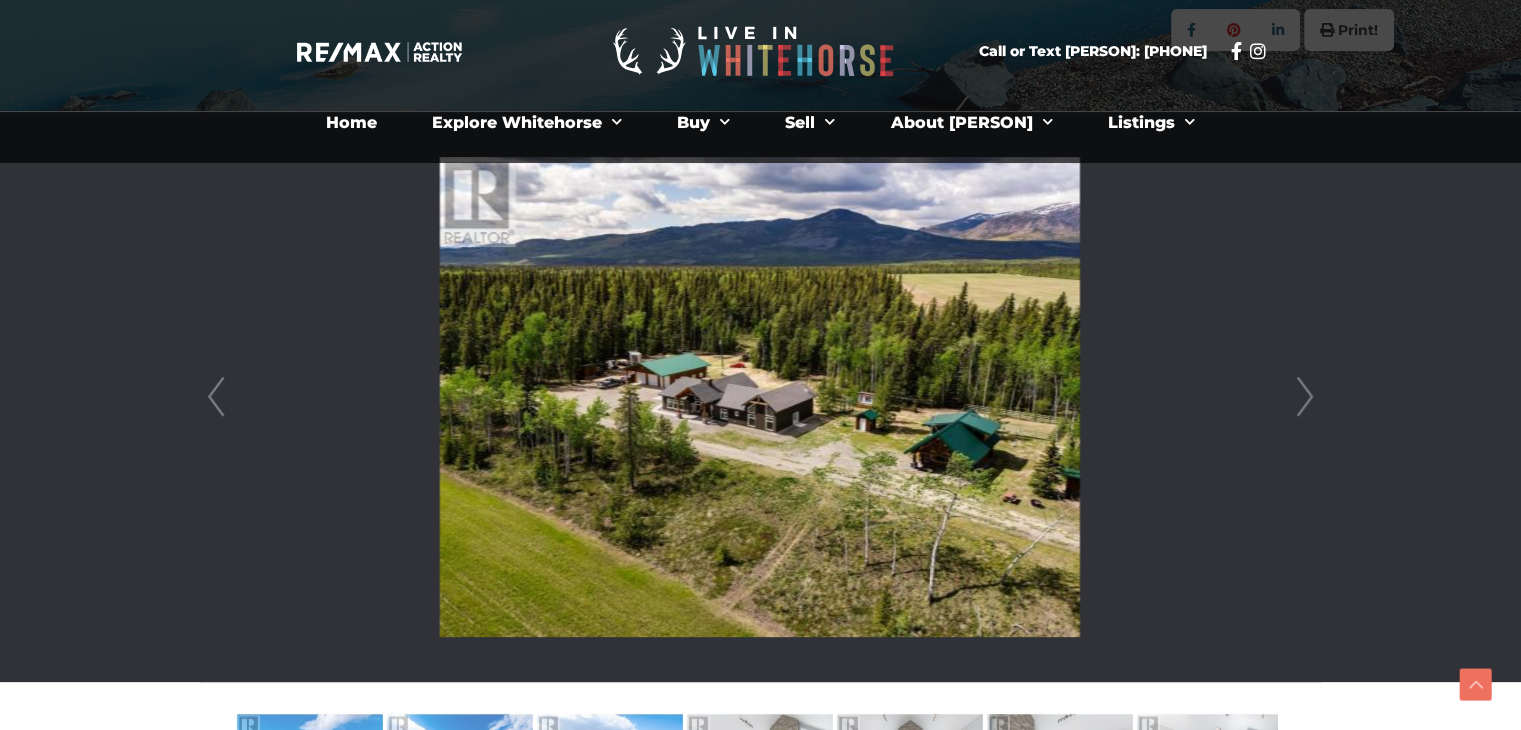 click on "Next" at bounding box center [1305, 397] 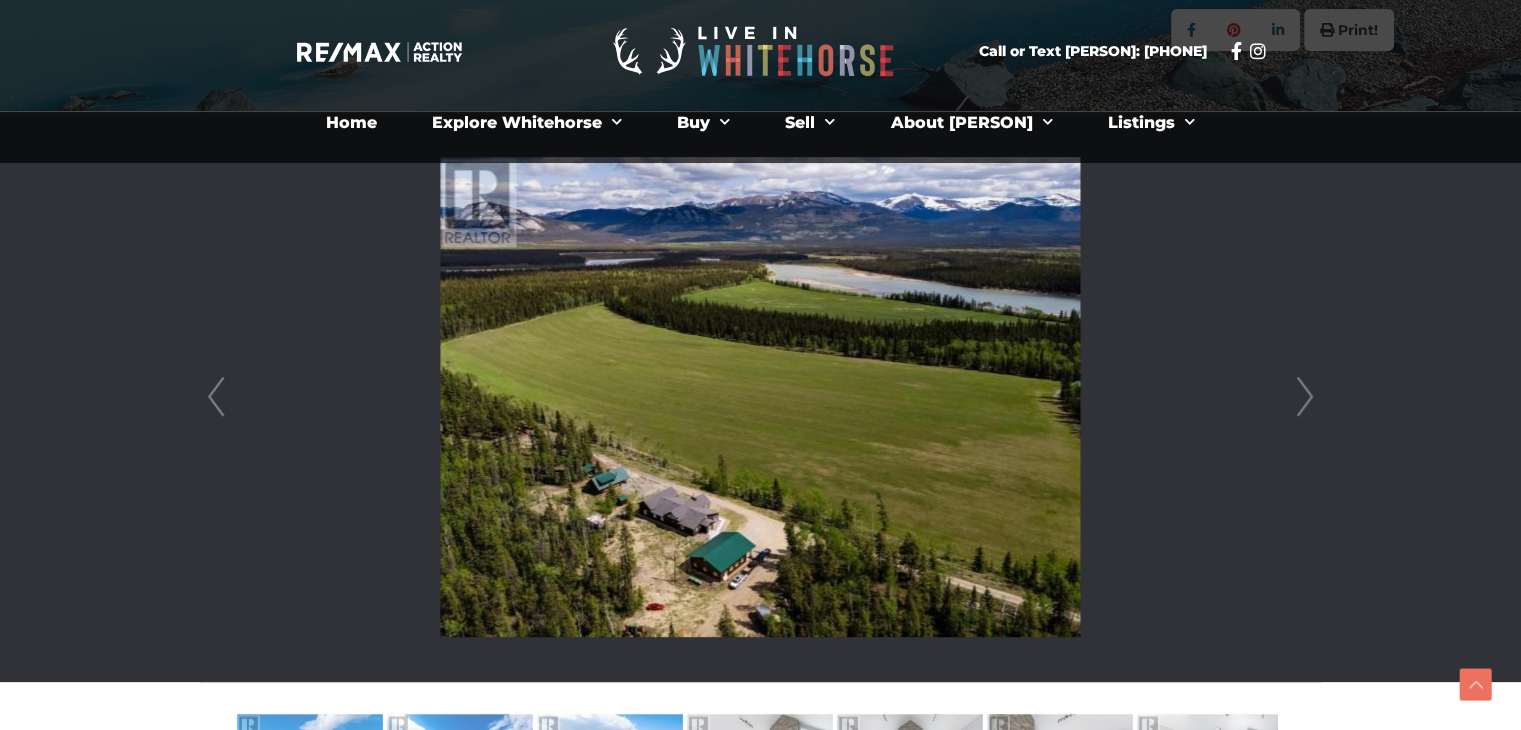 click on "Next" at bounding box center (1305, 397) 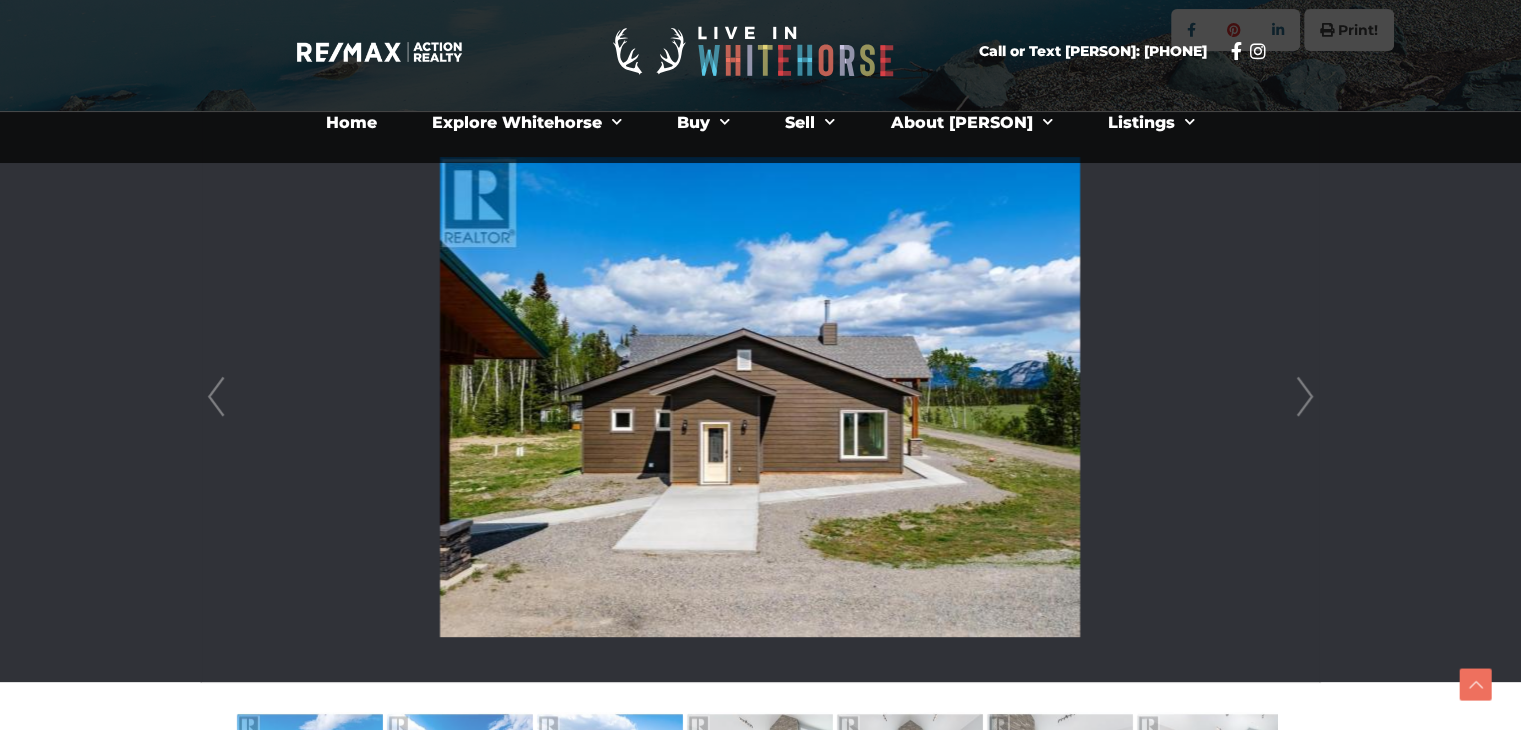 click on "Next" at bounding box center [1305, 397] 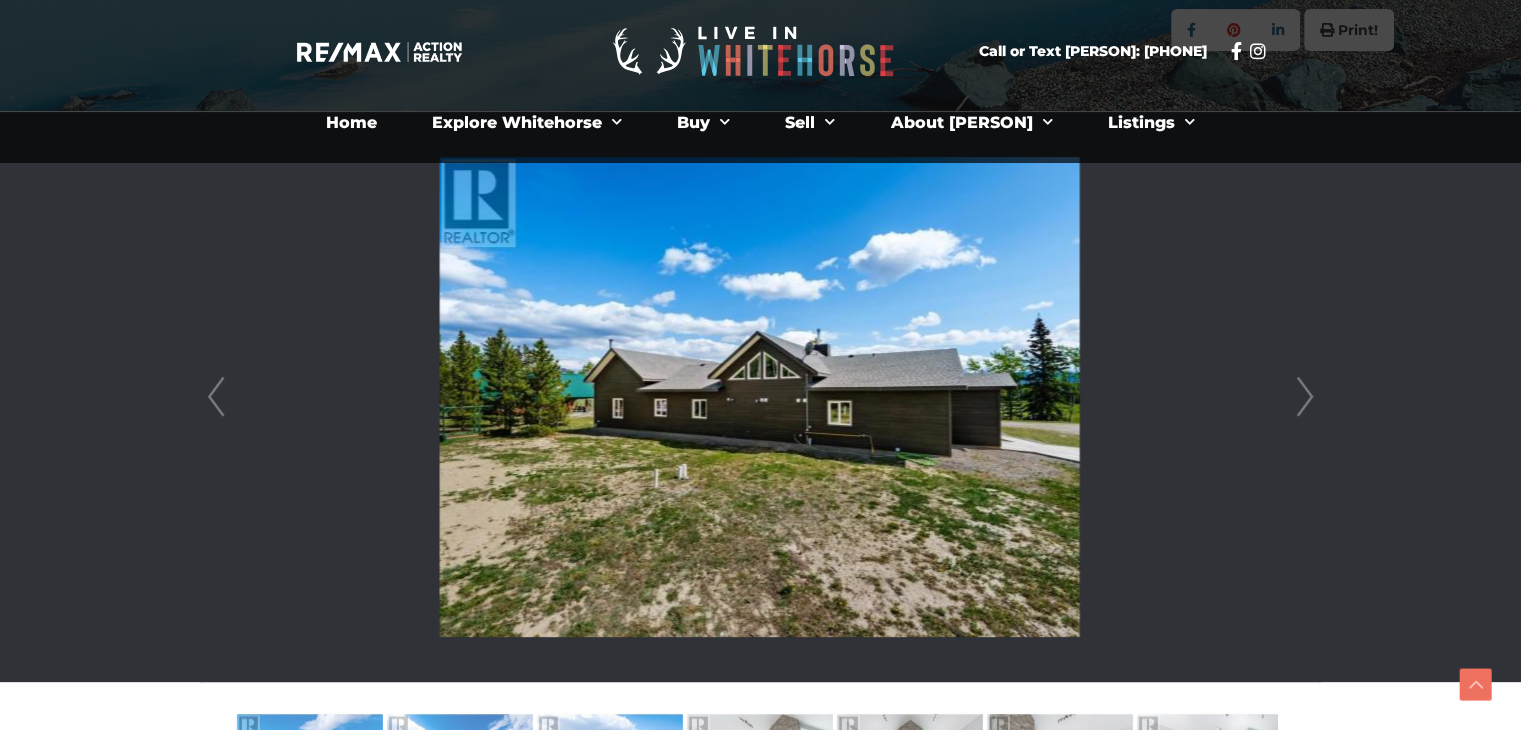 click on "Next" at bounding box center (1305, 397) 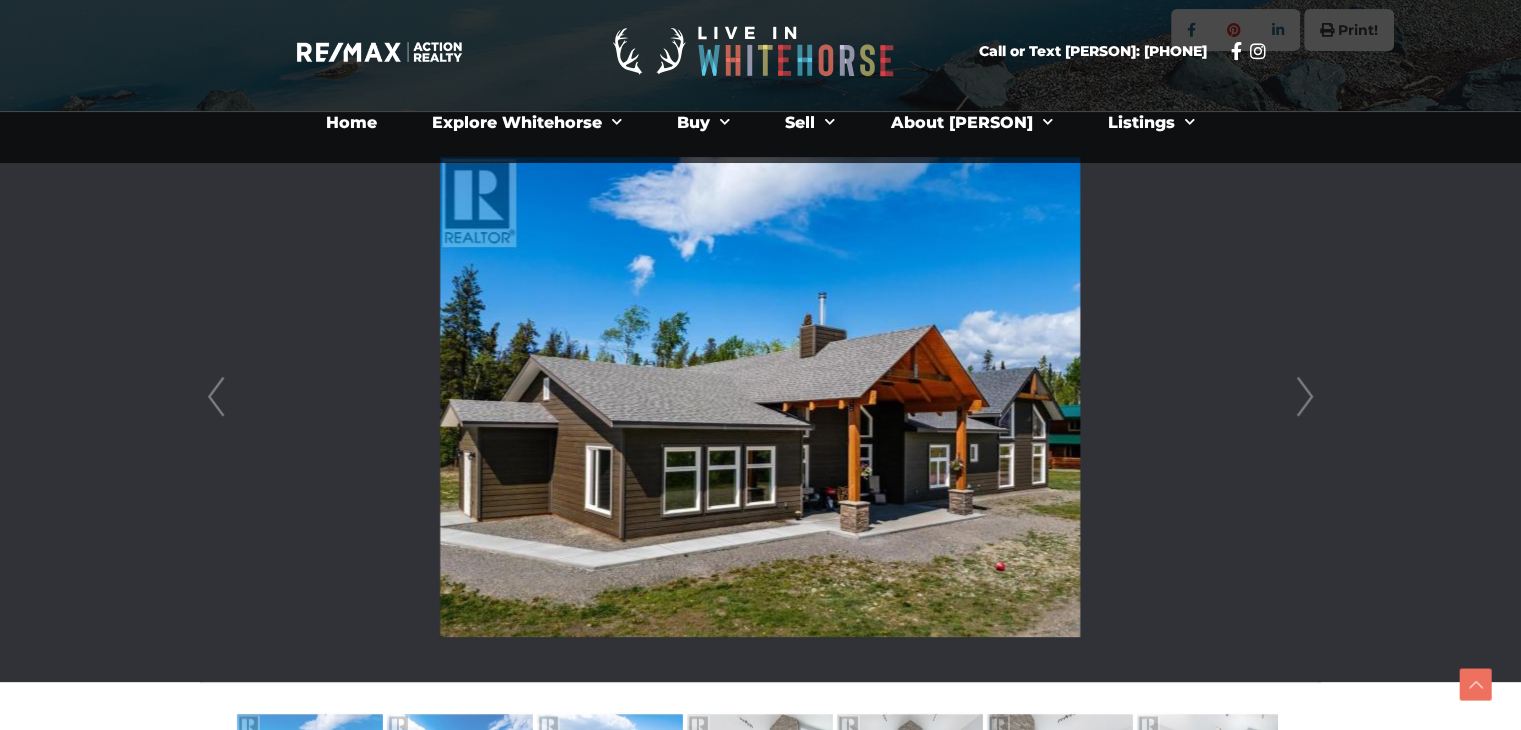 click on "Next" at bounding box center (1305, 397) 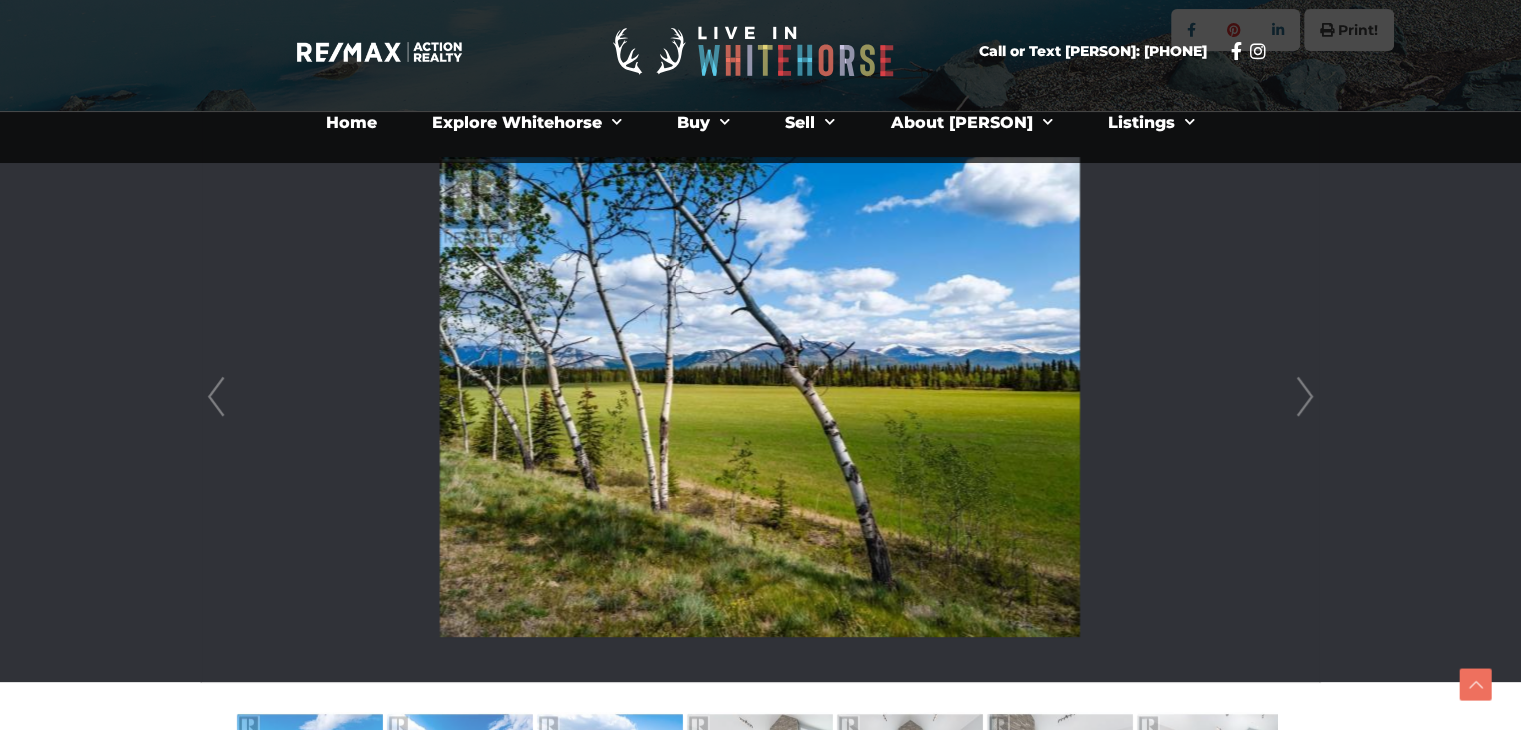 click on "Next" at bounding box center [1305, 397] 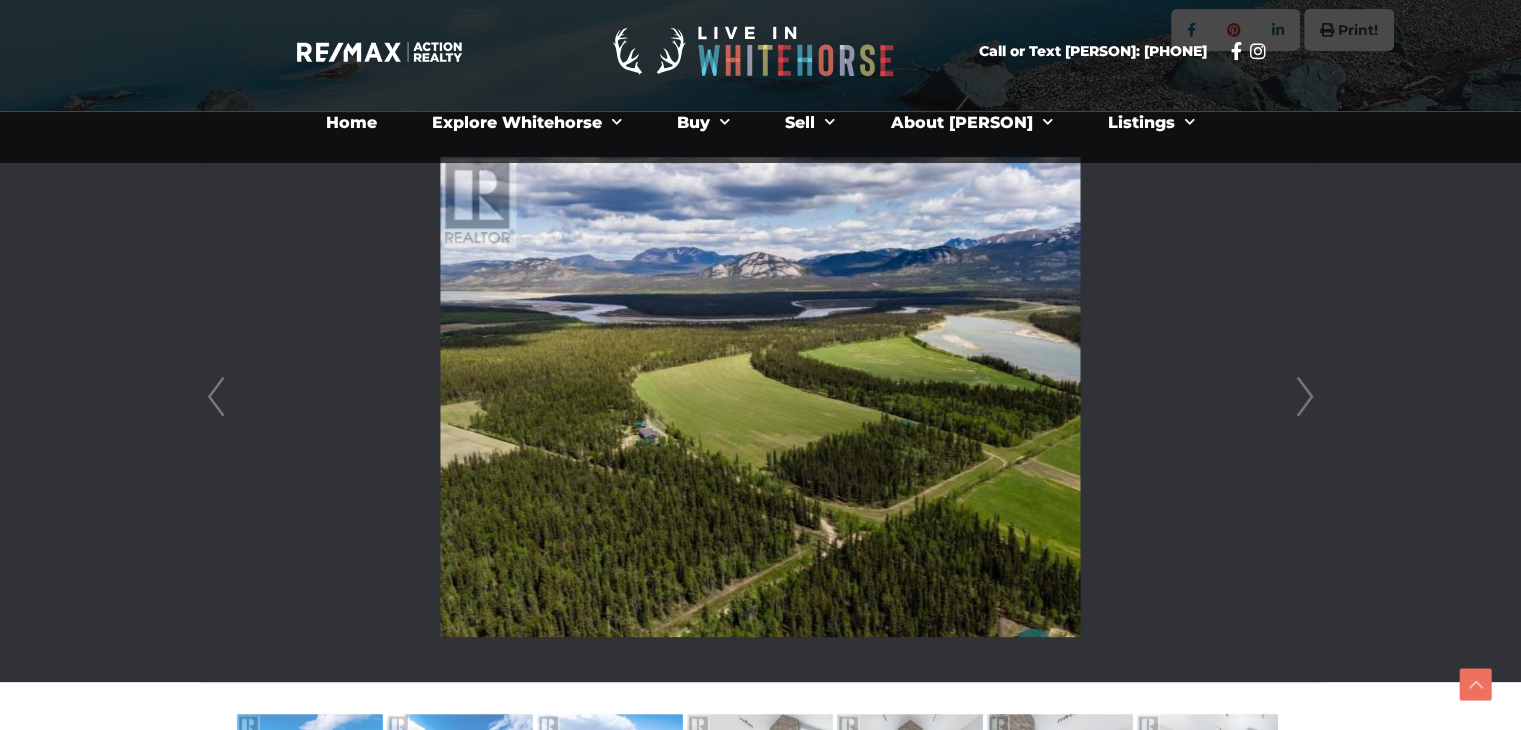 click on "Next" at bounding box center (1305, 397) 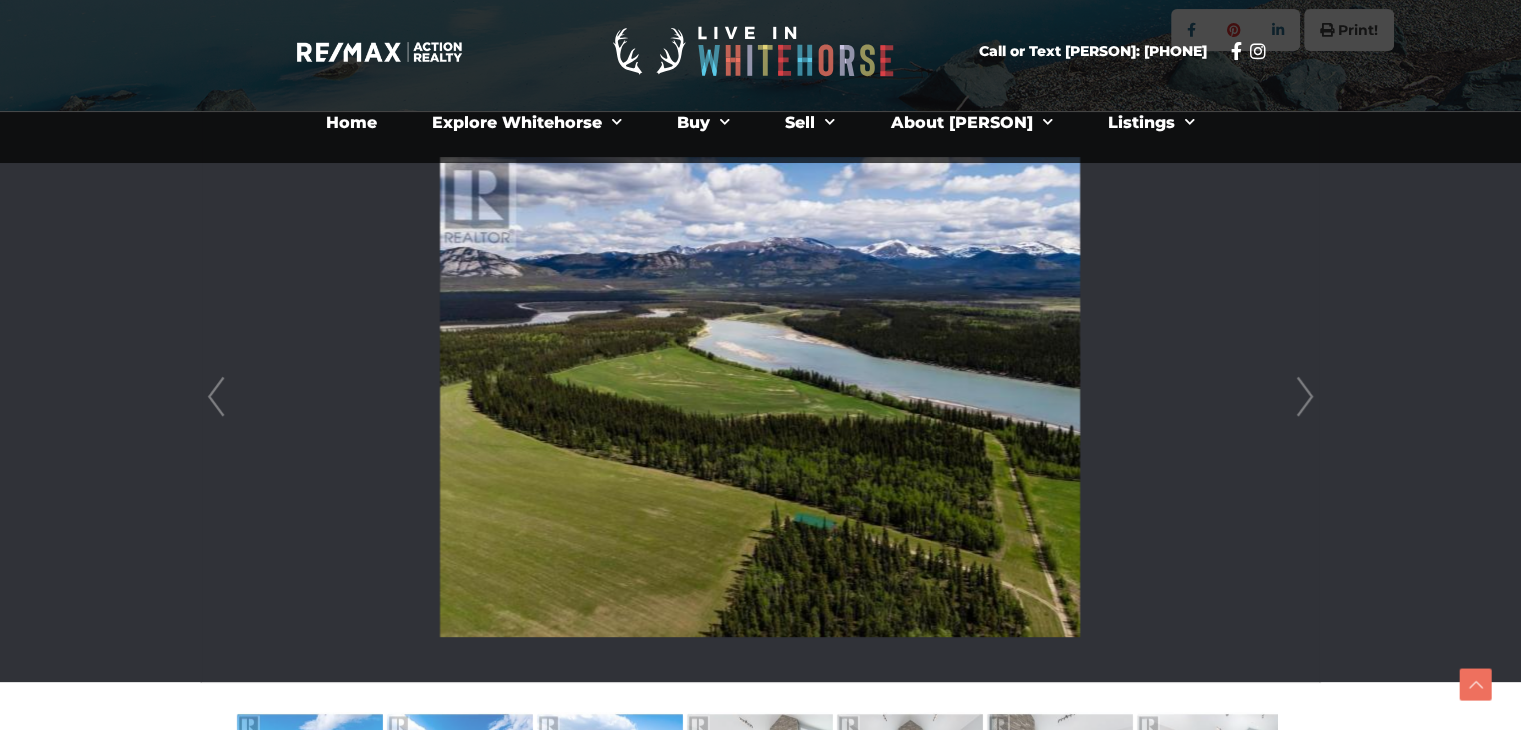 click on "Next" at bounding box center [1305, 397] 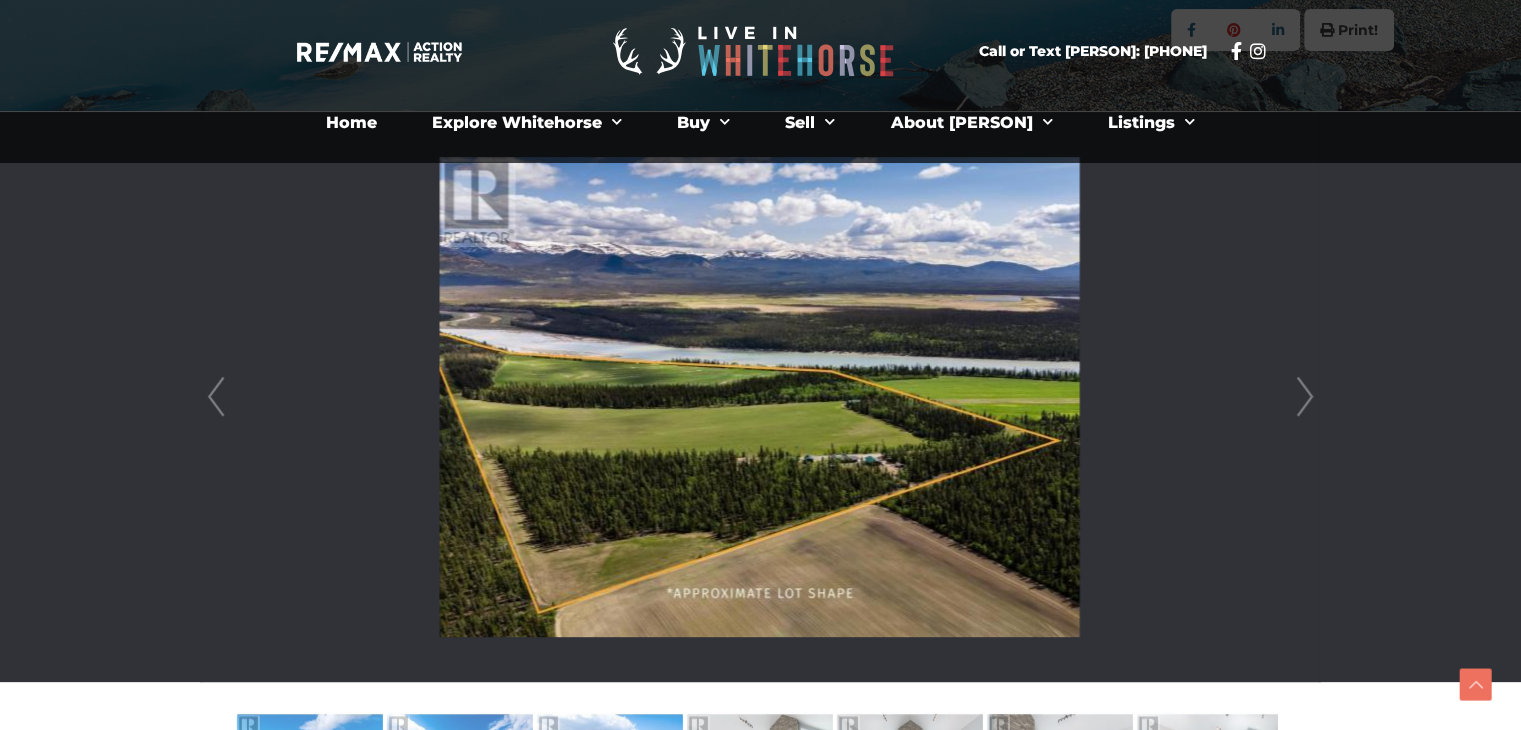 click on "Next" at bounding box center (1305, 397) 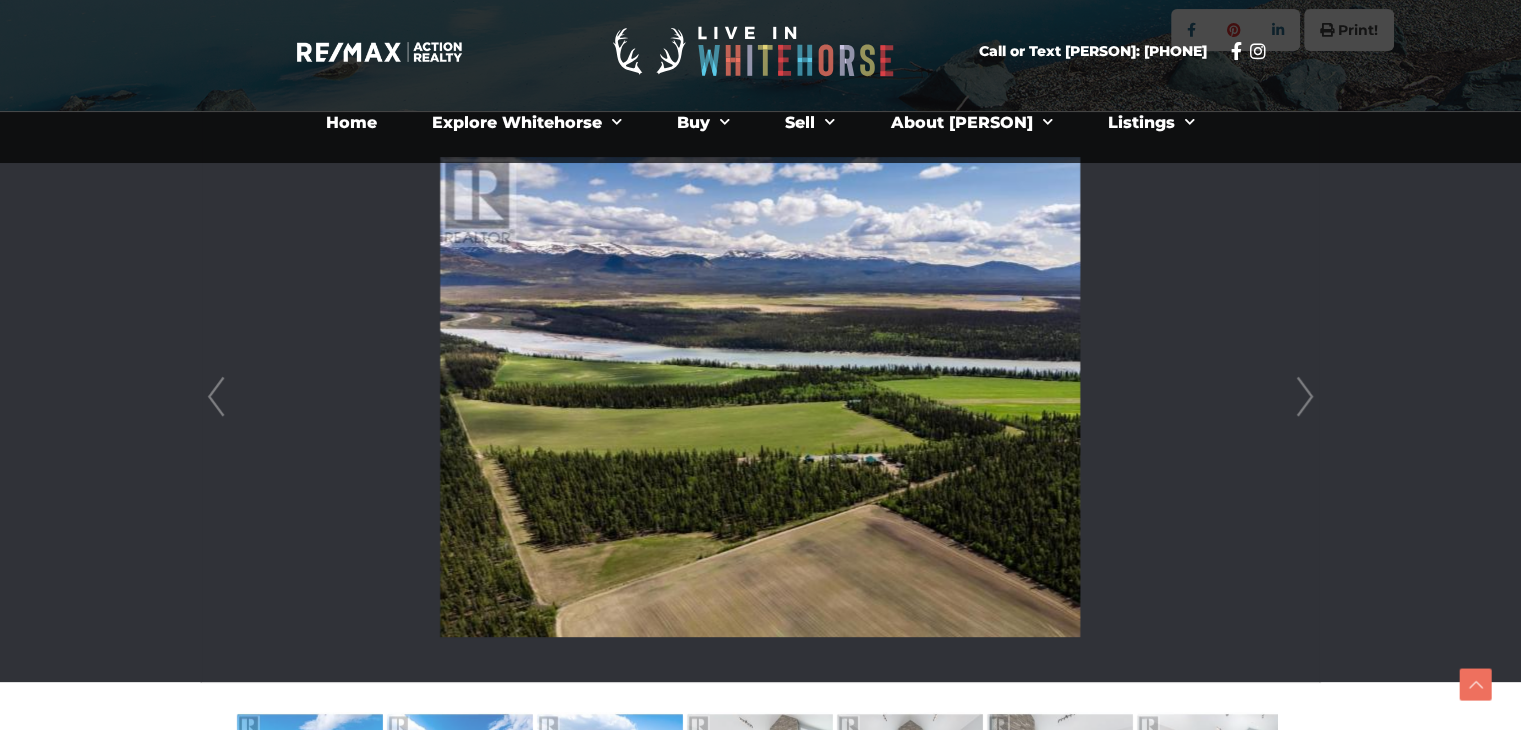 click on "Next" at bounding box center (1305, 397) 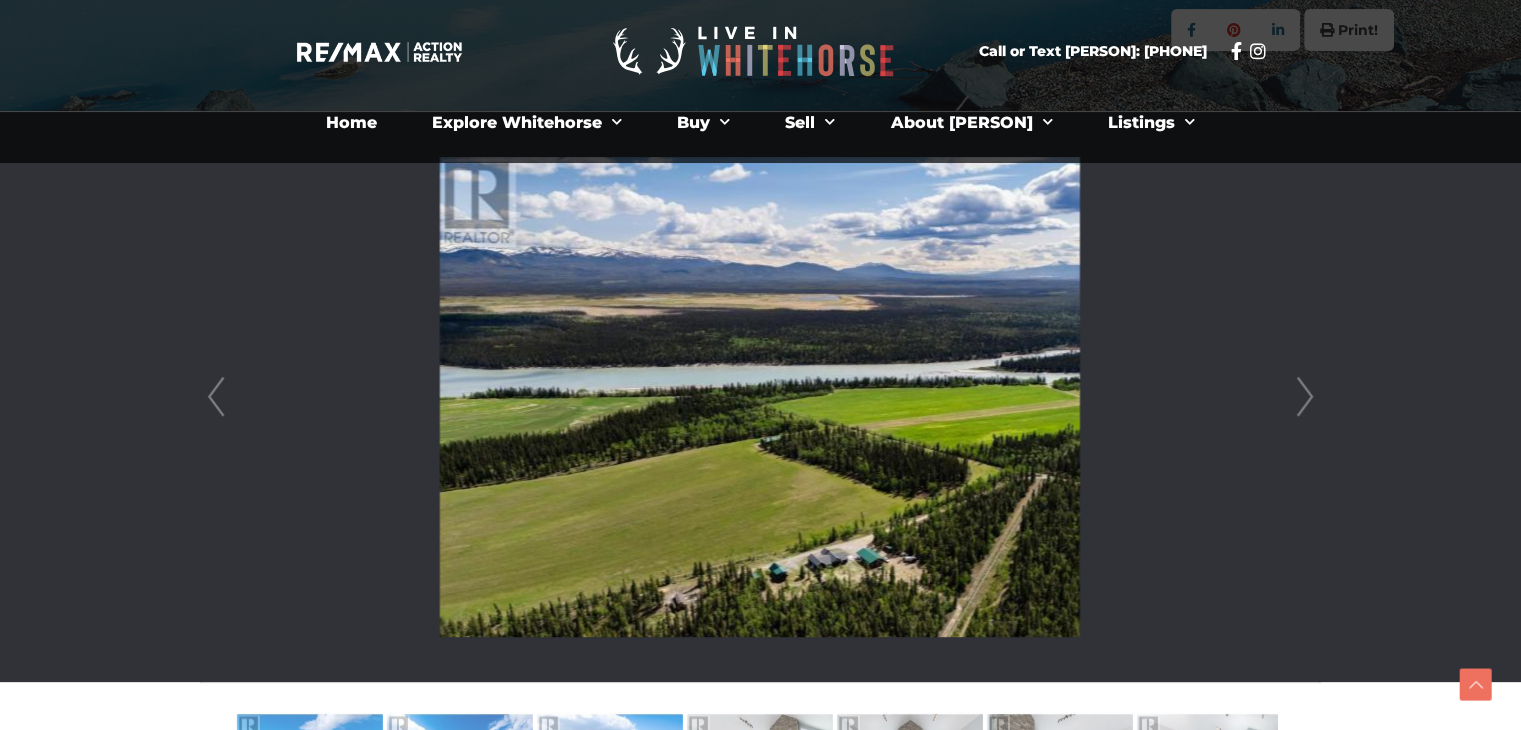 click on "Next" at bounding box center [1305, 397] 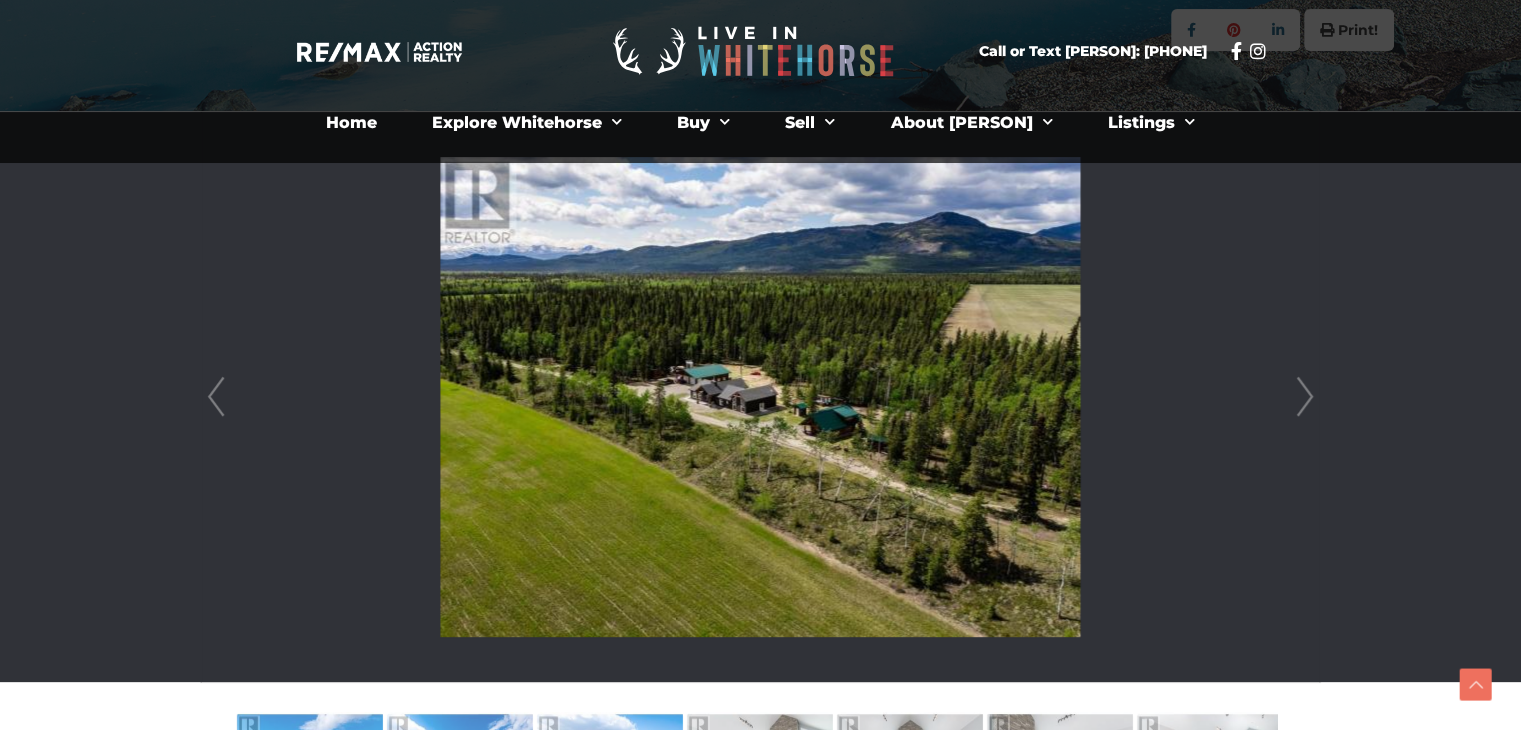 click on "Next" at bounding box center (1305, 397) 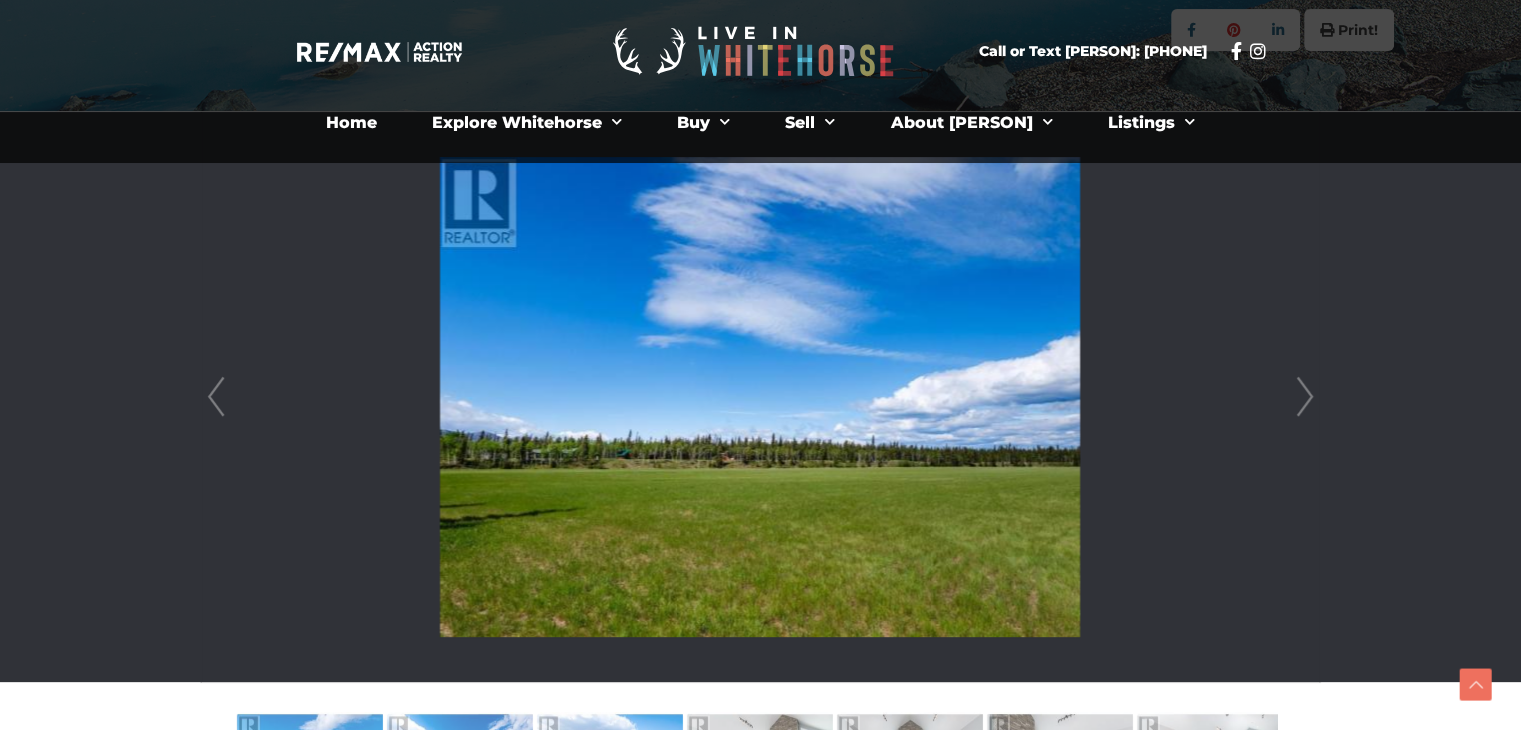 click on "Next" at bounding box center [1305, 397] 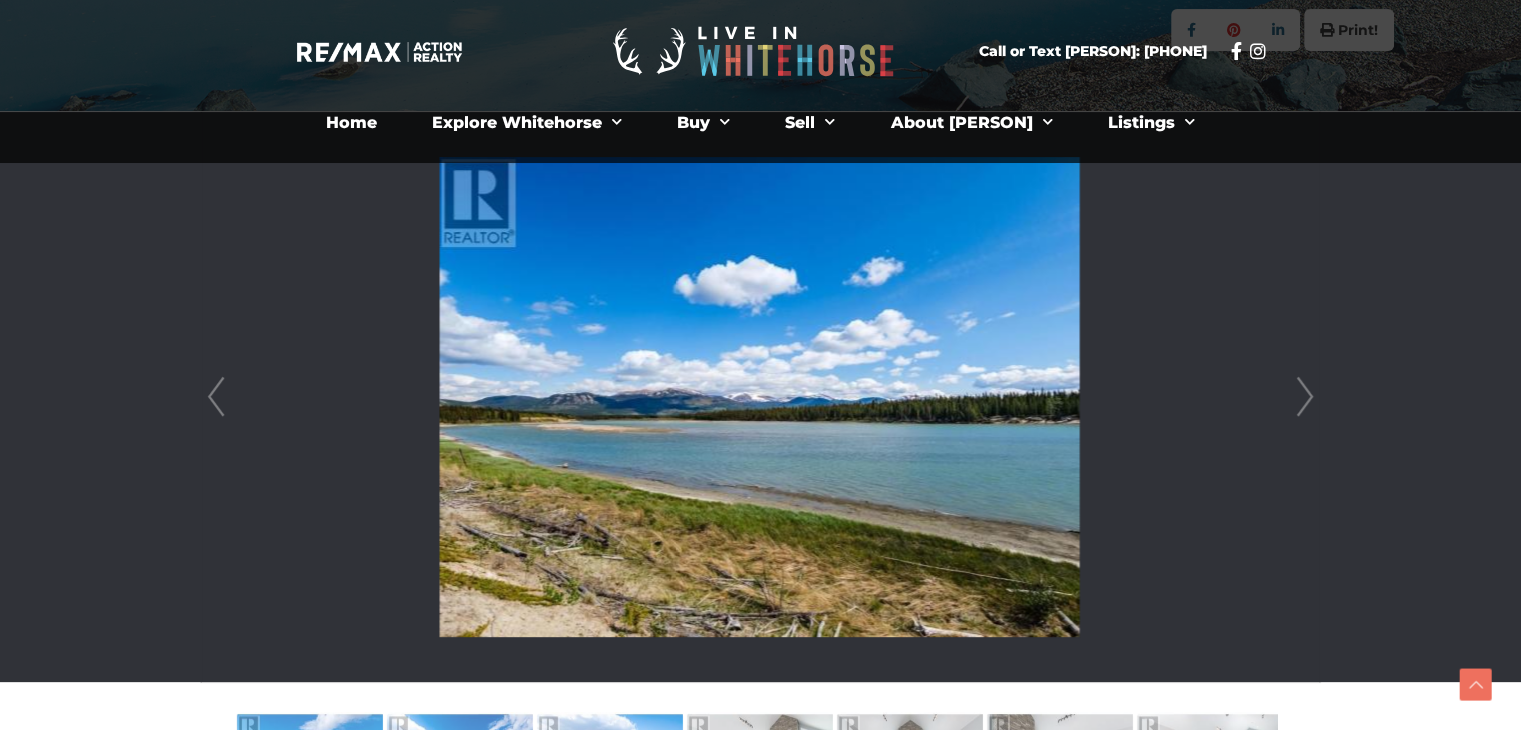 click on "Next" at bounding box center (1305, 397) 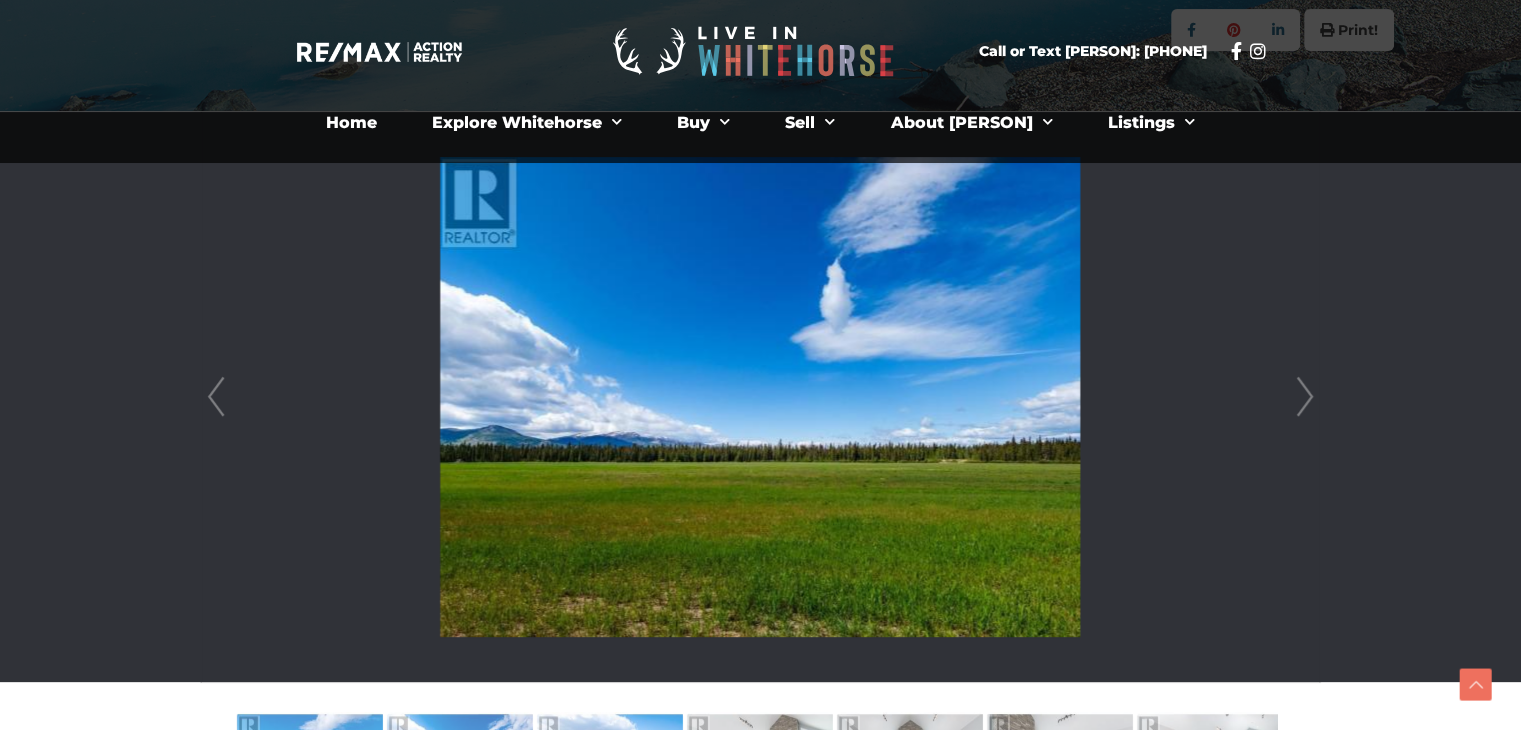 click on "Next" at bounding box center [1305, 397] 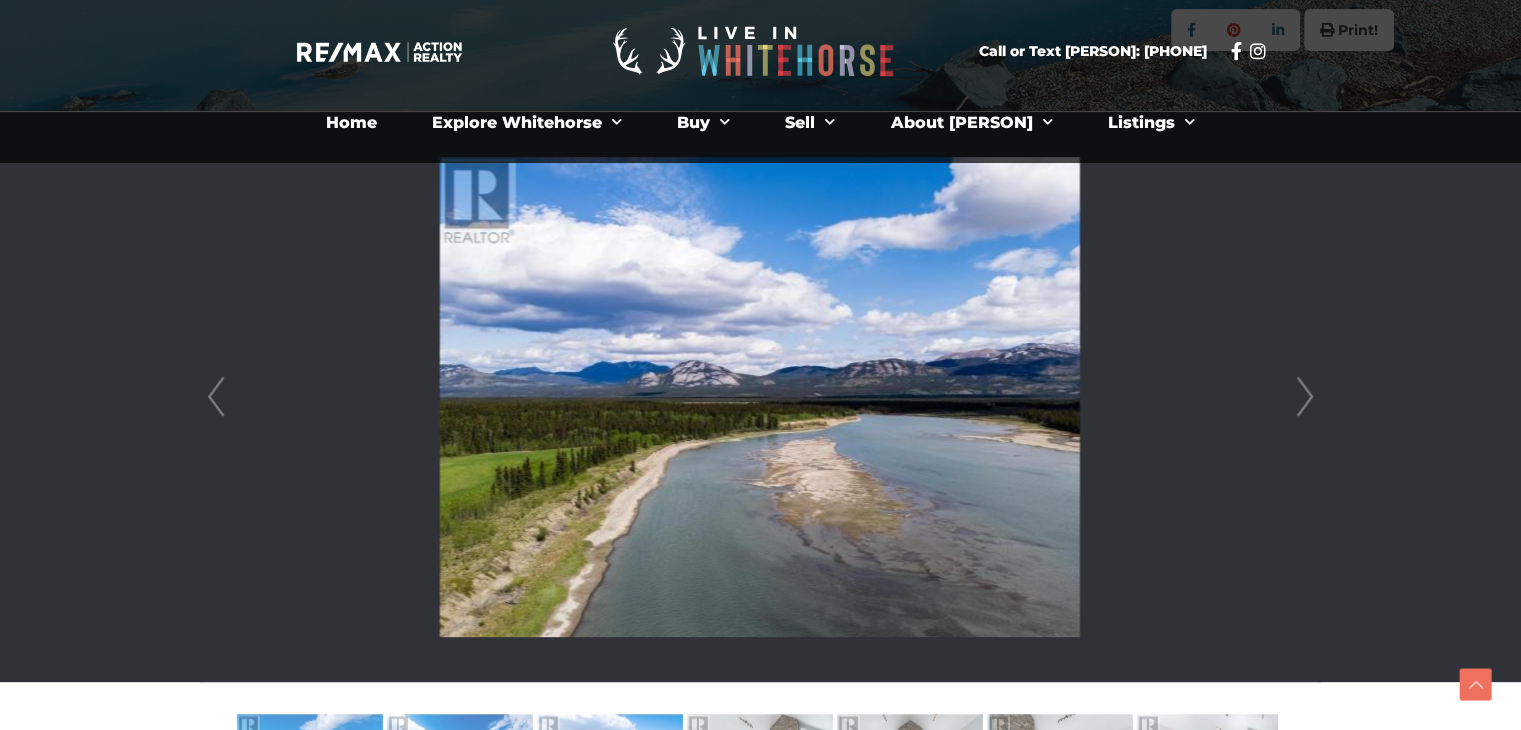 click on "Next" at bounding box center [1305, 397] 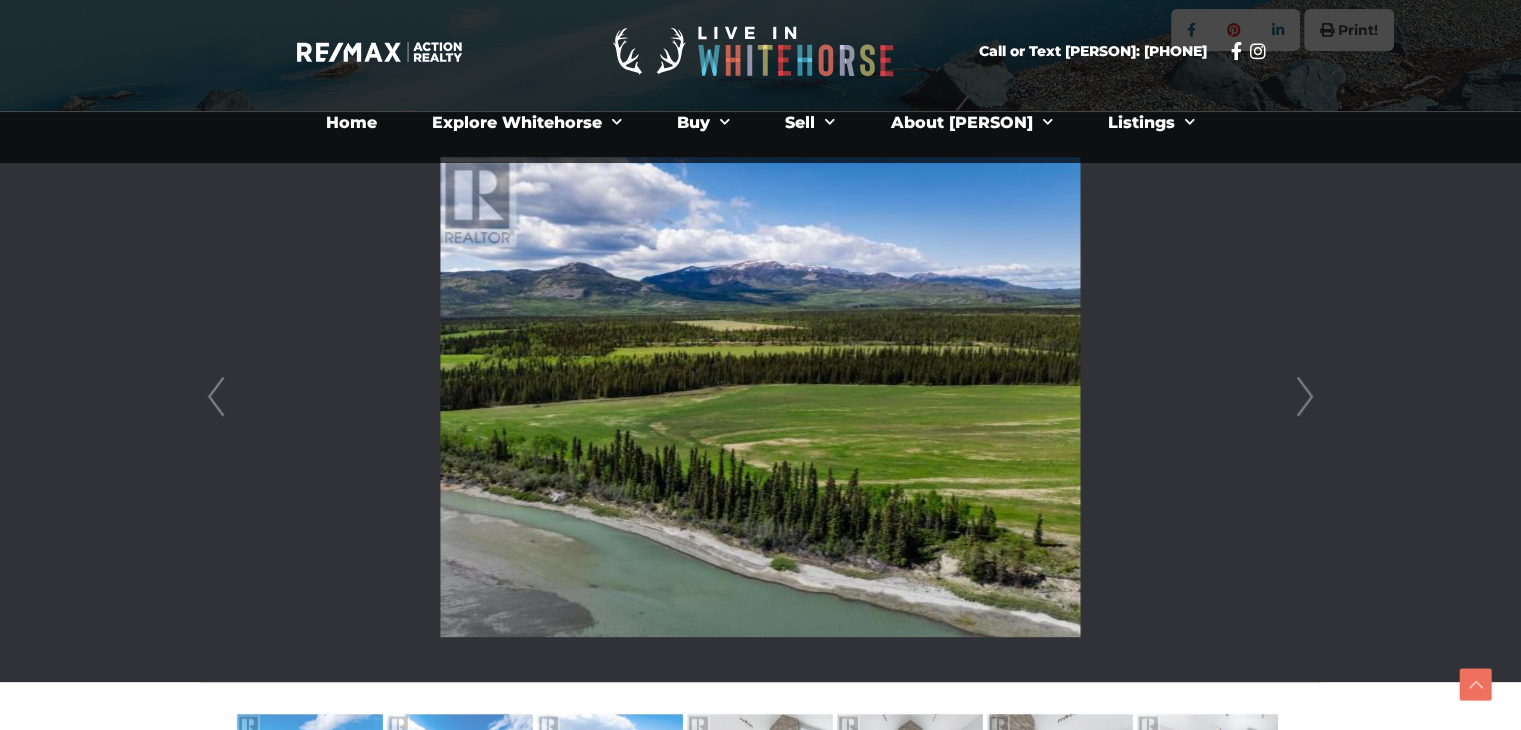 click on "Next" at bounding box center (1305, 397) 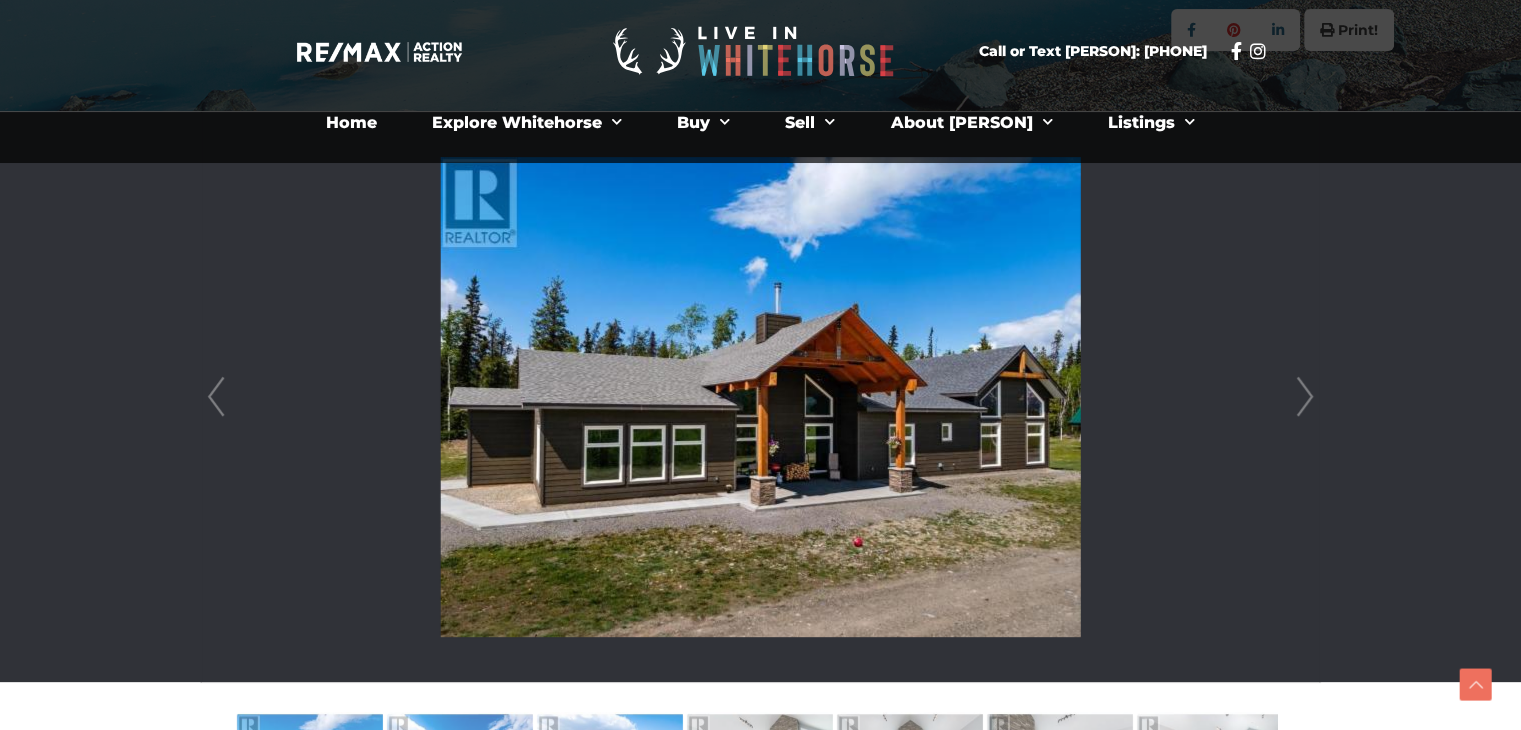 click on "Next" at bounding box center [1305, 397] 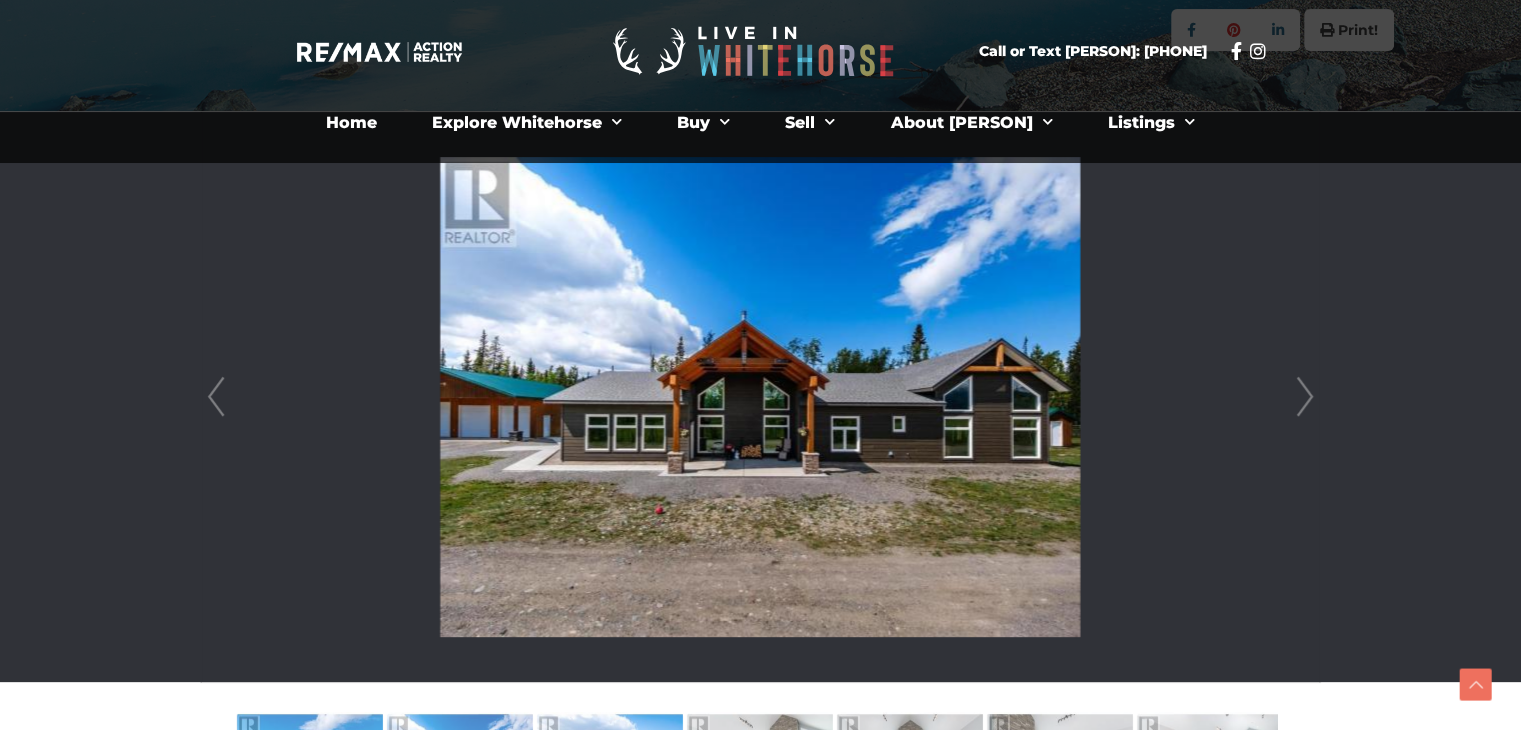 click on "Prev" at bounding box center [216, 397] 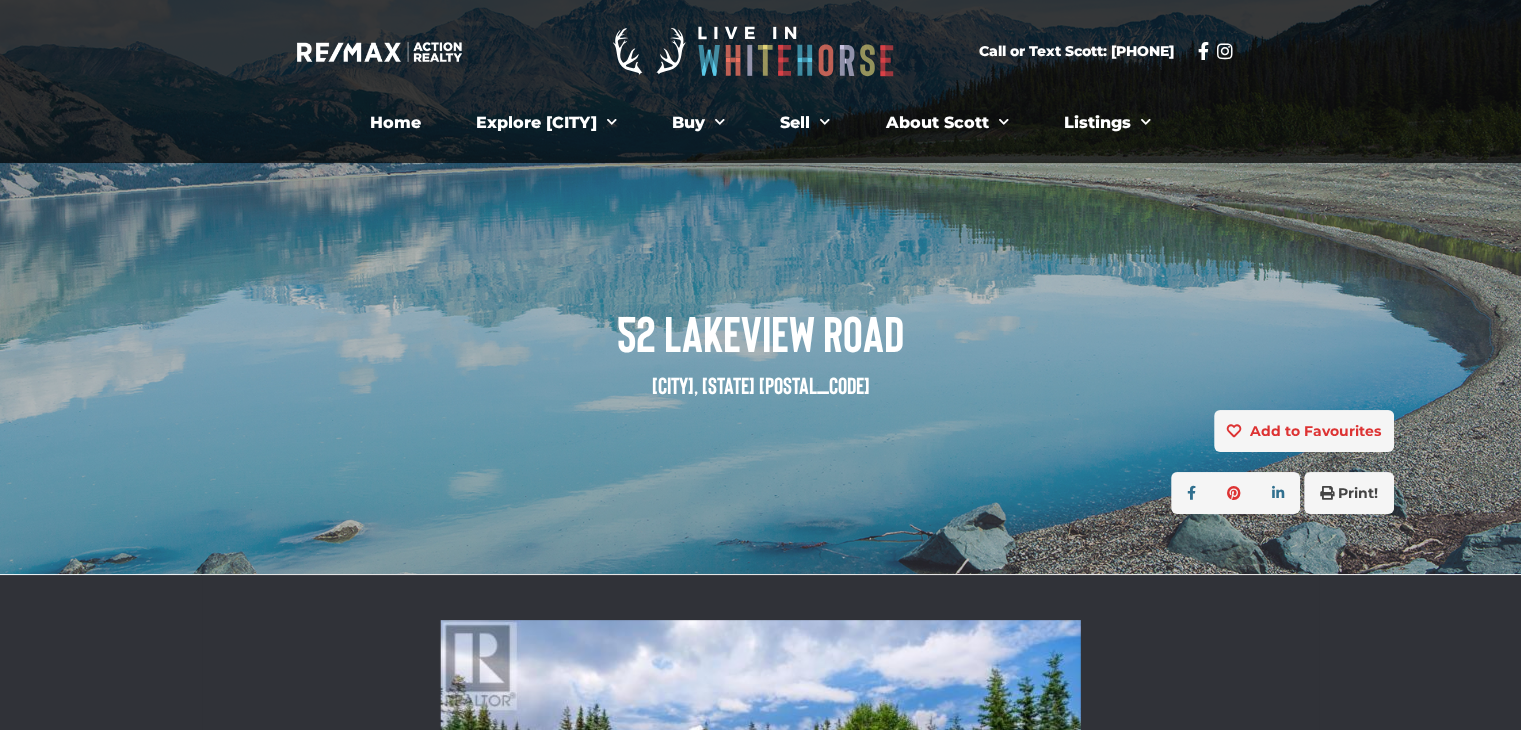 scroll, scrollTop: 40, scrollLeft: 0, axis: vertical 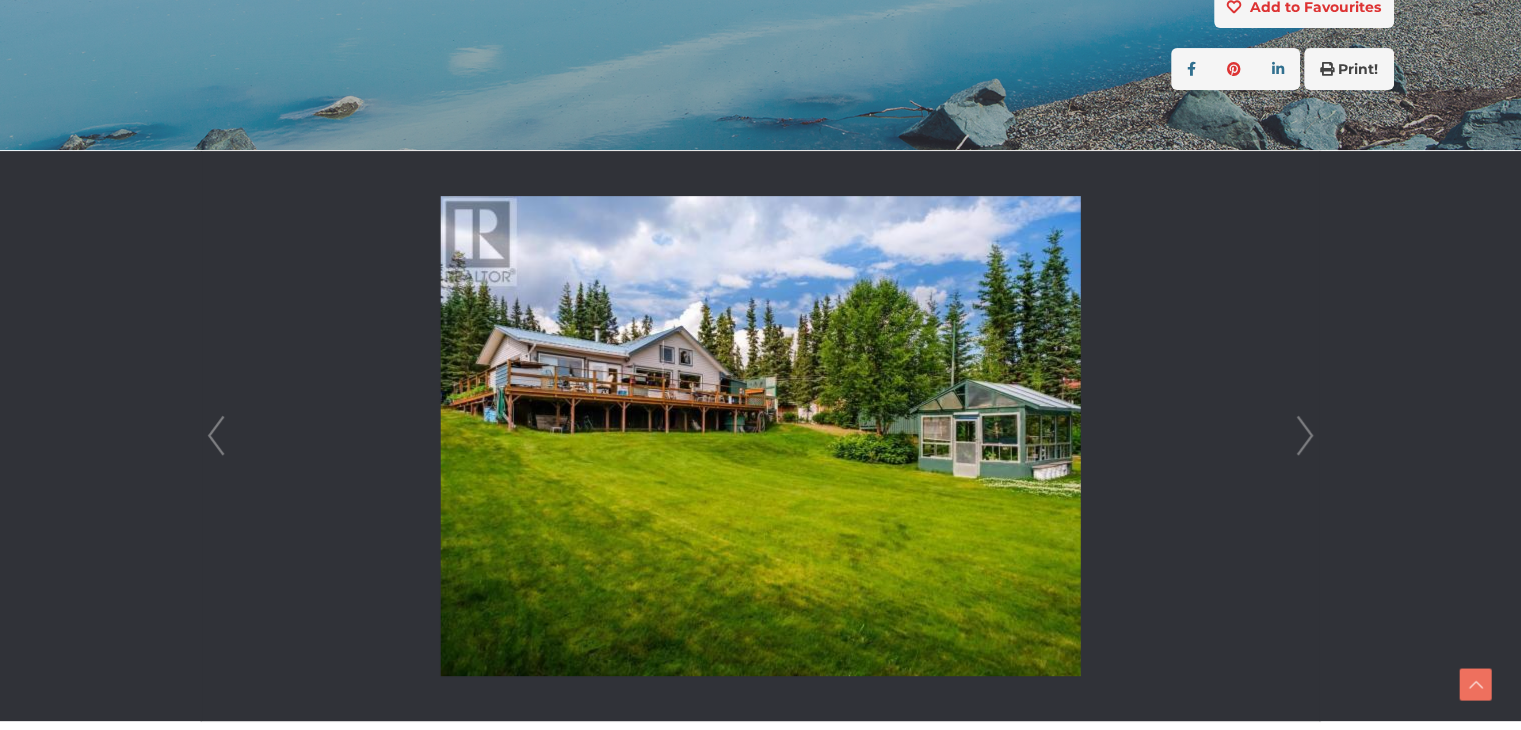 click on "Prev" at bounding box center [216, 436] 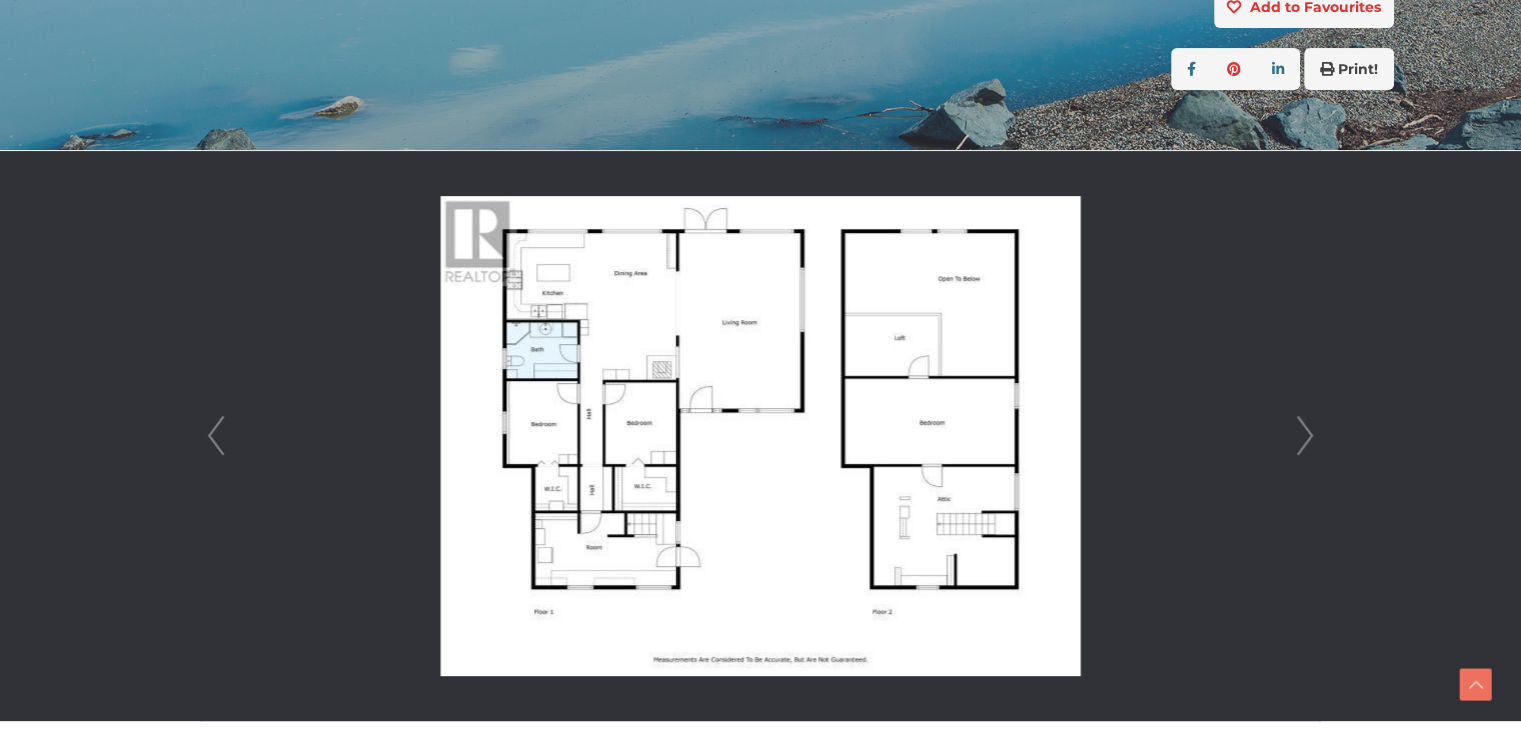 click on "Prev" at bounding box center (216, 436) 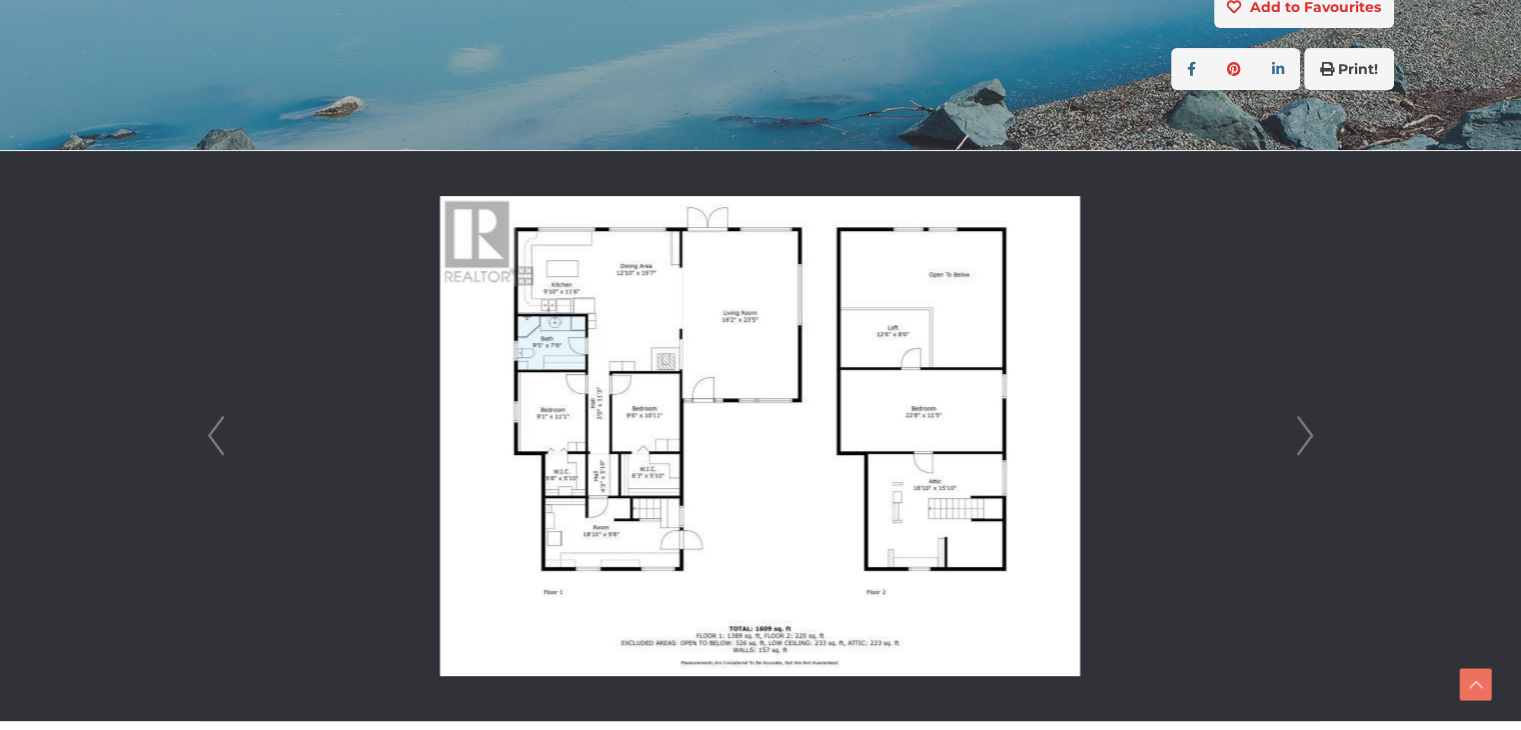 click on "Prev" at bounding box center [216, 436] 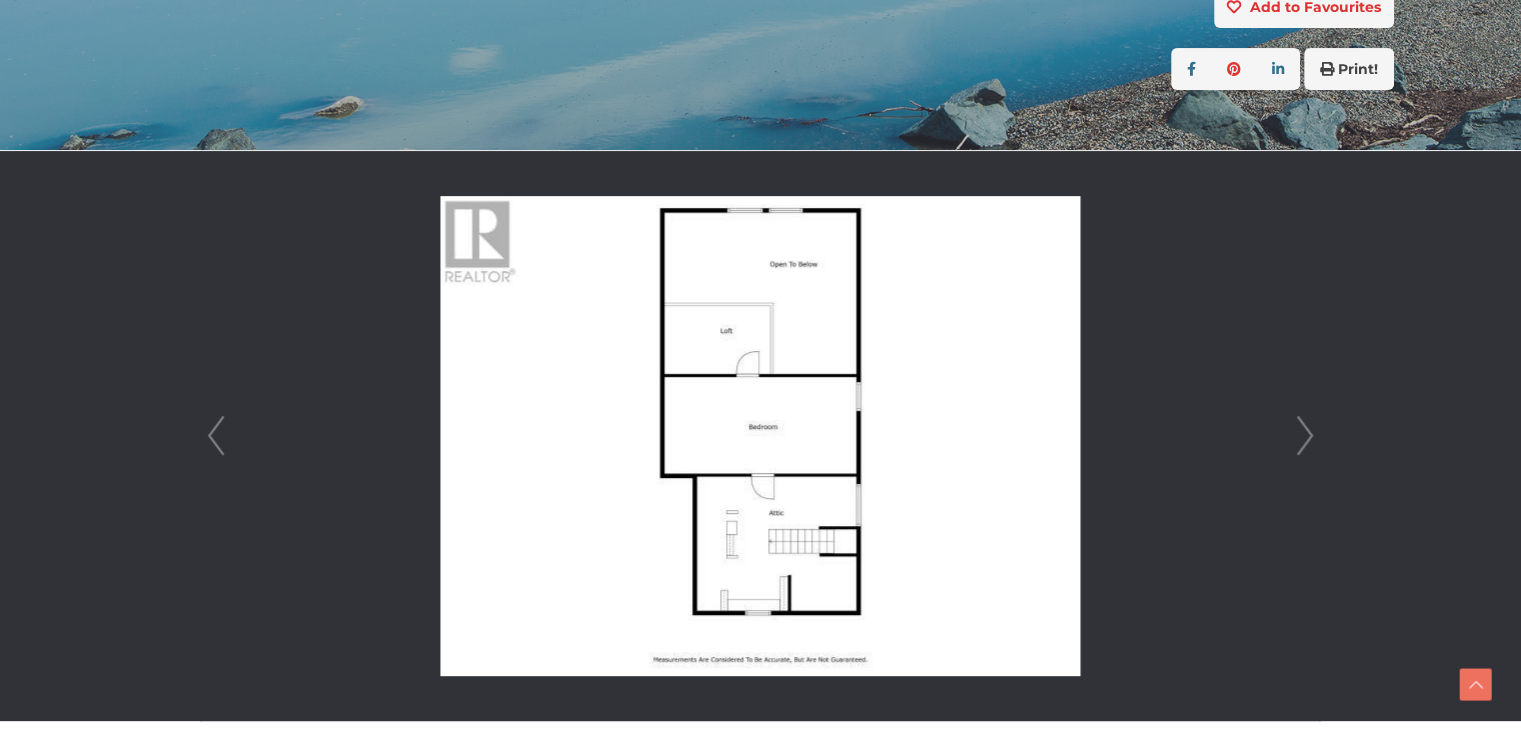 click on "Prev" at bounding box center [216, 436] 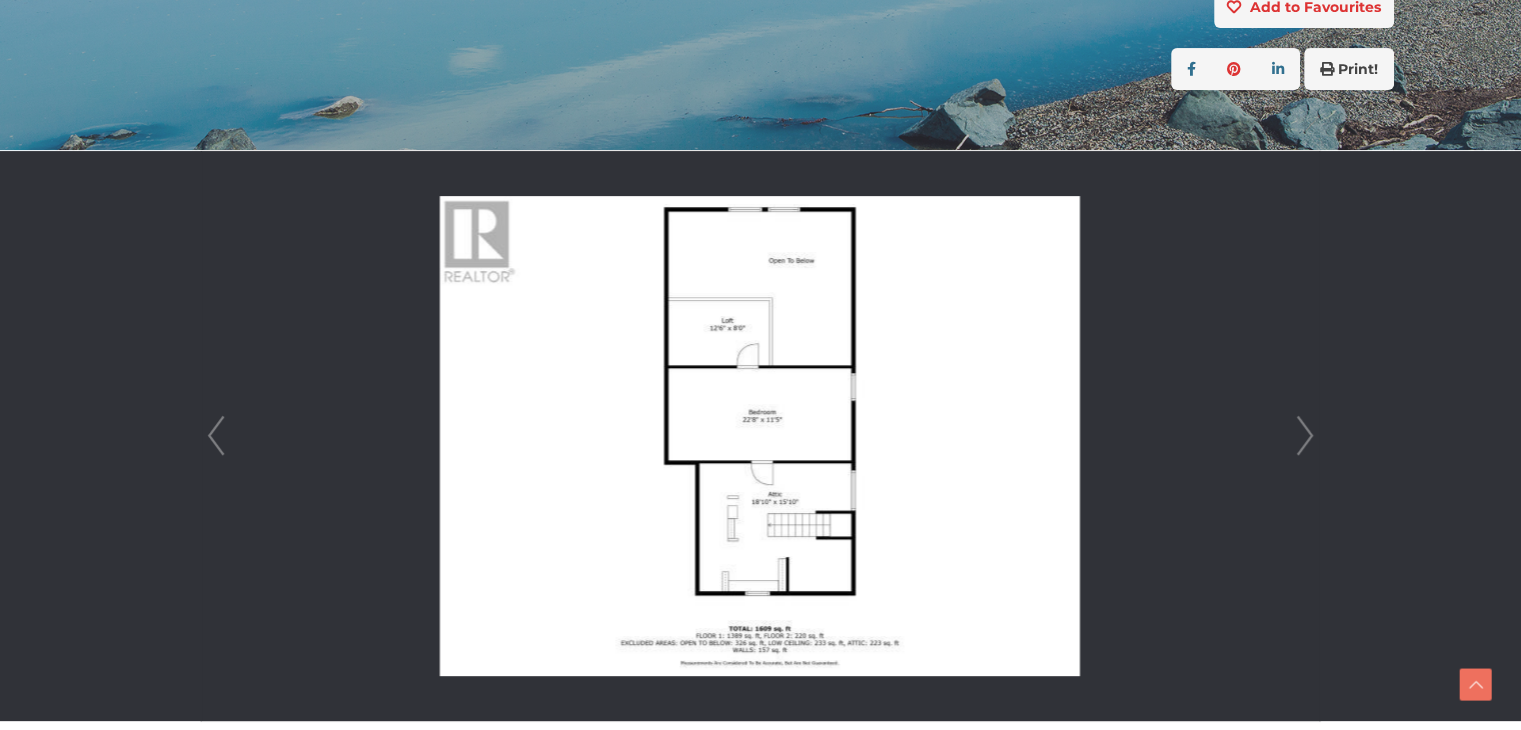 click on "Prev" at bounding box center (216, 436) 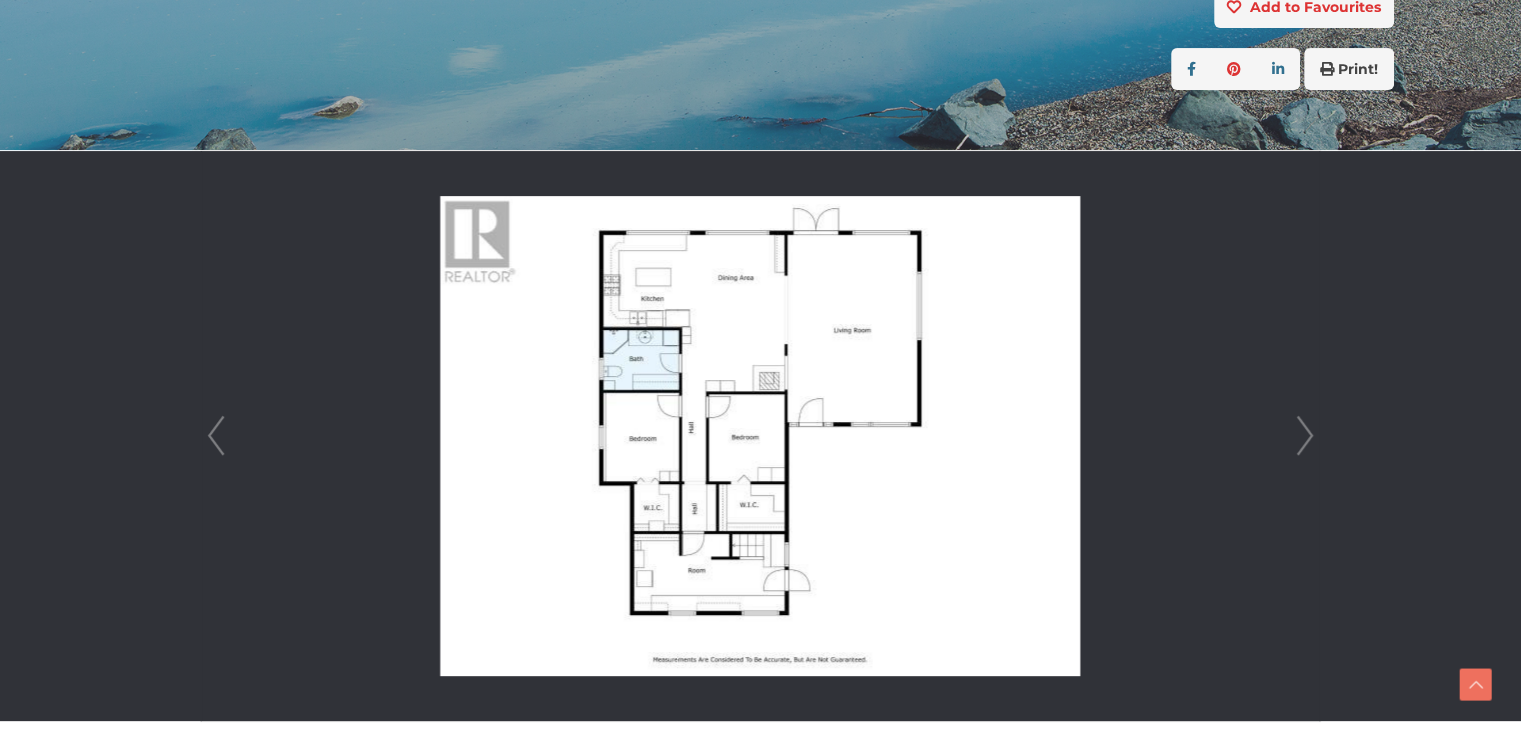 click on "Prev" at bounding box center (216, 436) 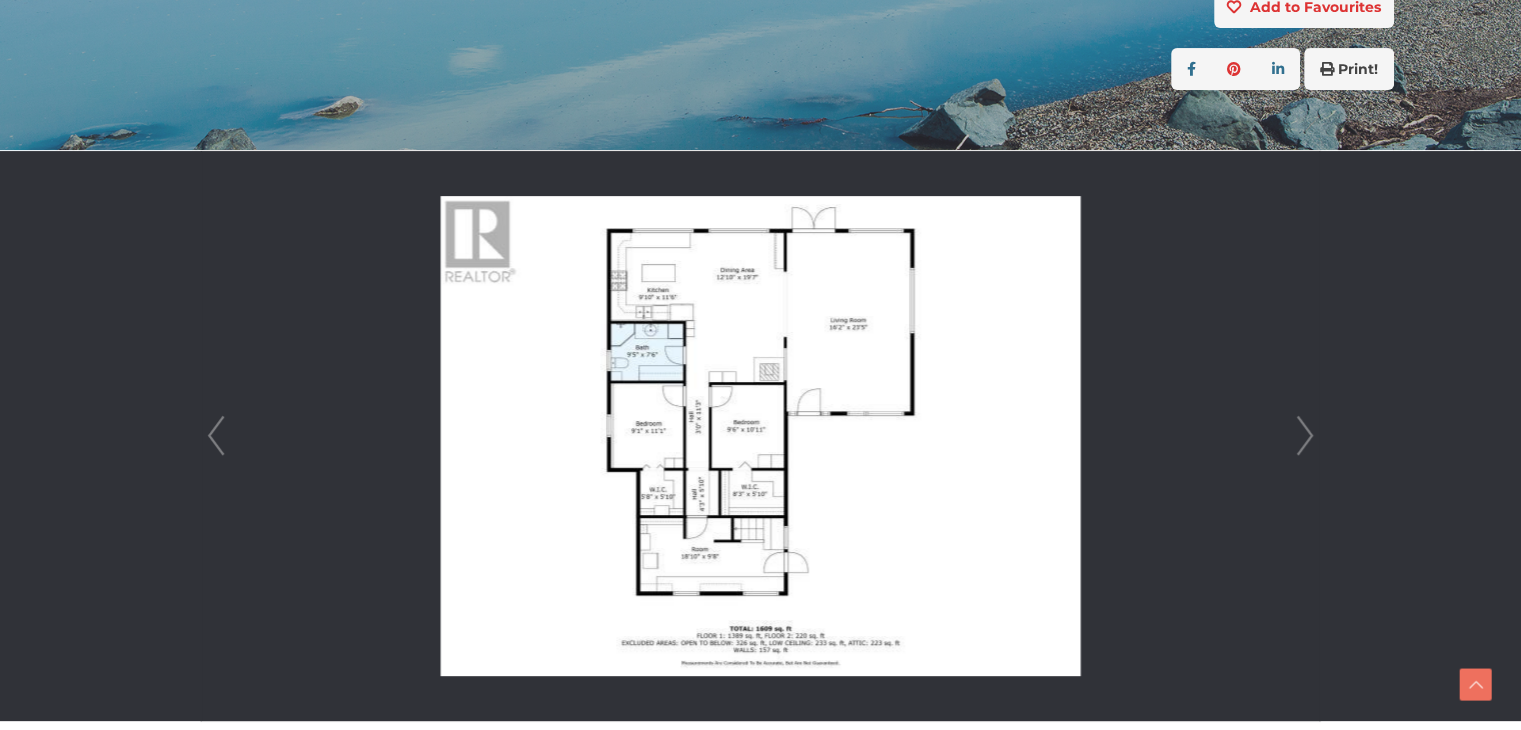 click on "Prev" at bounding box center (216, 436) 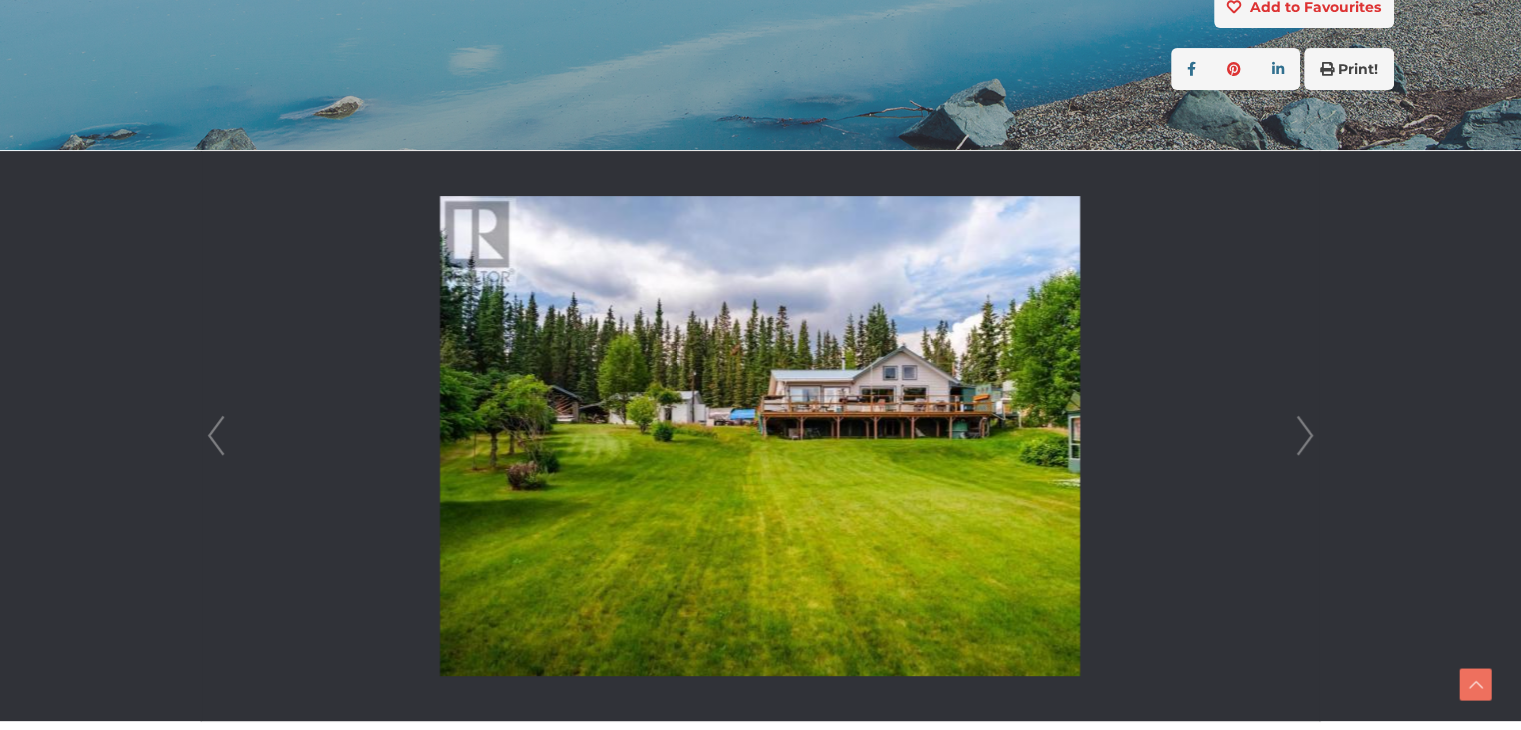 click on "Prev" at bounding box center (216, 436) 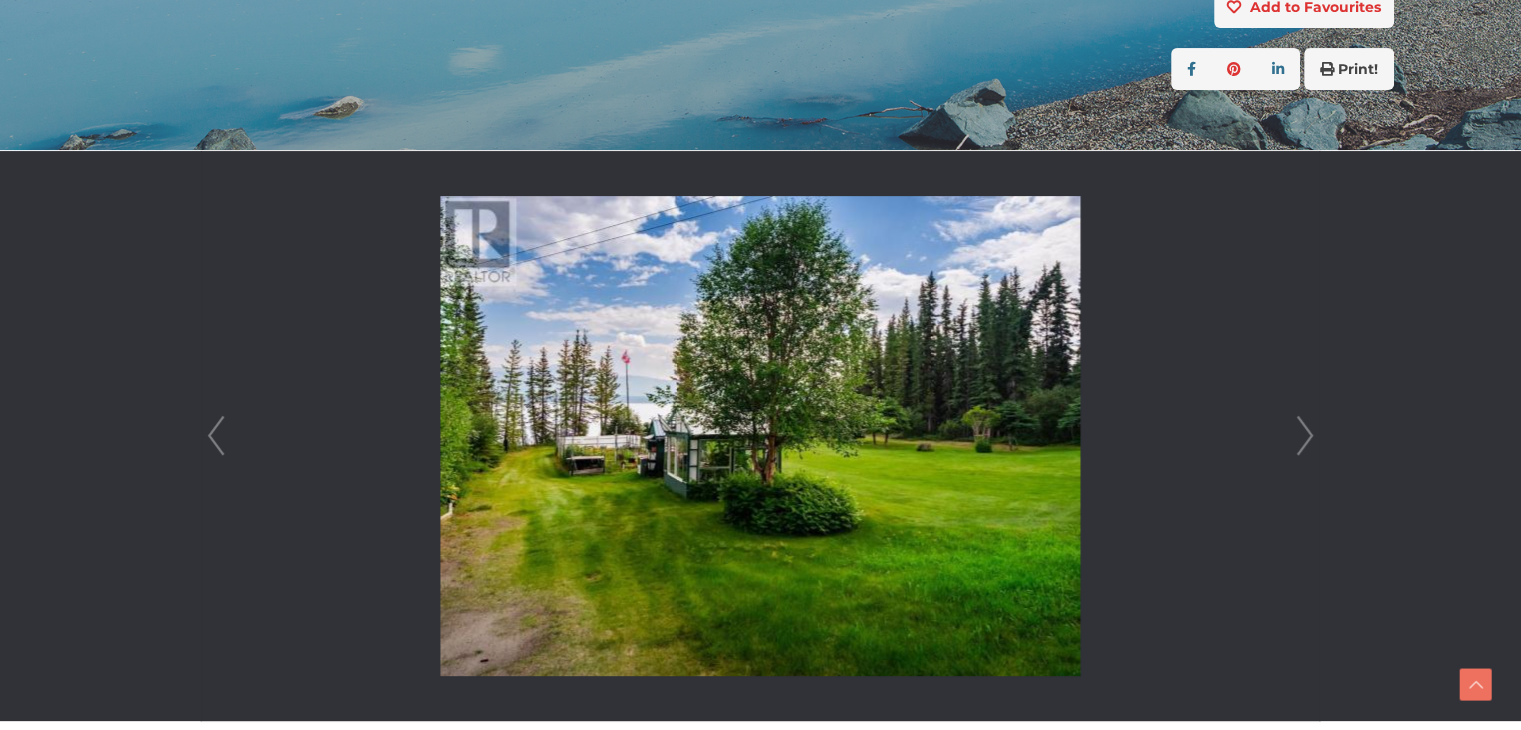 click on "Prev" at bounding box center (216, 436) 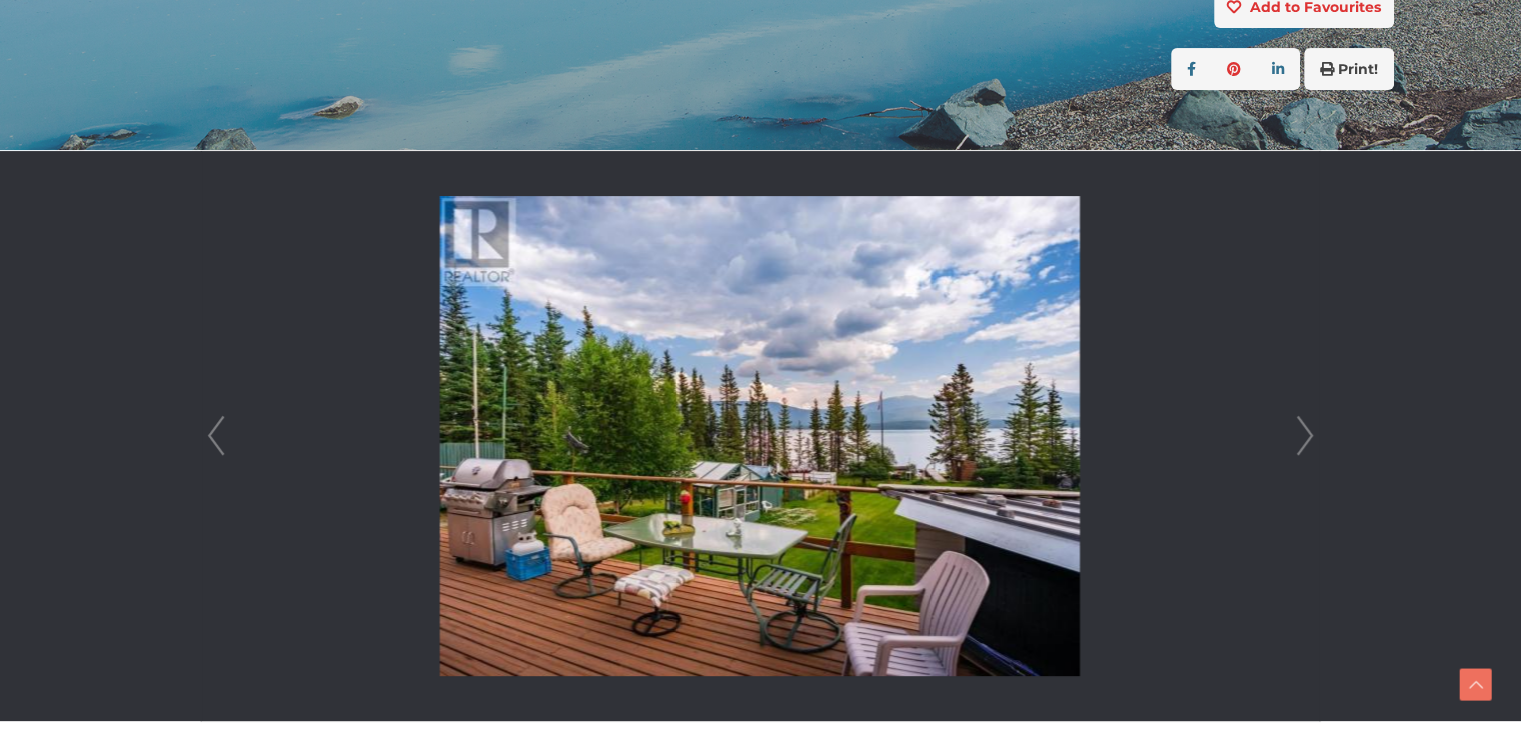 click on "Prev" at bounding box center (216, 436) 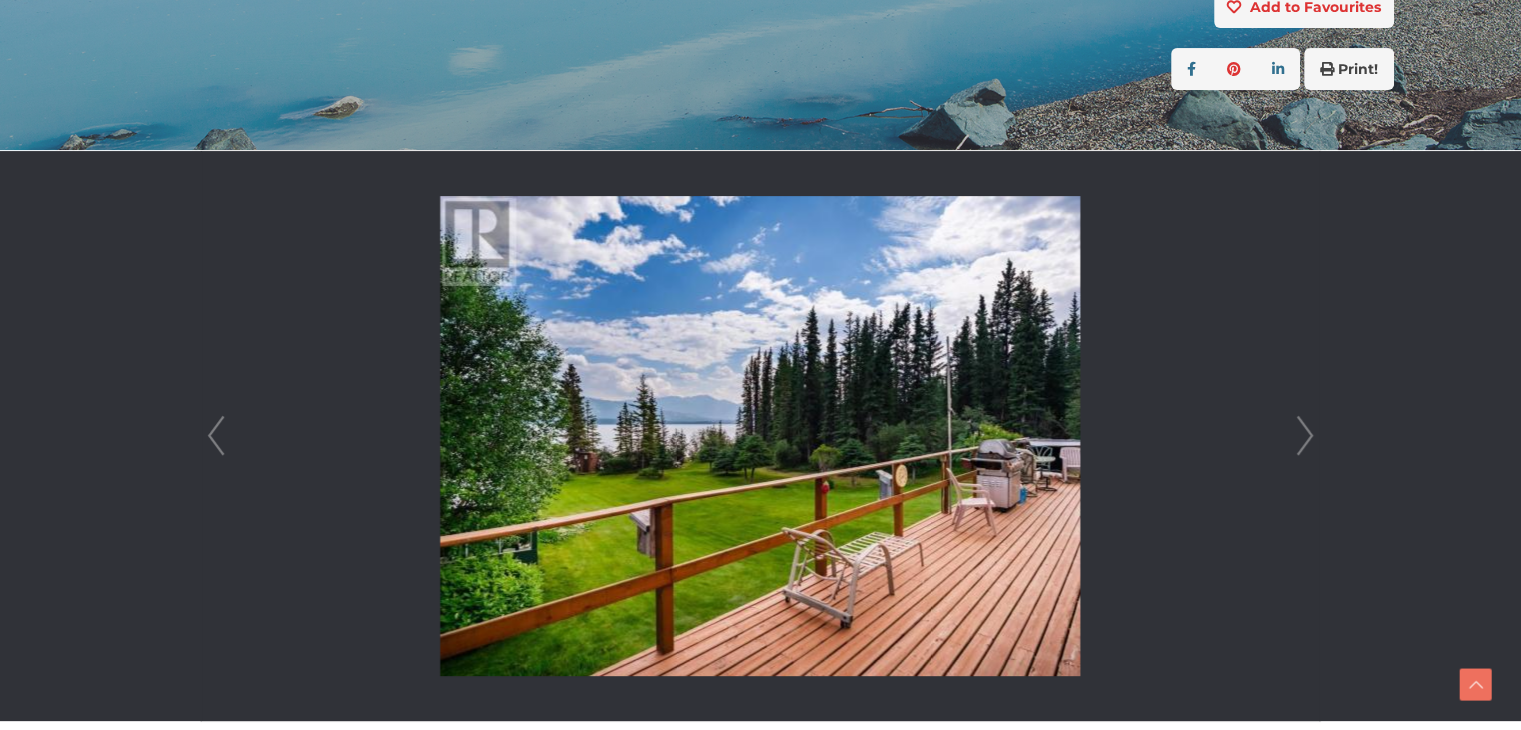 click on "Prev" at bounding box center [216, 436] 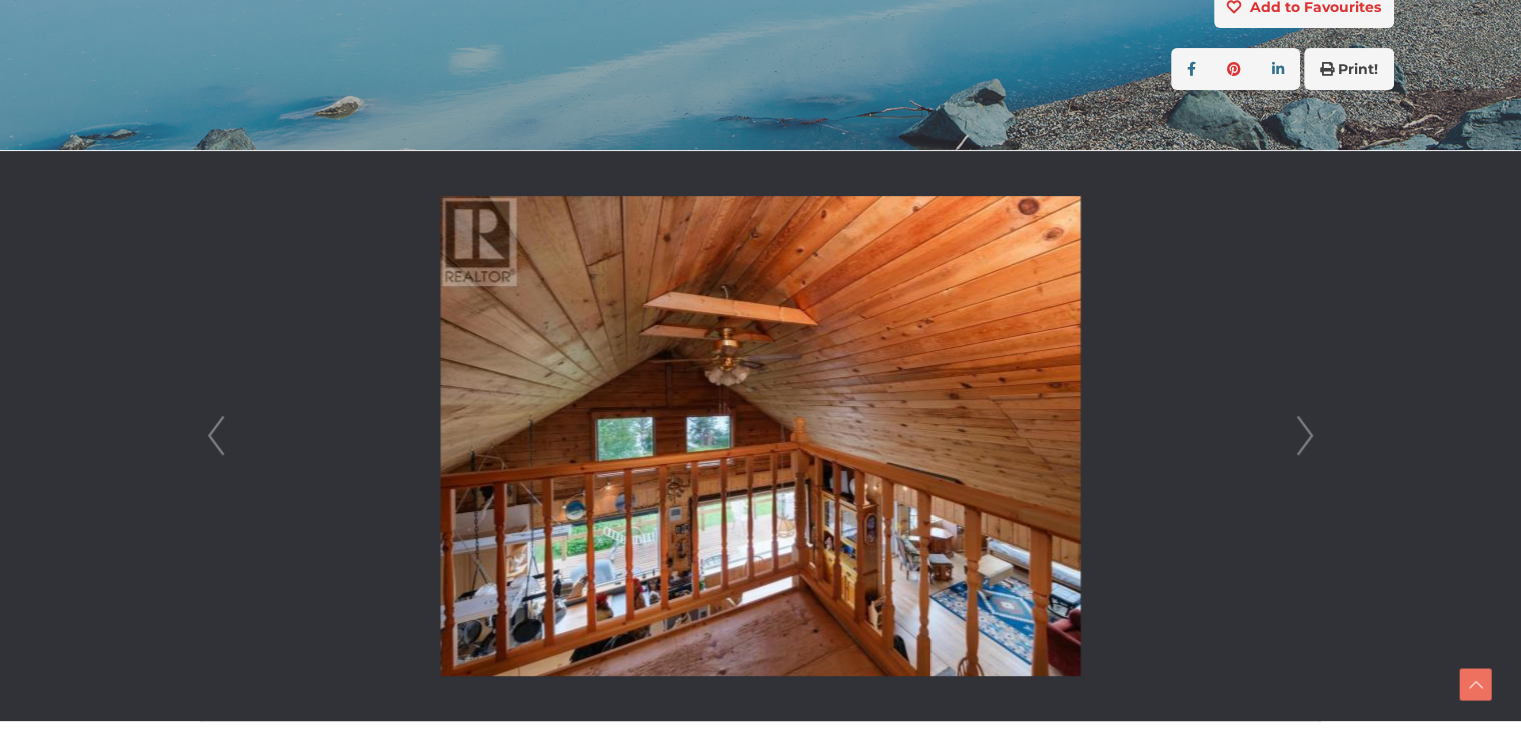 click on "Prev" at bounding box center (216, 436) 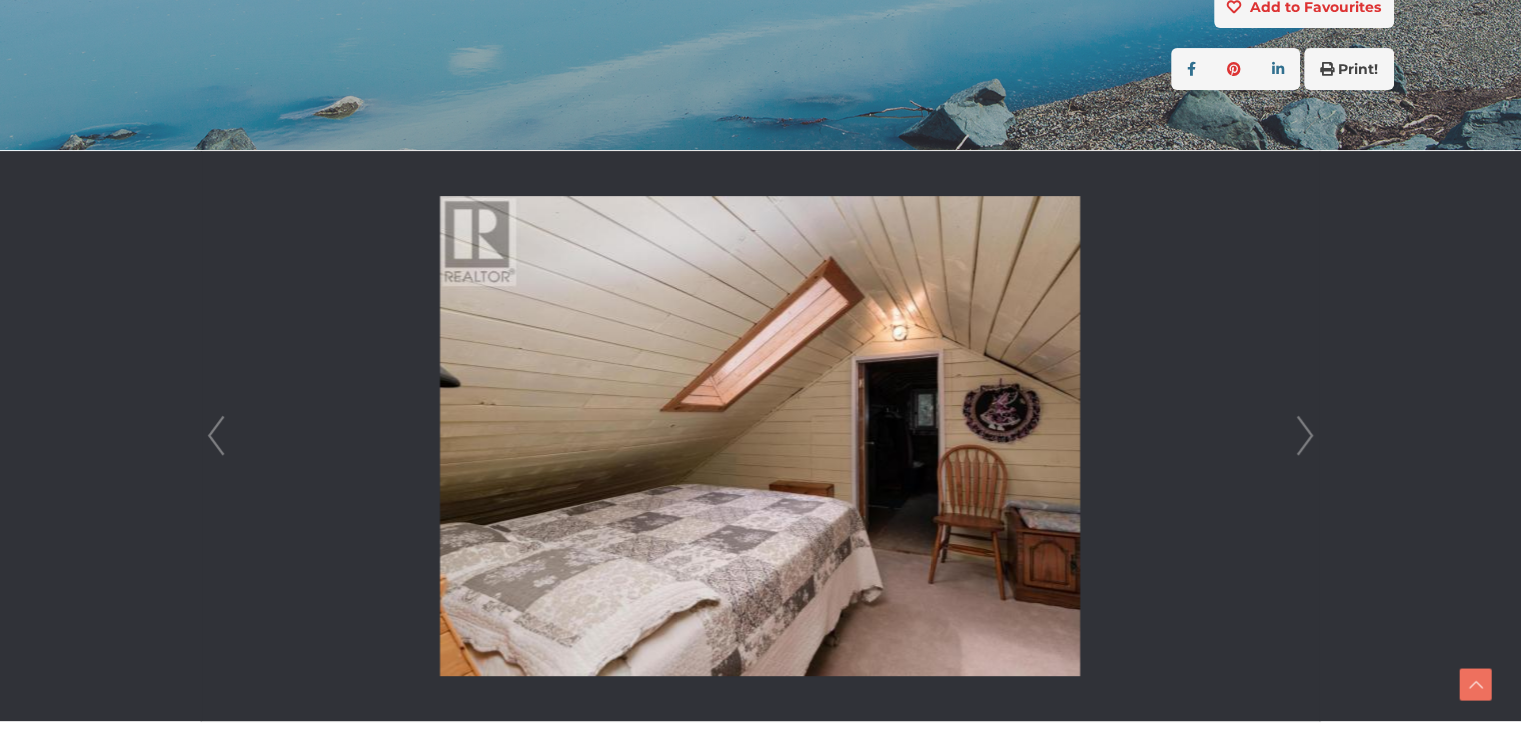 click on "Prev" at bounding box center [216, 436] 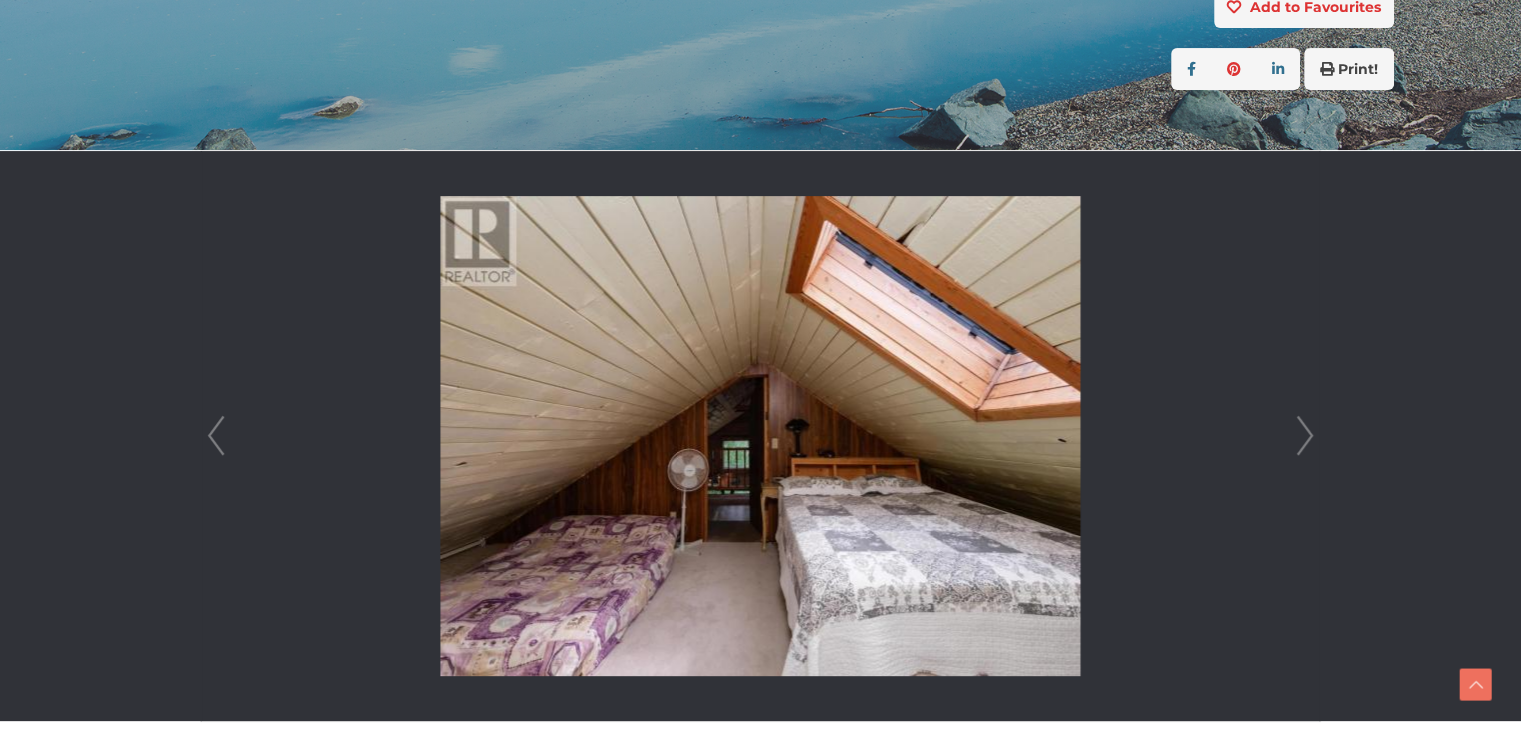 click on "Prev" at bounding box center [216, 436] 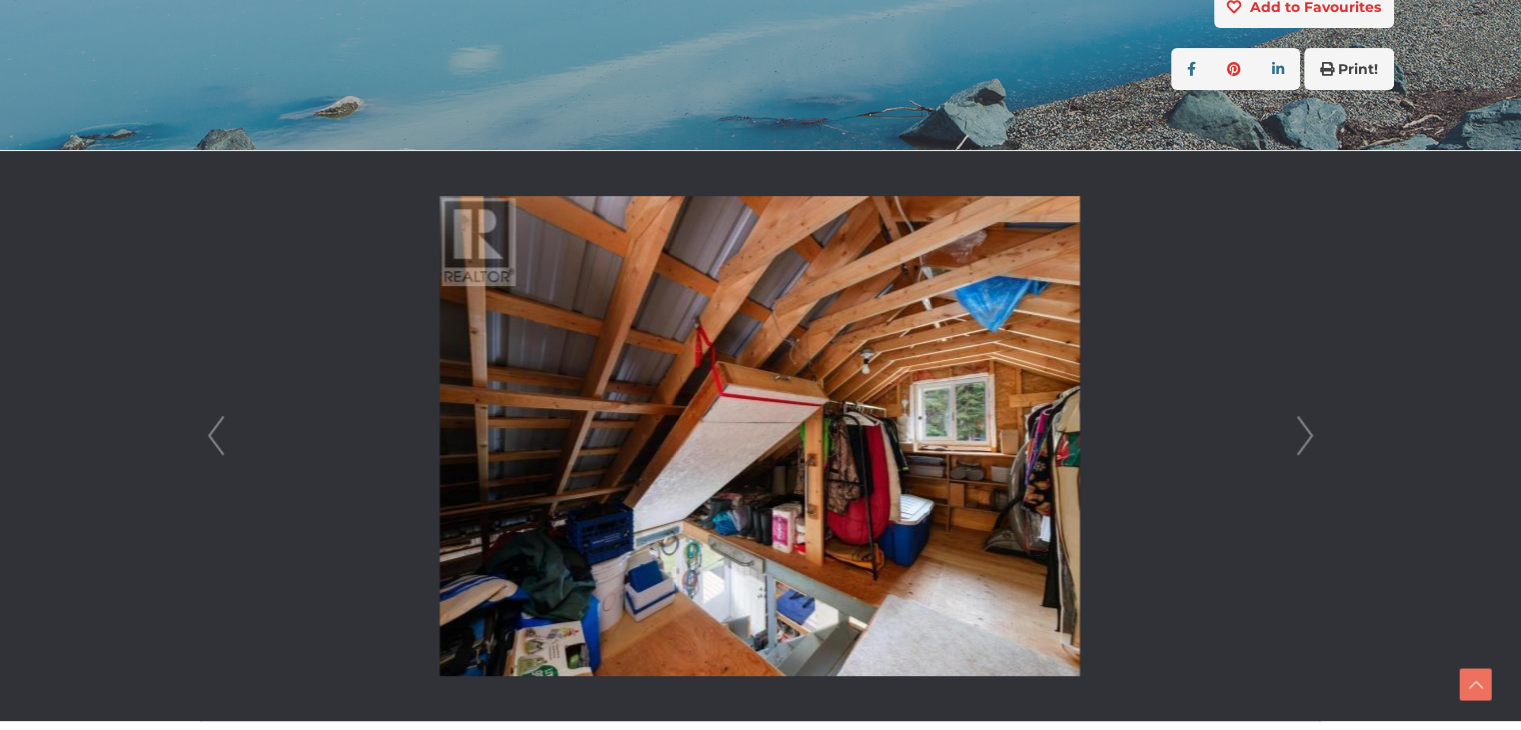 click on "Prev" at bounding box center [216, 436] 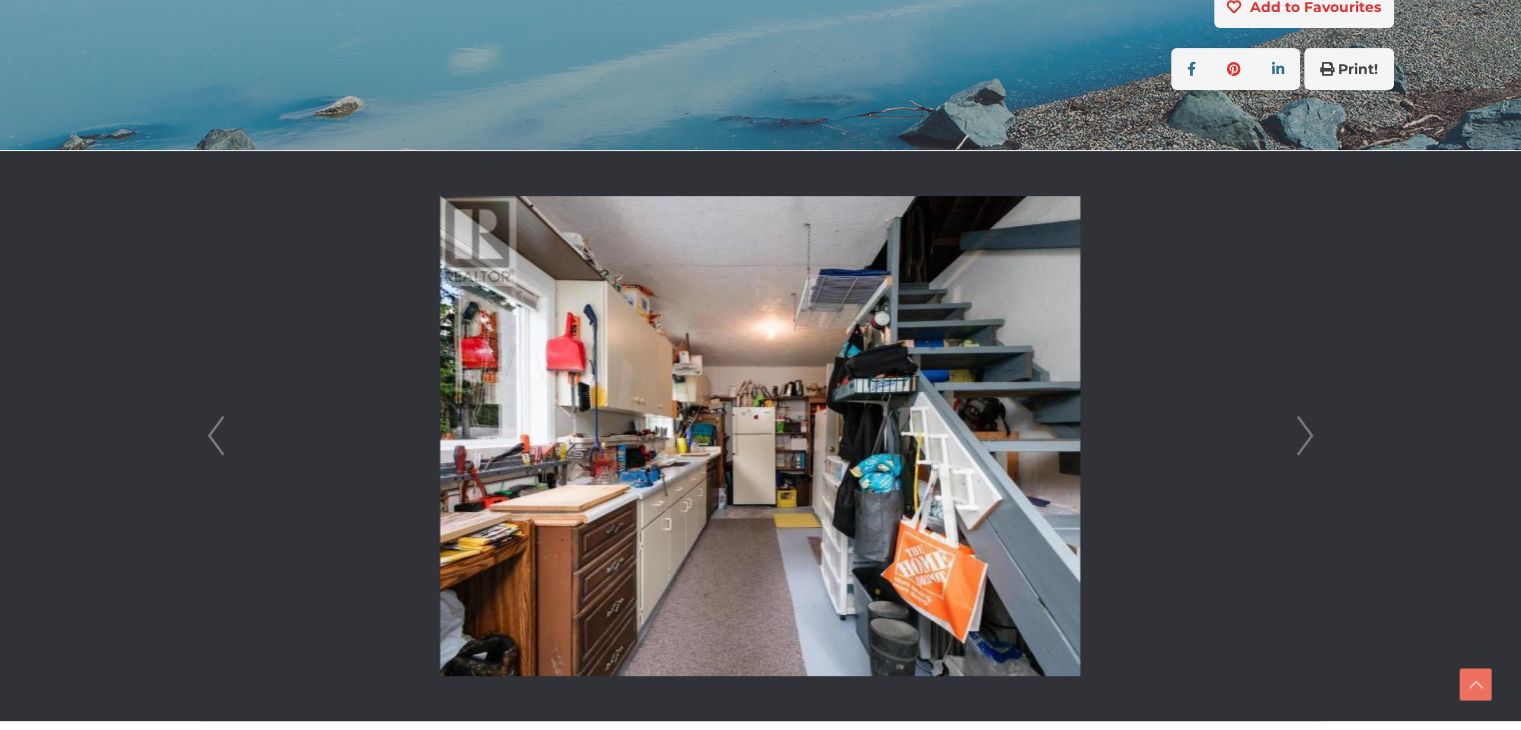 click on "Prev" at bounding box center [216, 436] 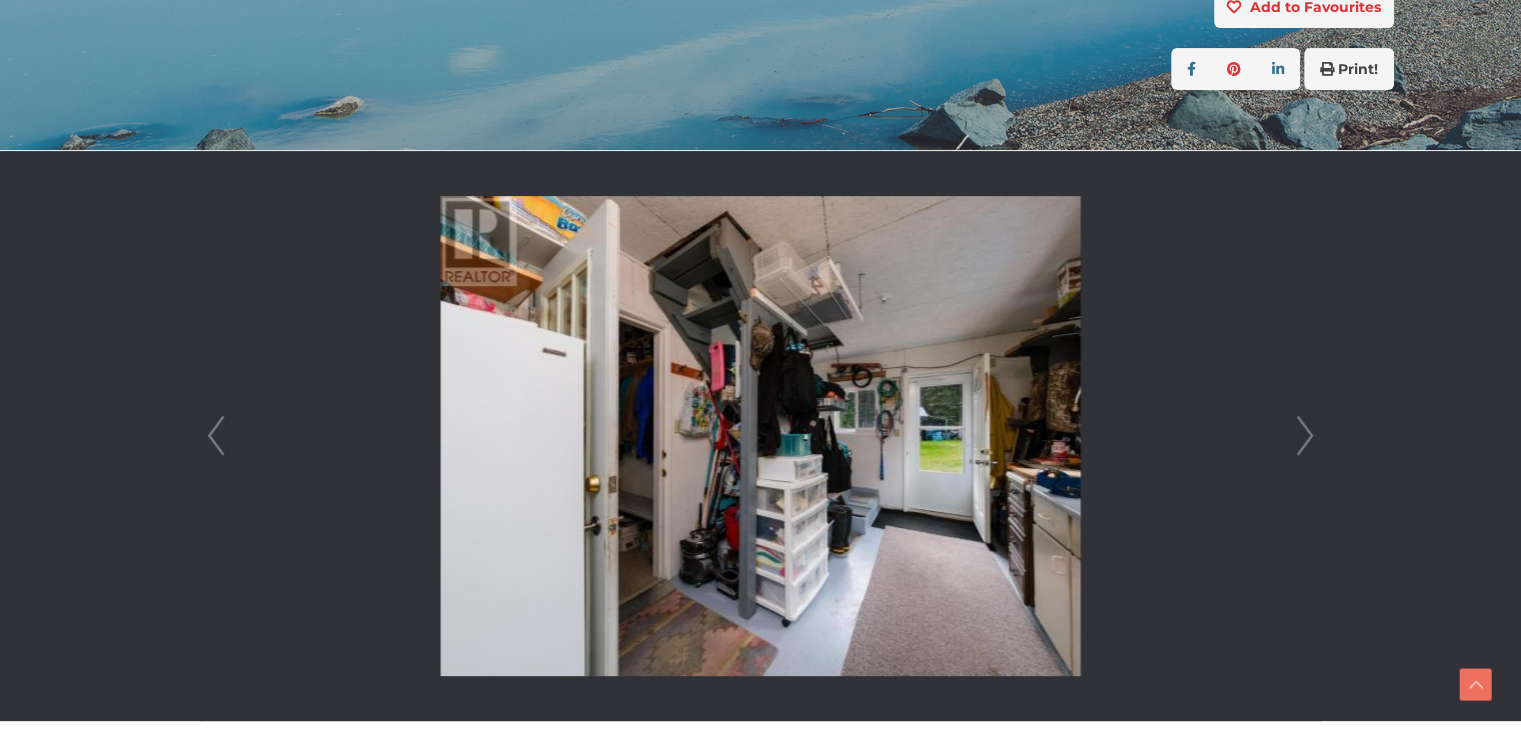 click on "Prev" at bounding box center [216, 436] 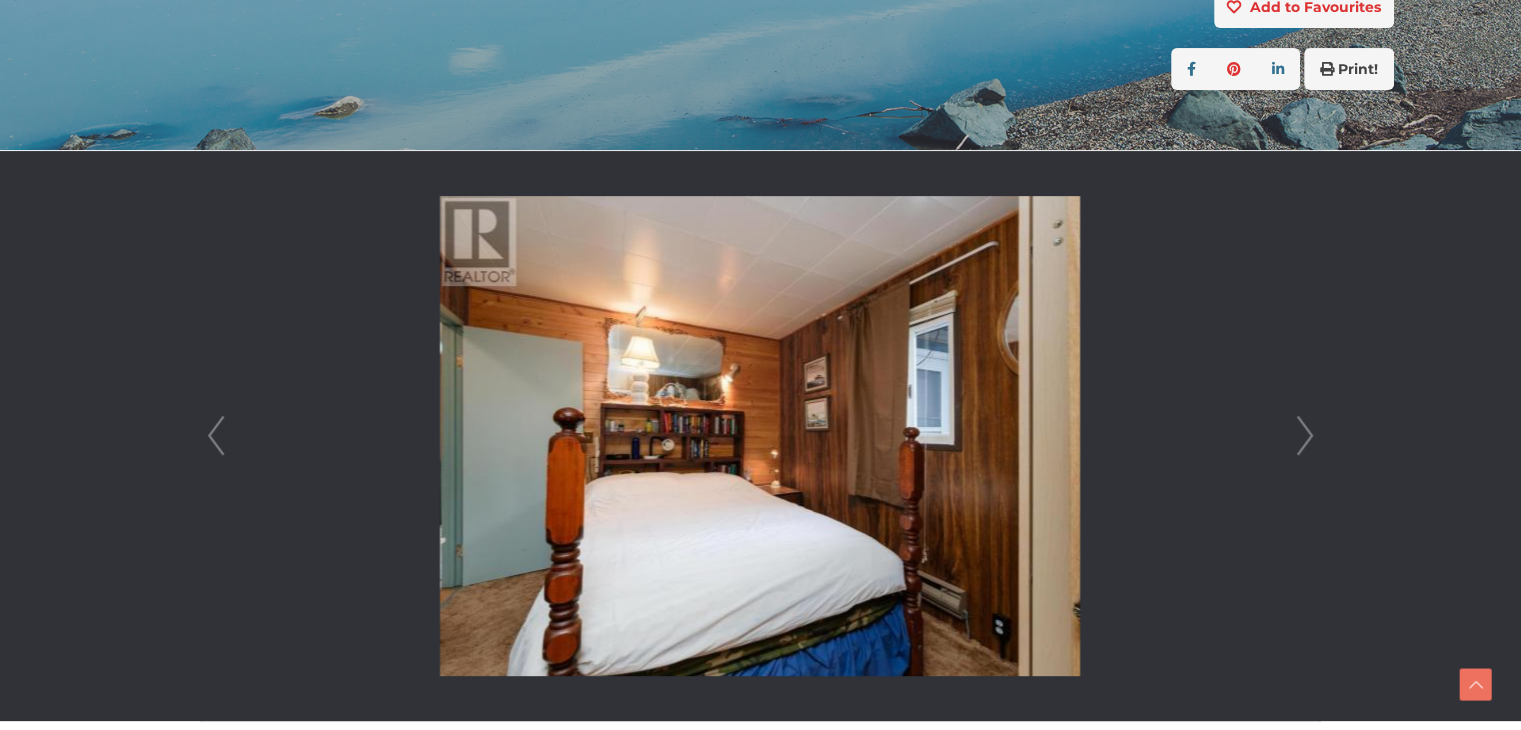 click on "Prev" at bounding box center (216, 436) 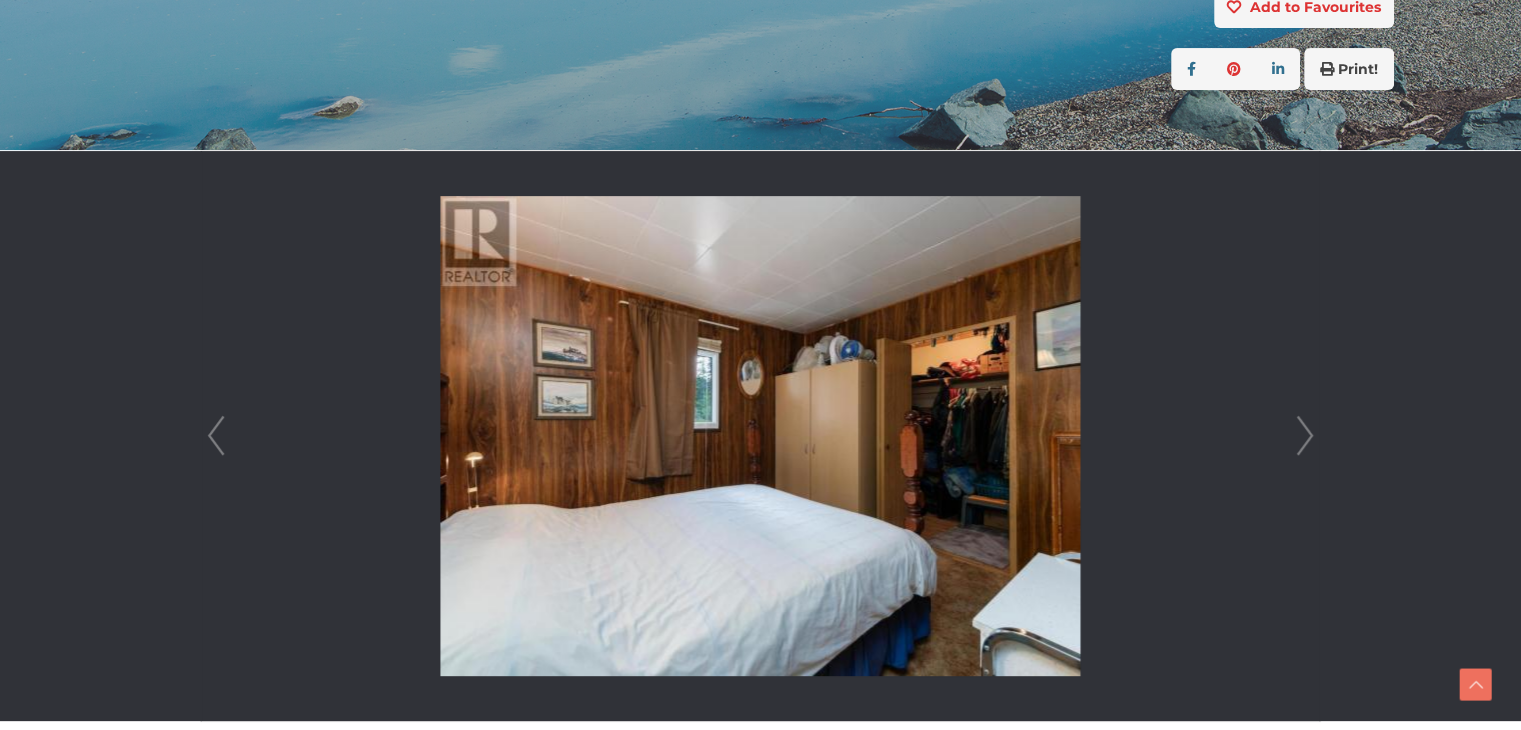 click on "Prev" at bounding box center (216, 436) 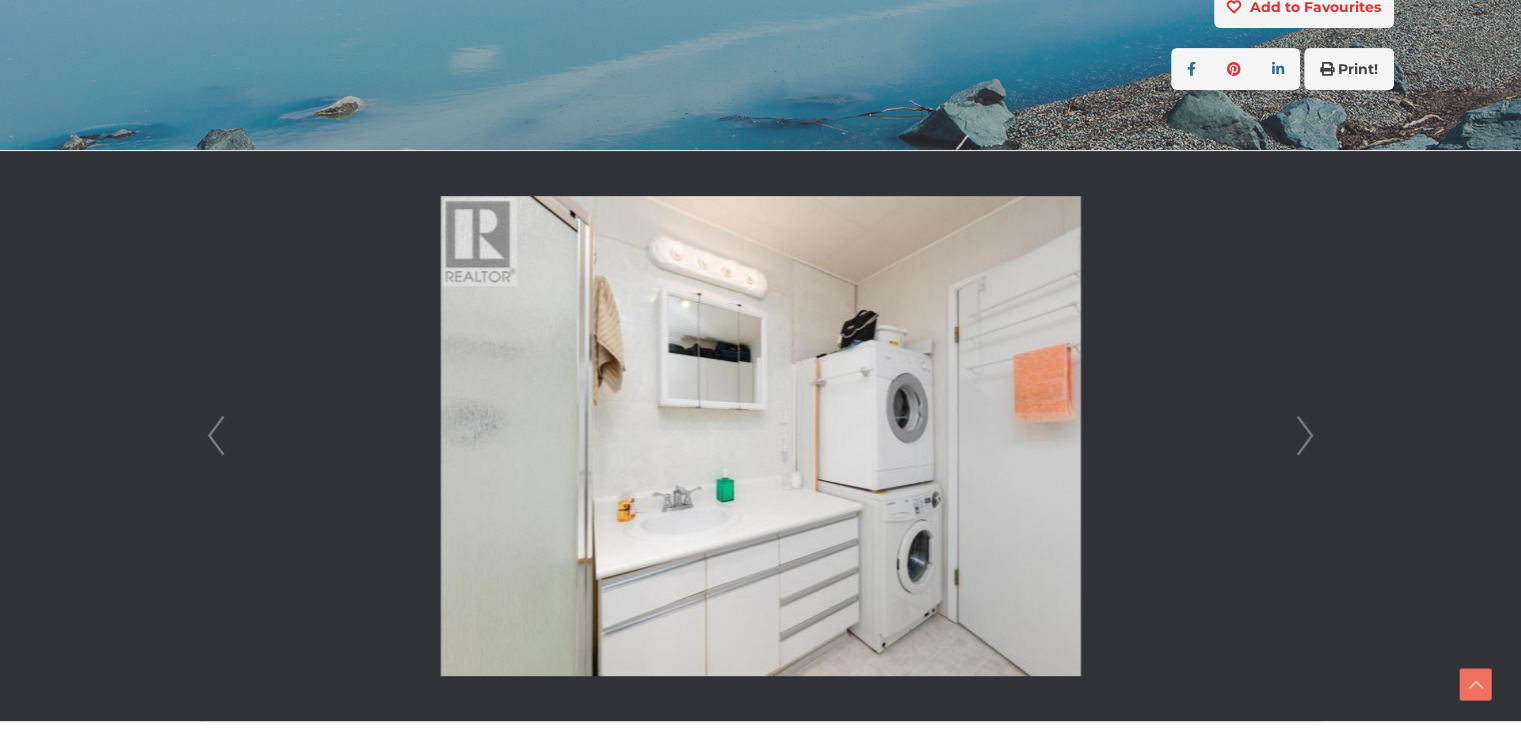 click on "Prev" at bounding box center [216, 436] 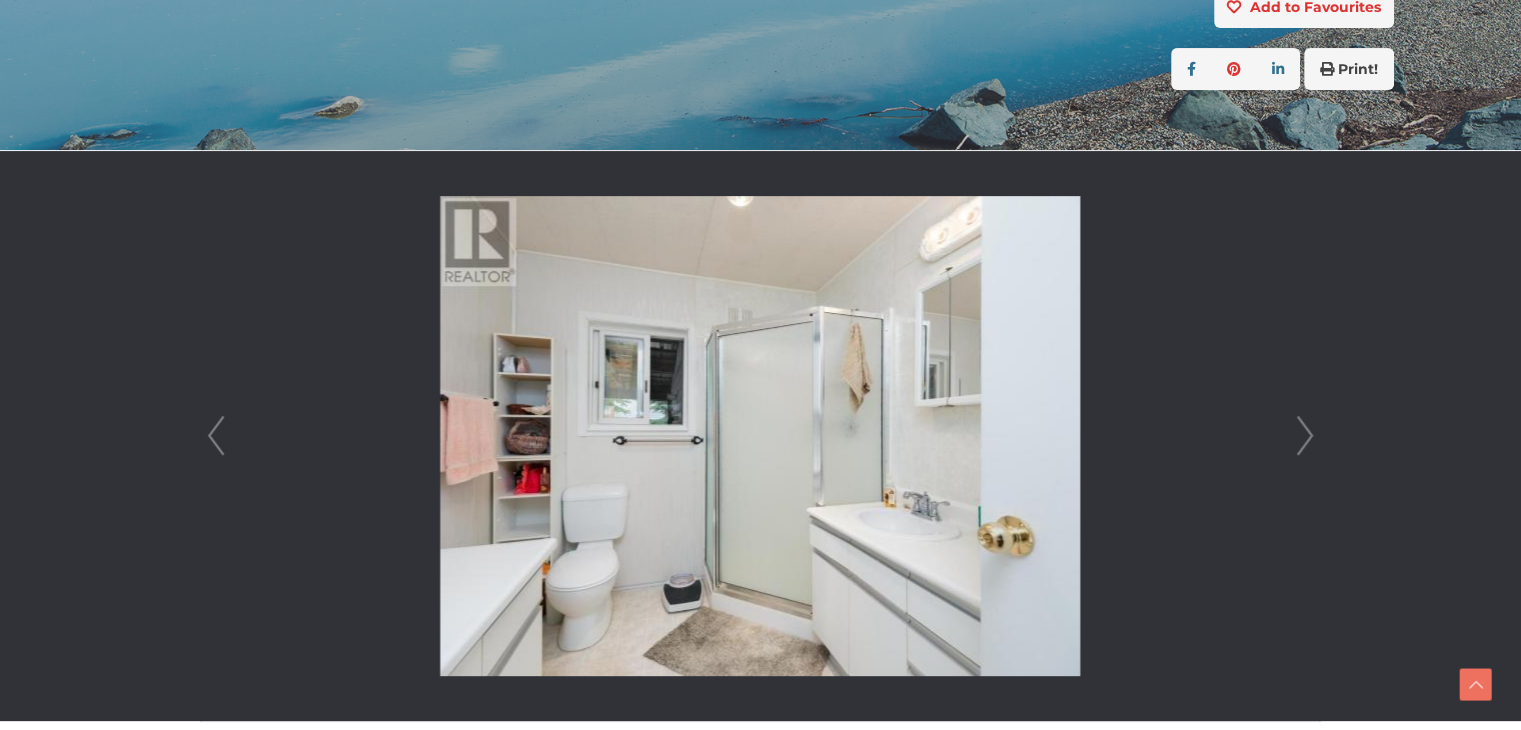 click on "Prev" at bounding box center (216, 436) 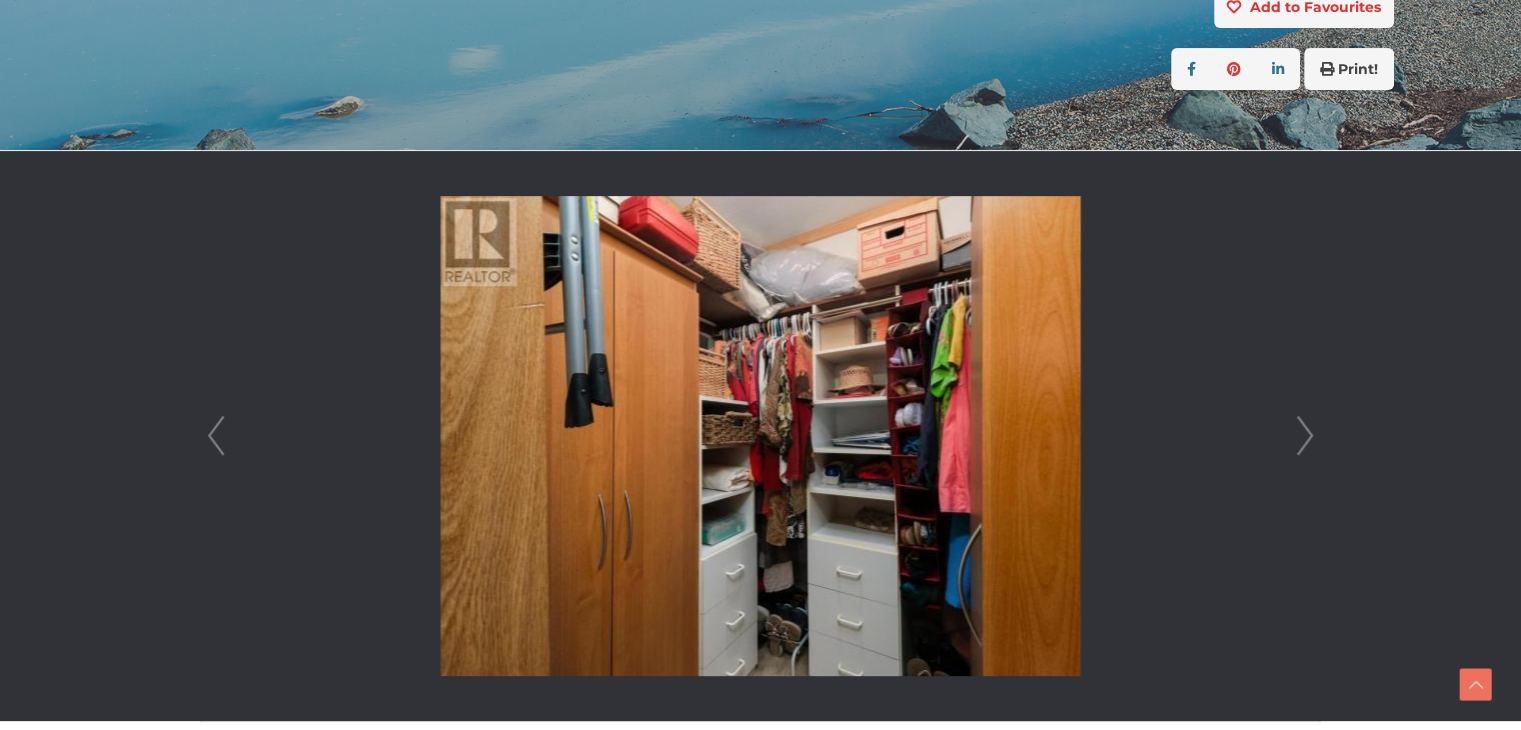 click on "Prev" at bounding box center (216, 436) 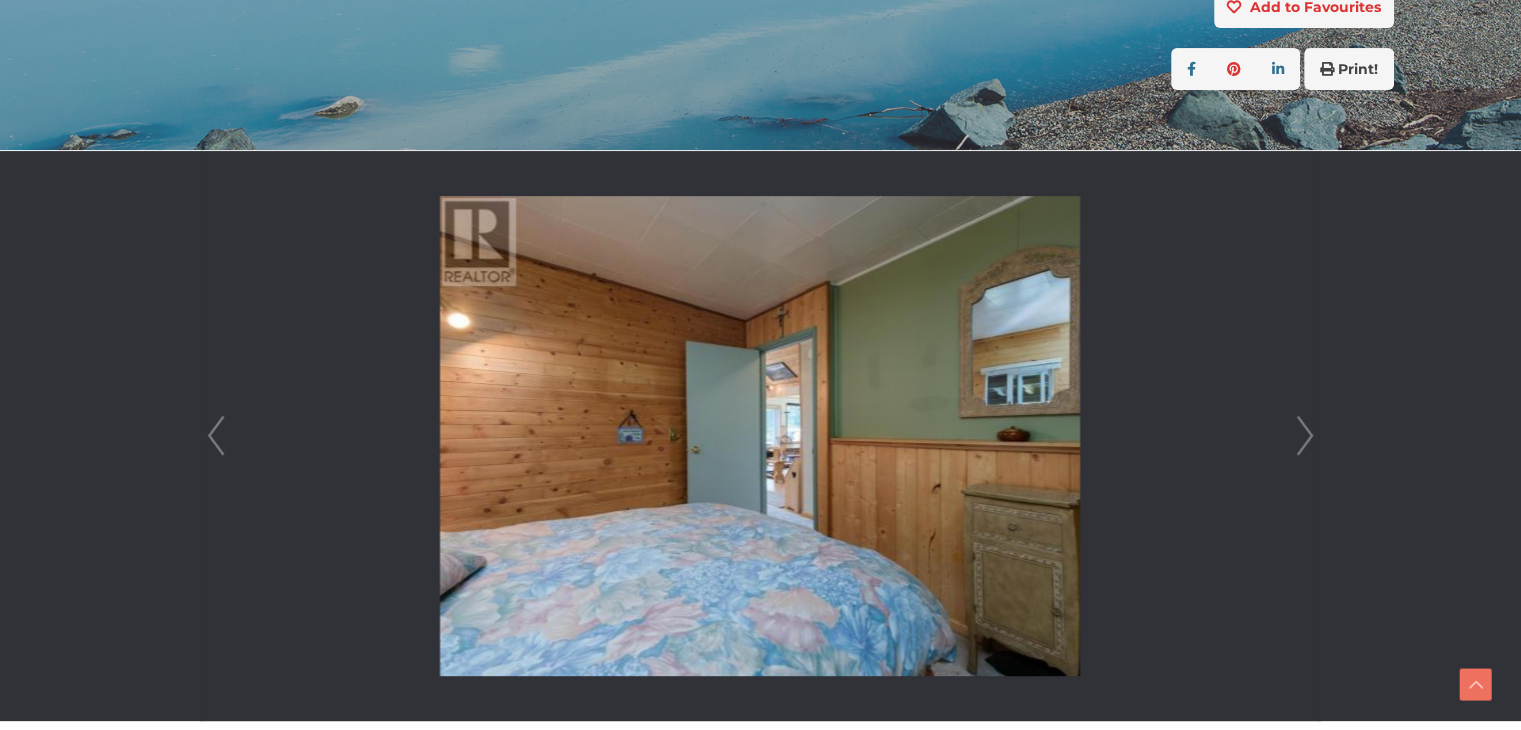 click on "Prev" at bounding box center [216, 436] 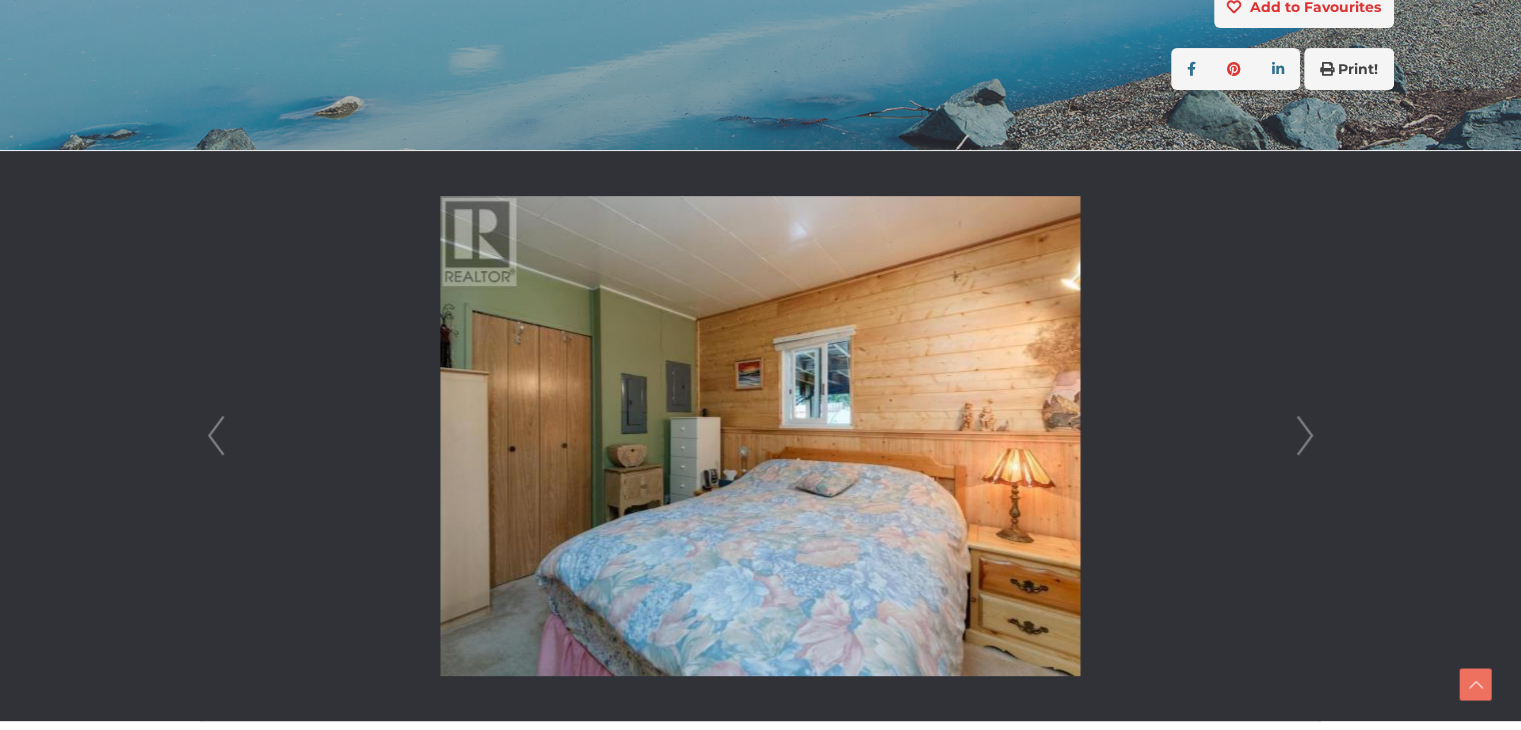 click on "Prev" at bounding box center [216, 436] 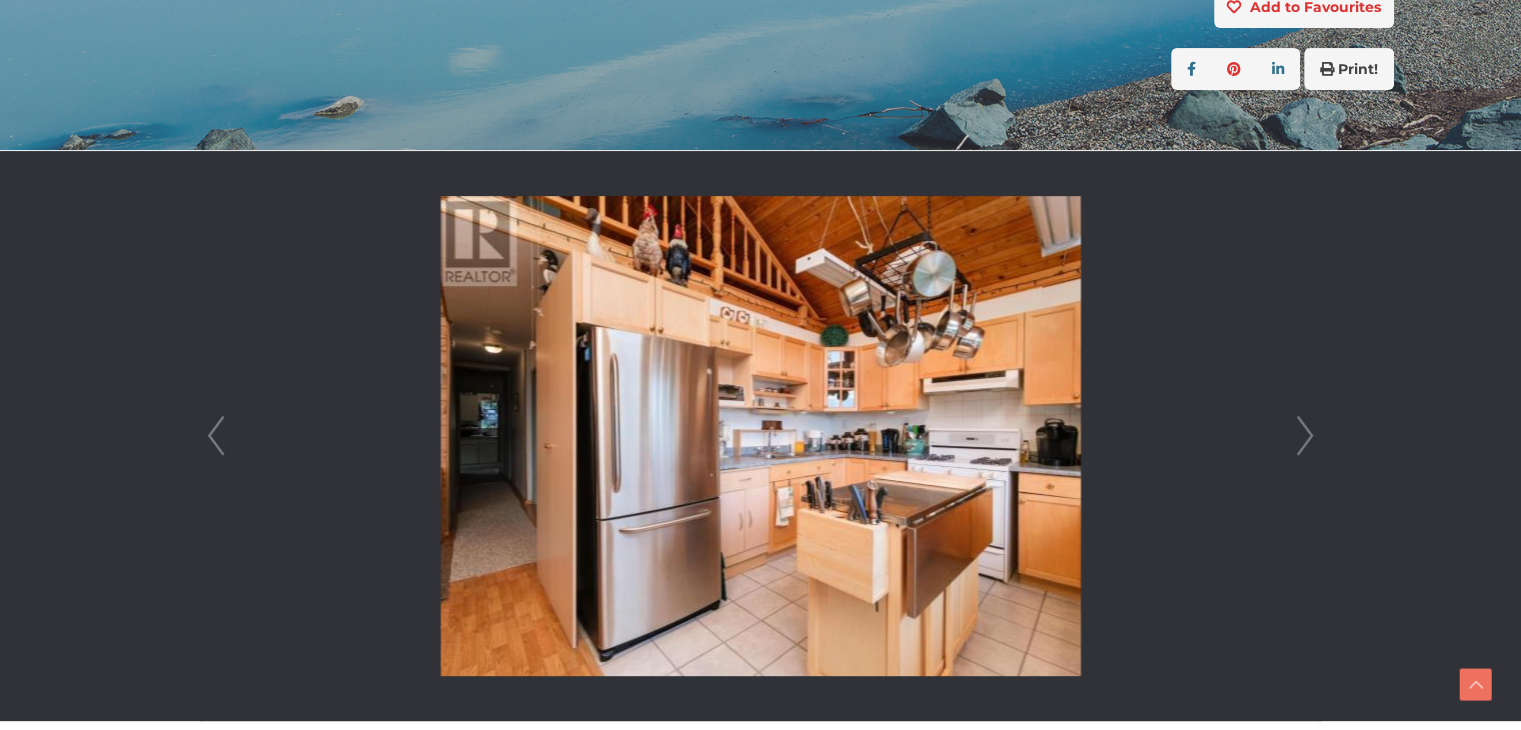 click on "Prev" at bounding box center (216, 436) 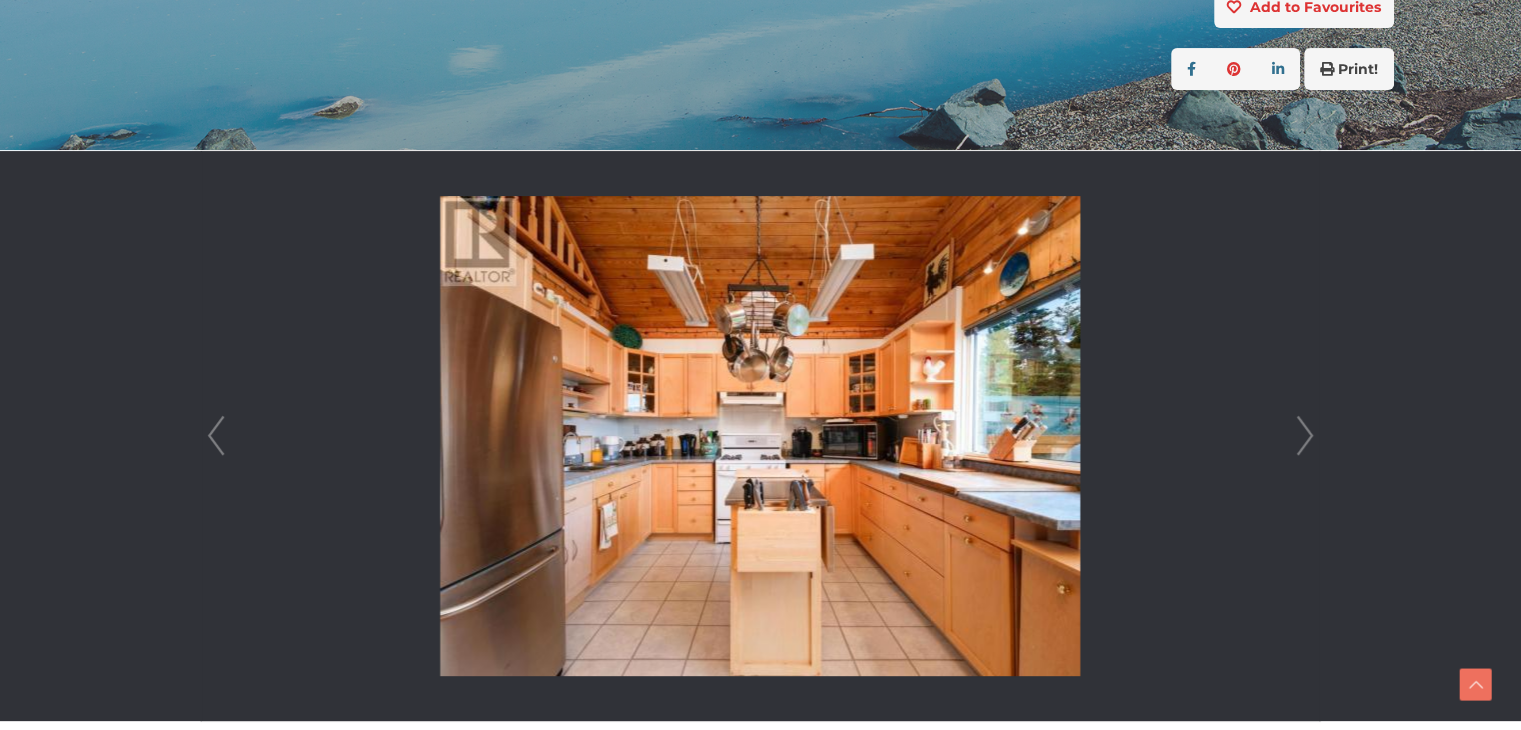 click on "Prev" at bounding box center (216, 436) 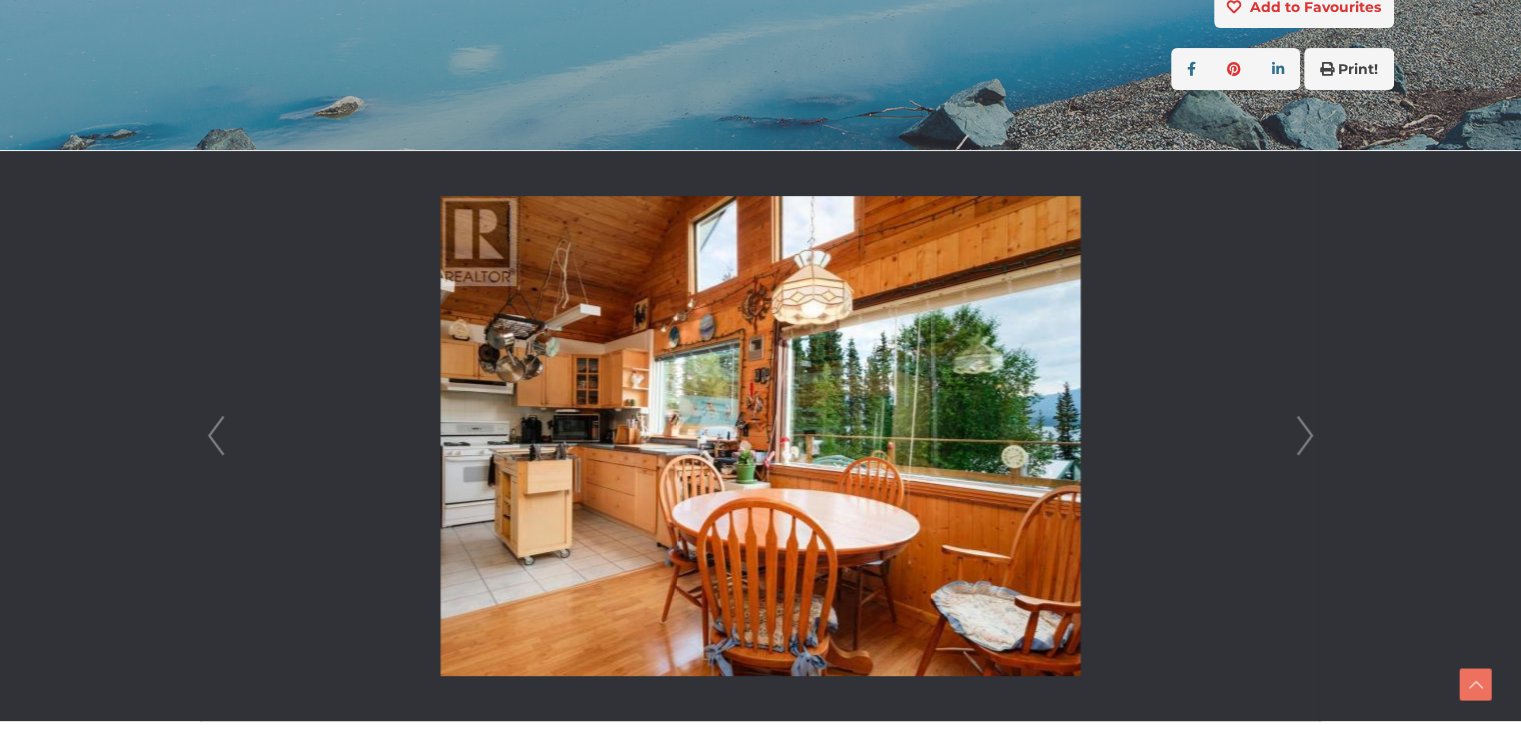 click on "Prev" at bounding box center [216, 436] 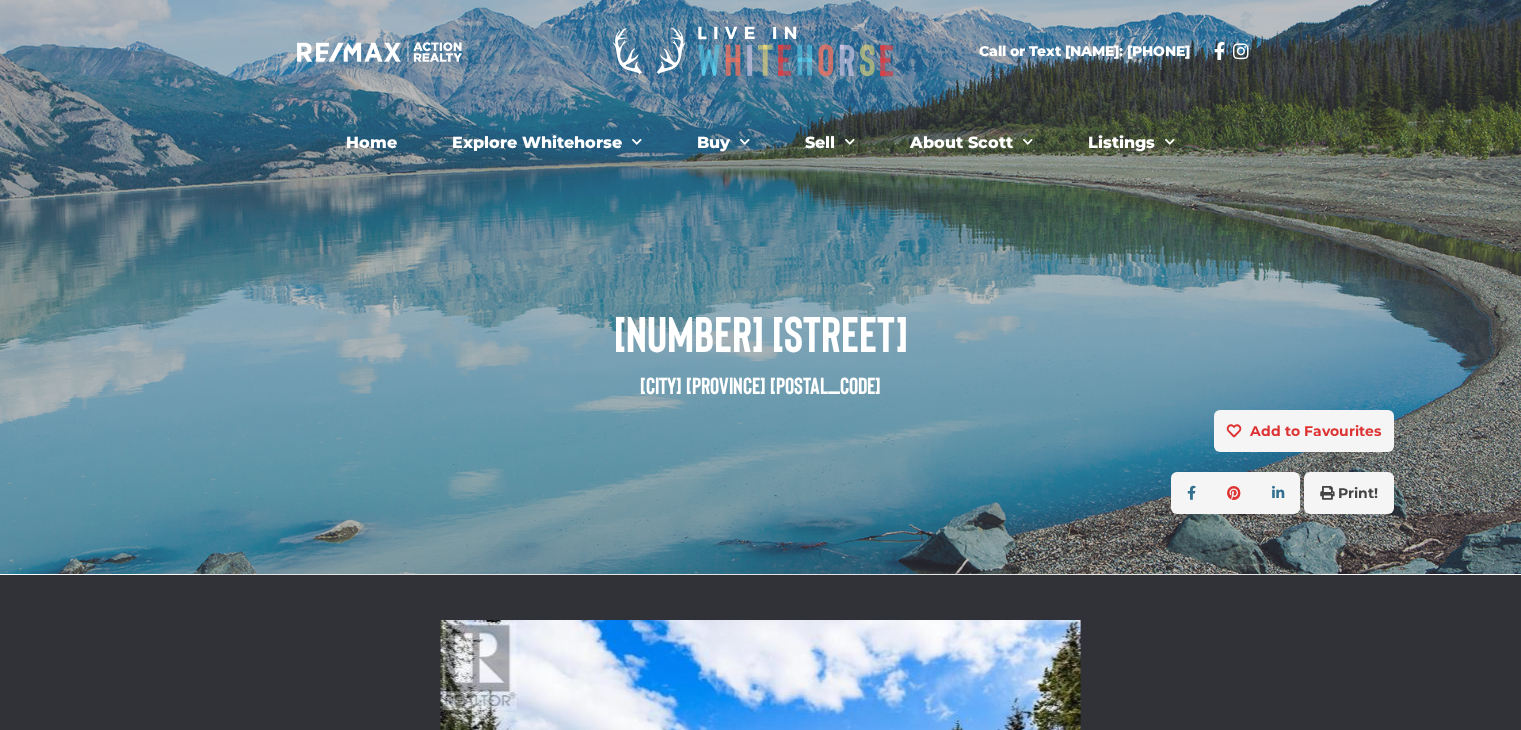scroll, scrollTop: 0, scrollLeft: 0, axis: both 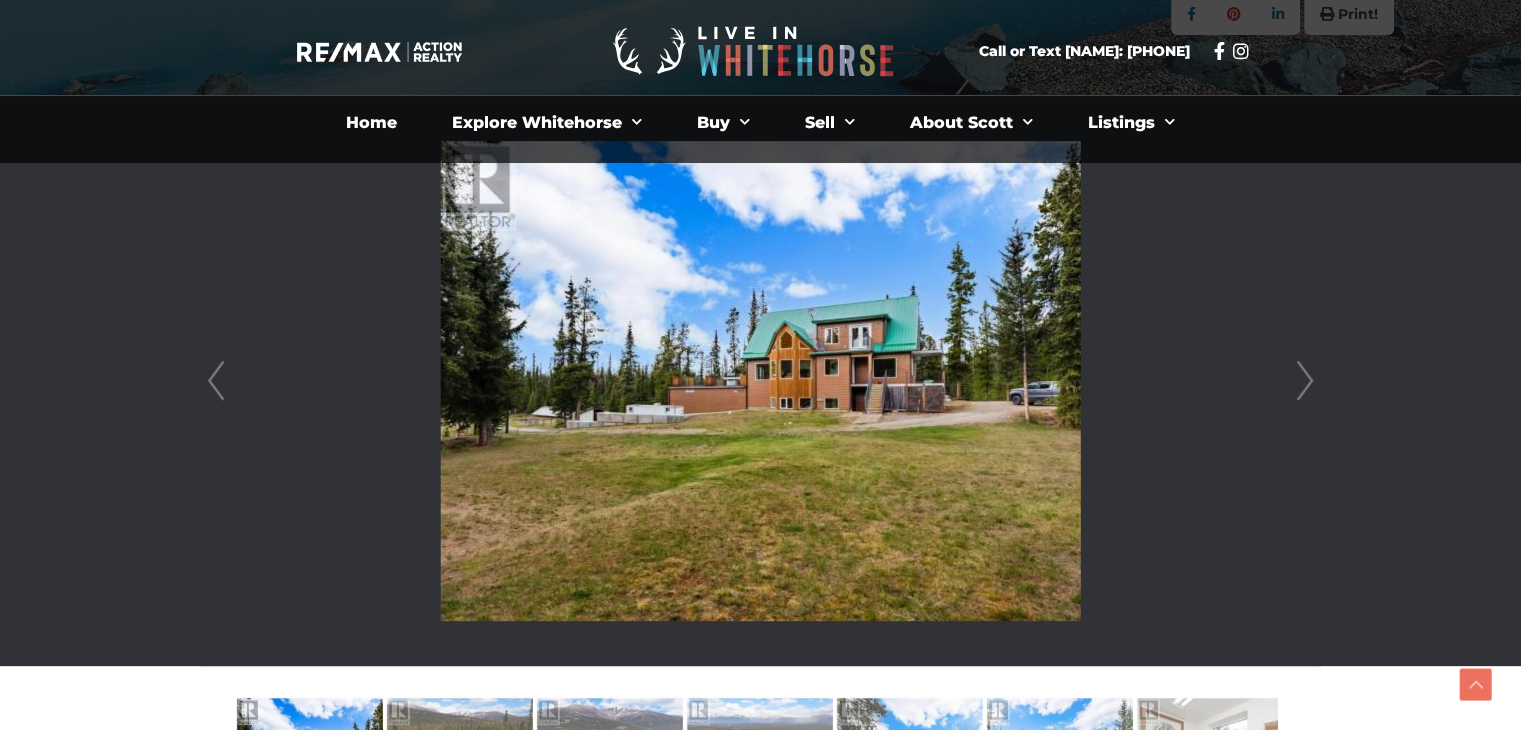 click on "Next" at bounding box center (1305, 381) 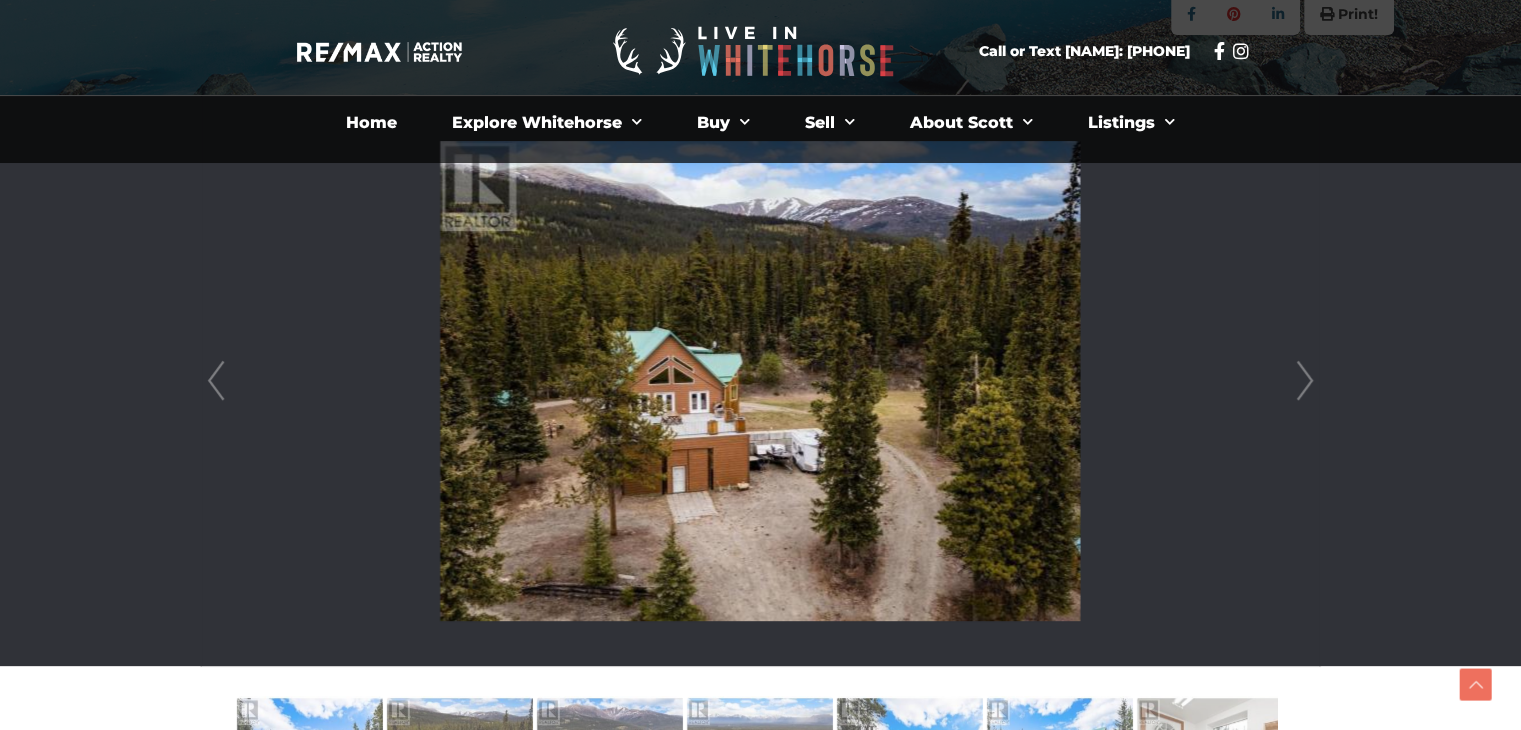 click on "Next" at bounding box center [1305, 381] 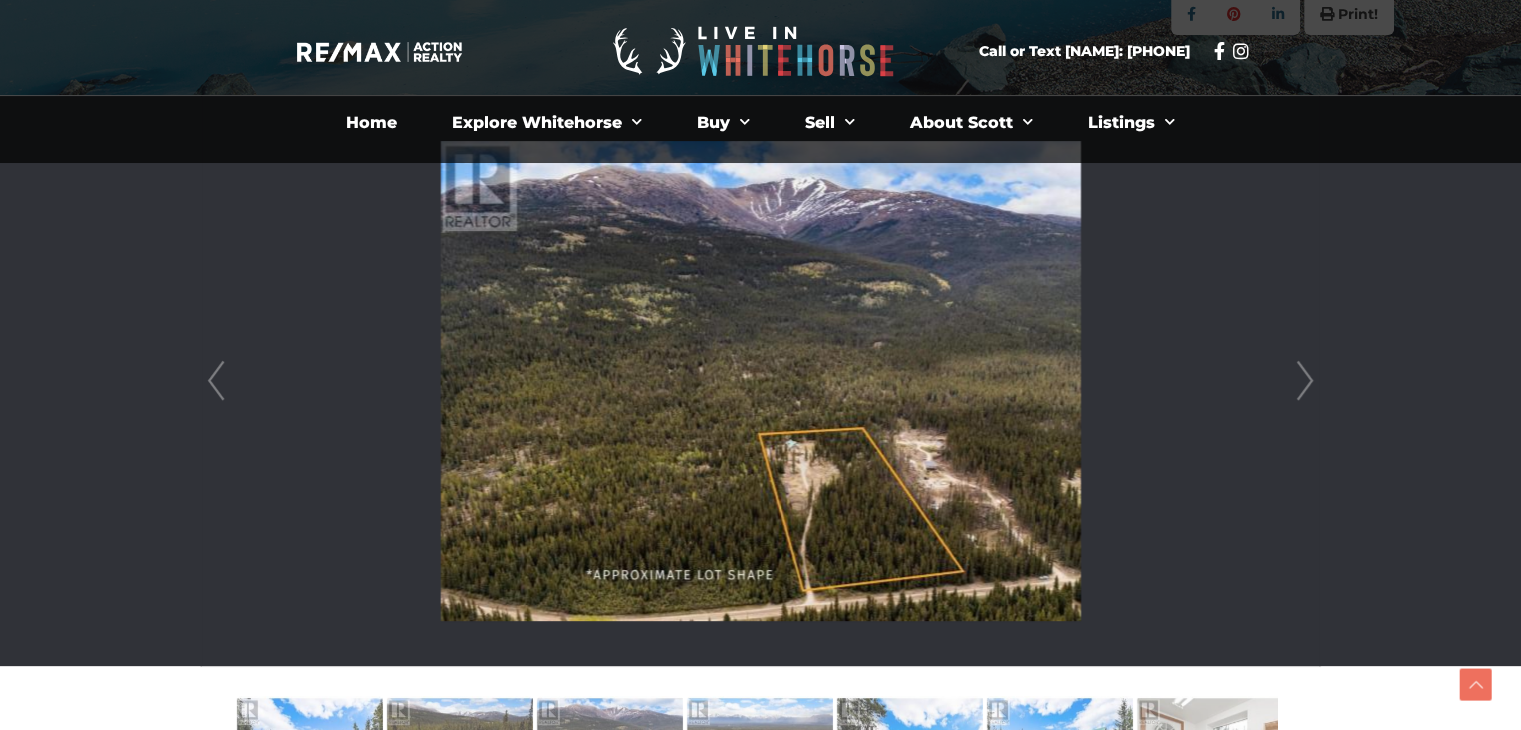 click on "Next" at bounding box center [1305, 381] 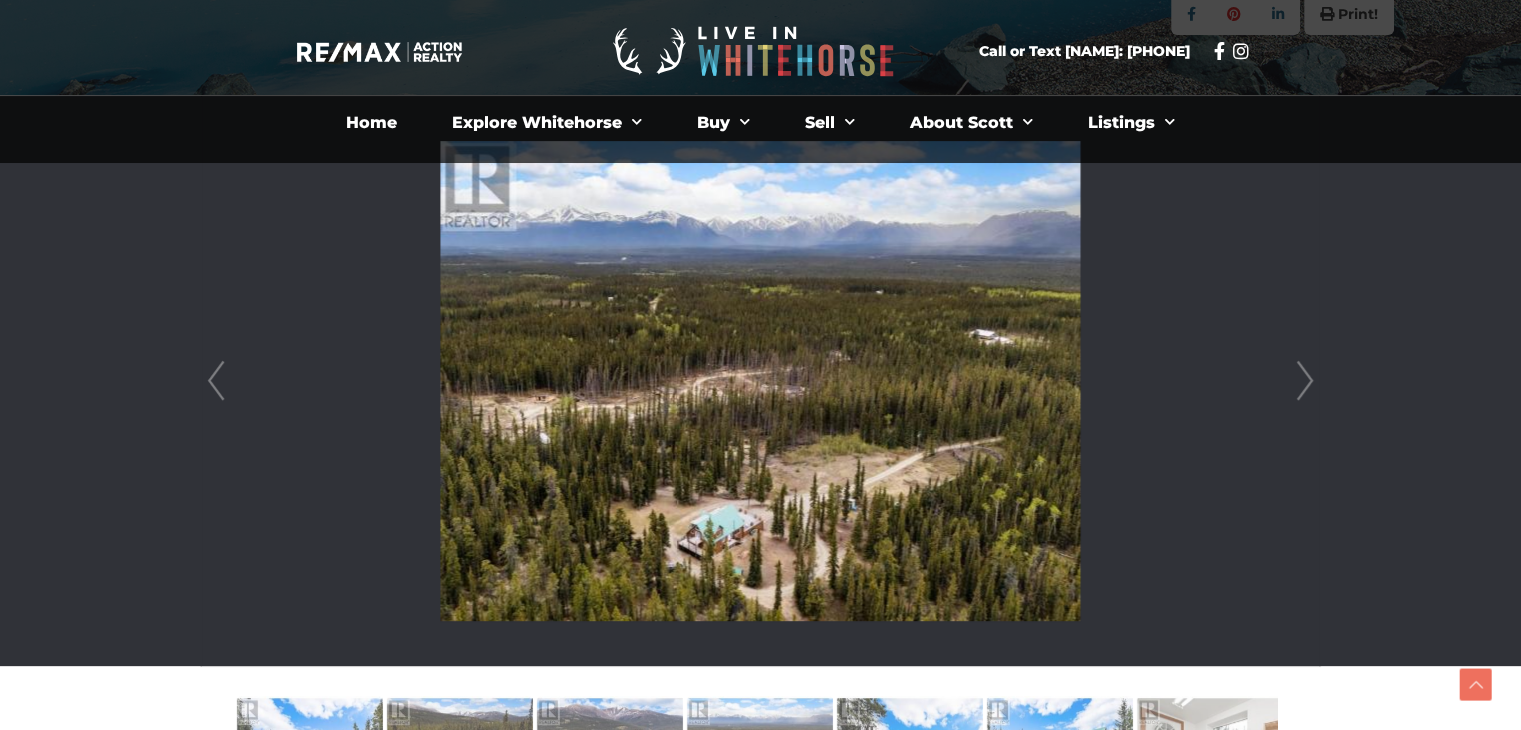 click on "Next" at bounding box center (1305, 381) 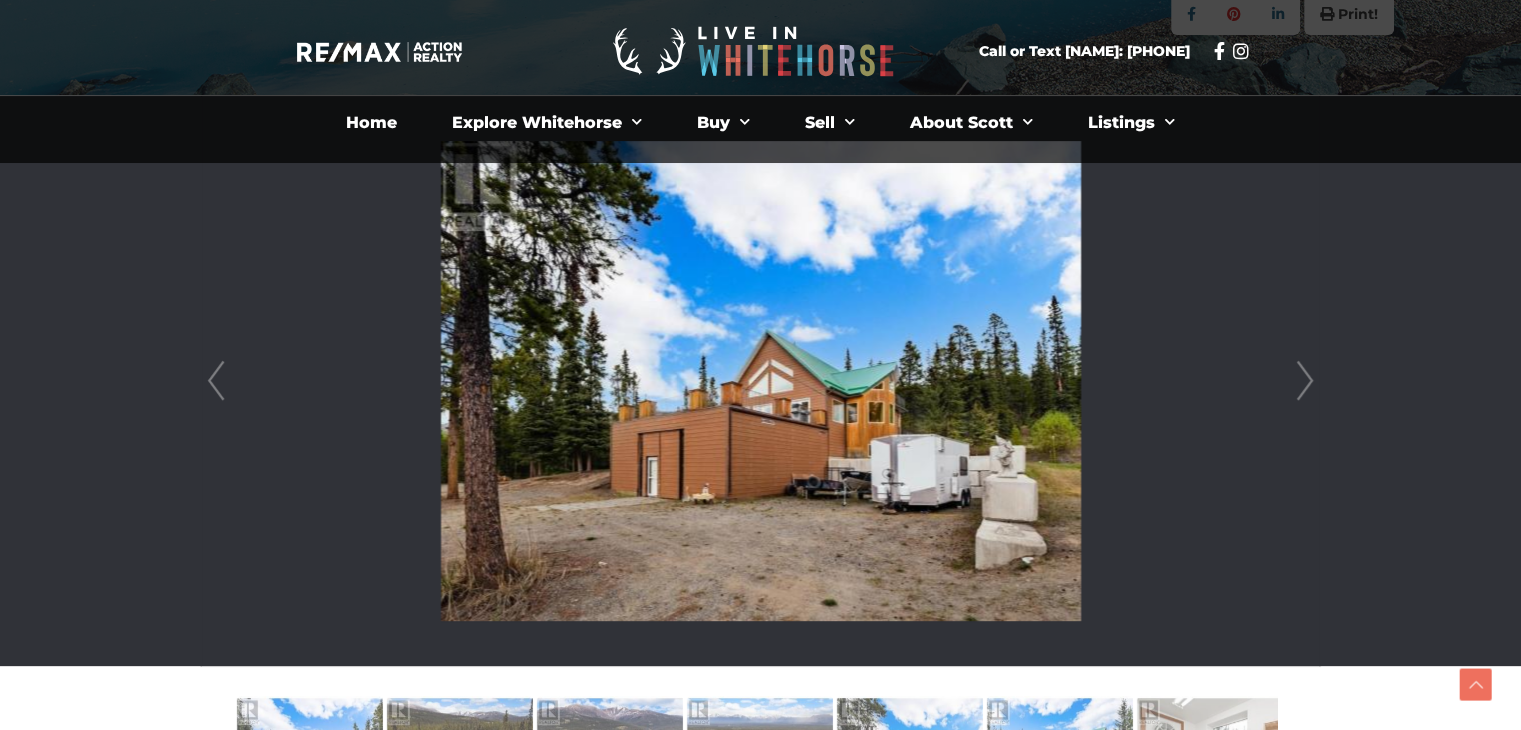 click on "Prev" at bounding box center [216, 381] 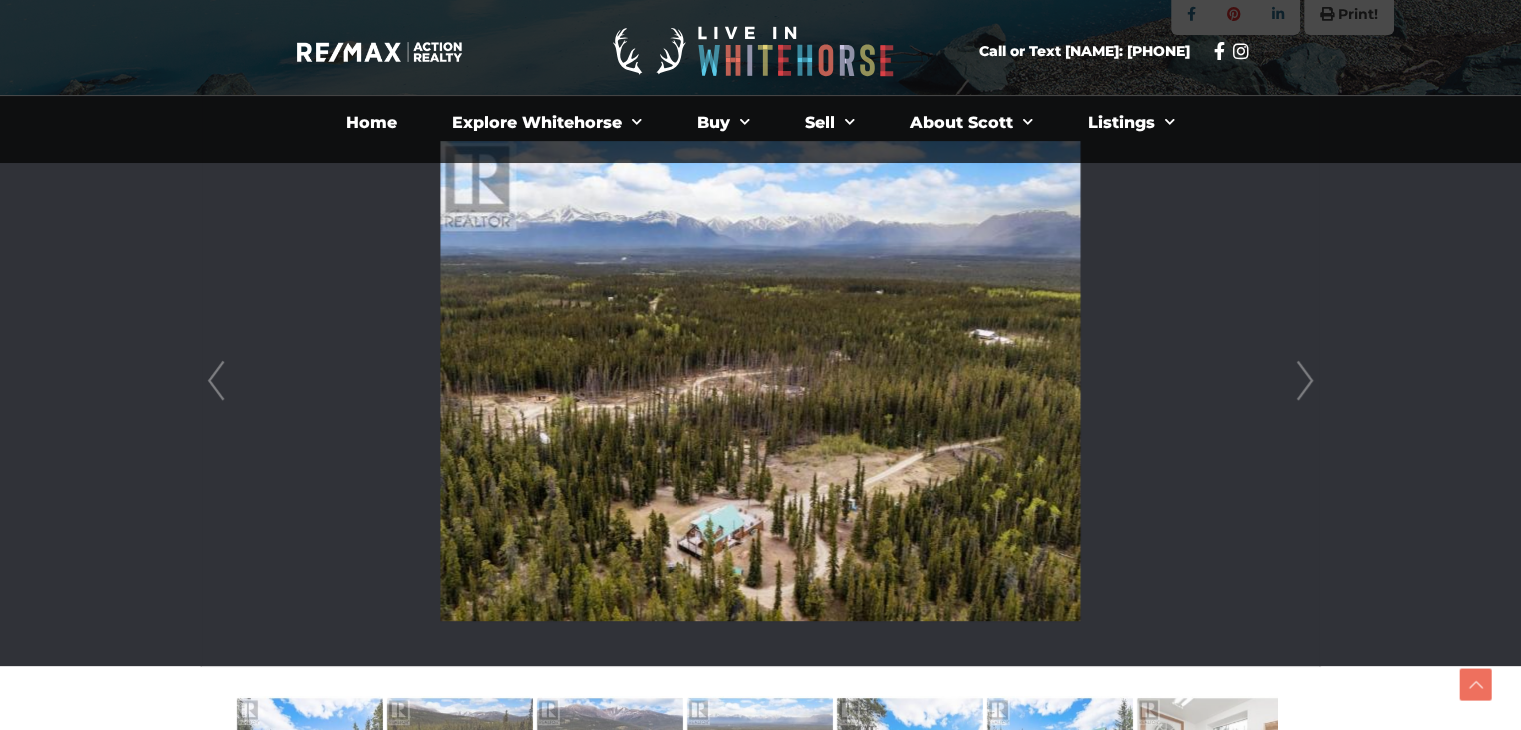 click on "Prev" at bounding box center [216, 381] 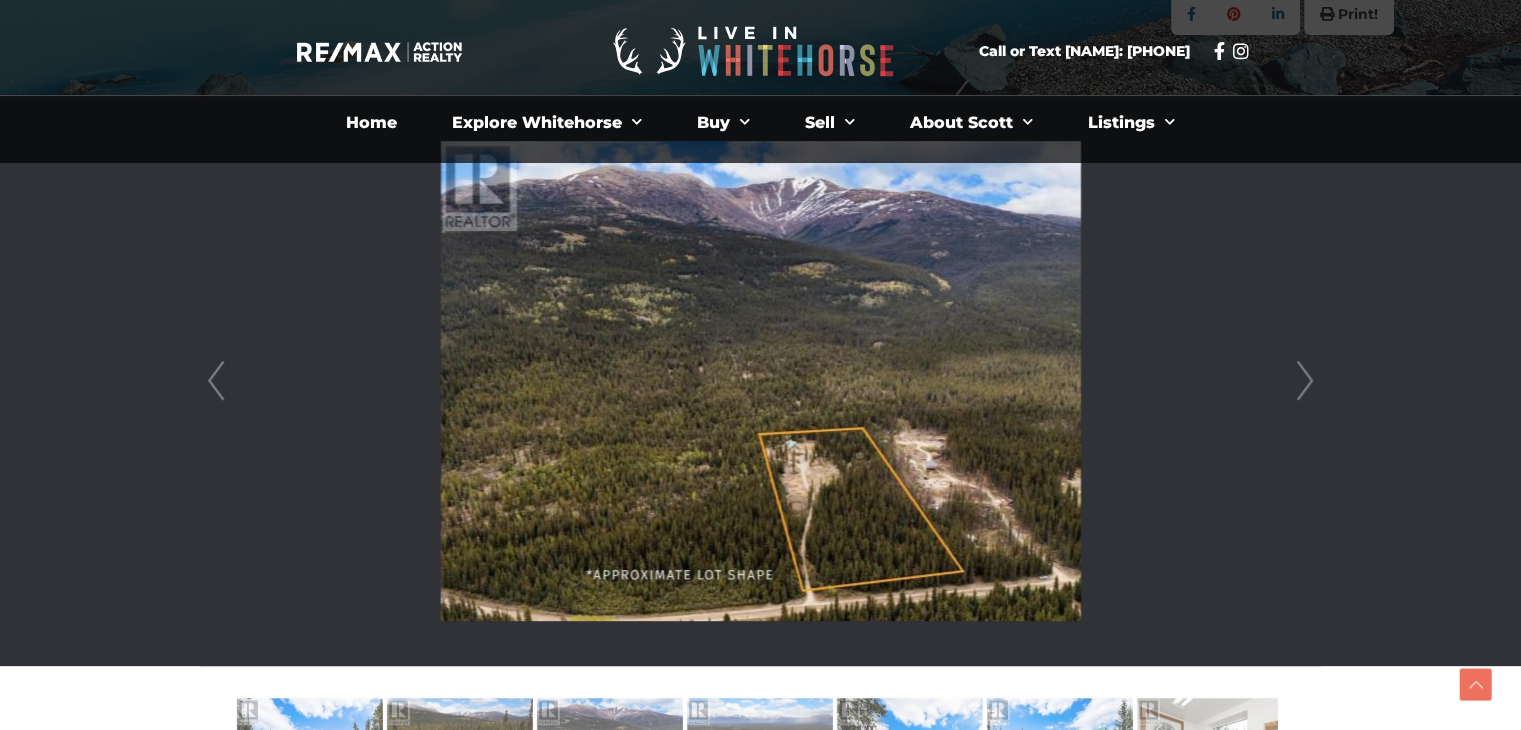 click on "Next" at bounding box center (1305, 381) 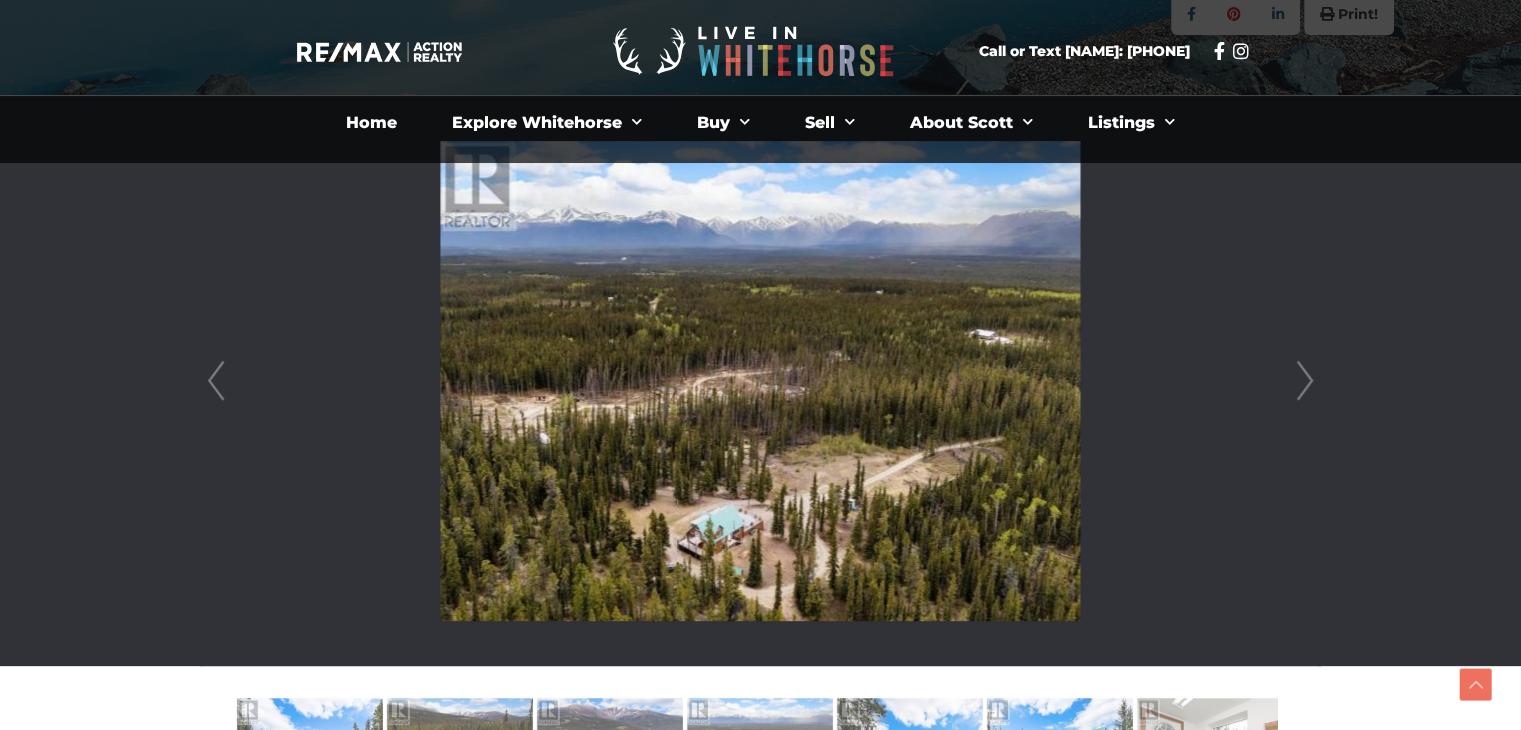 drag, startPoint x: 1312, startPoint y: 363, endPoint x: 1116, endPoint y: 497, distance: 237.42789 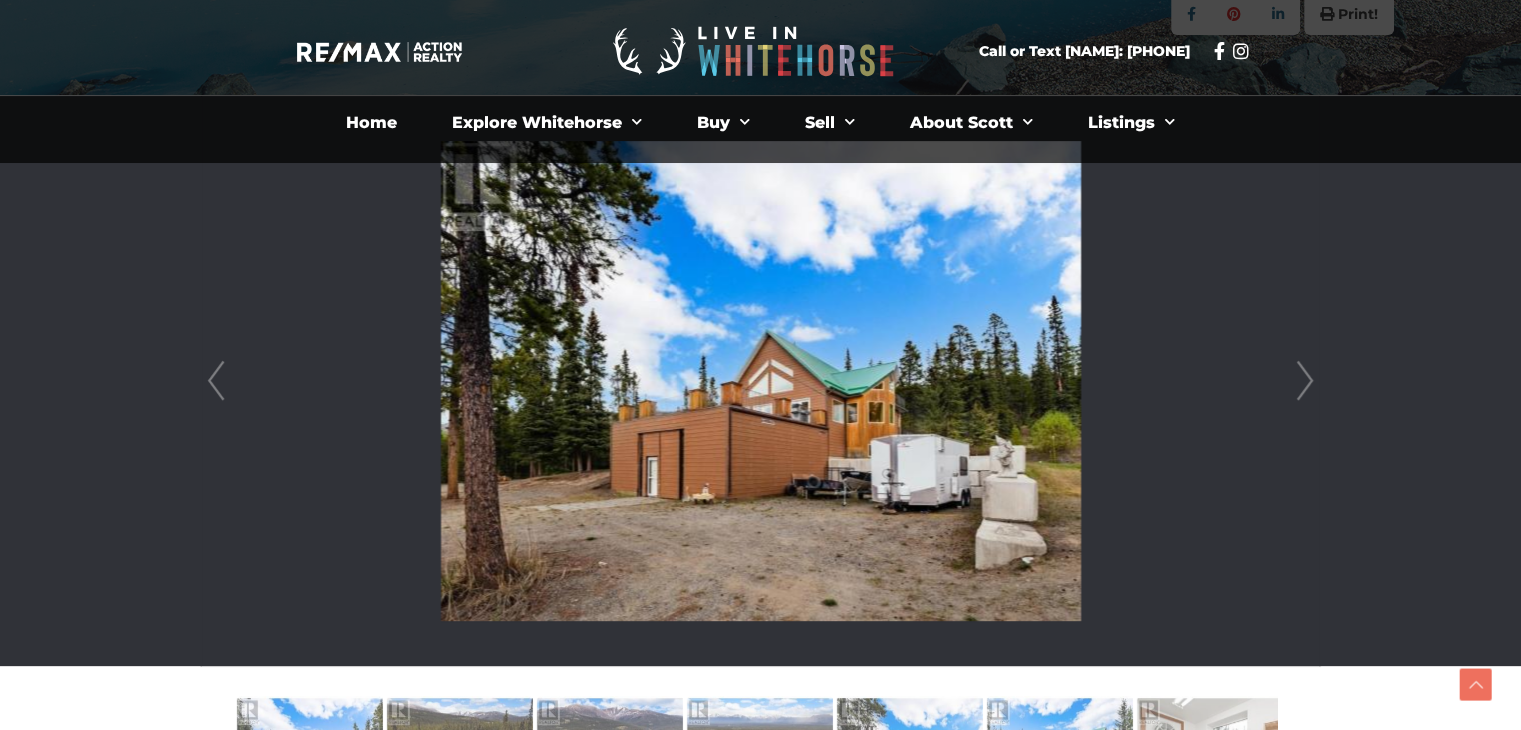 click on "Next" at bounding box center (1305, 381) 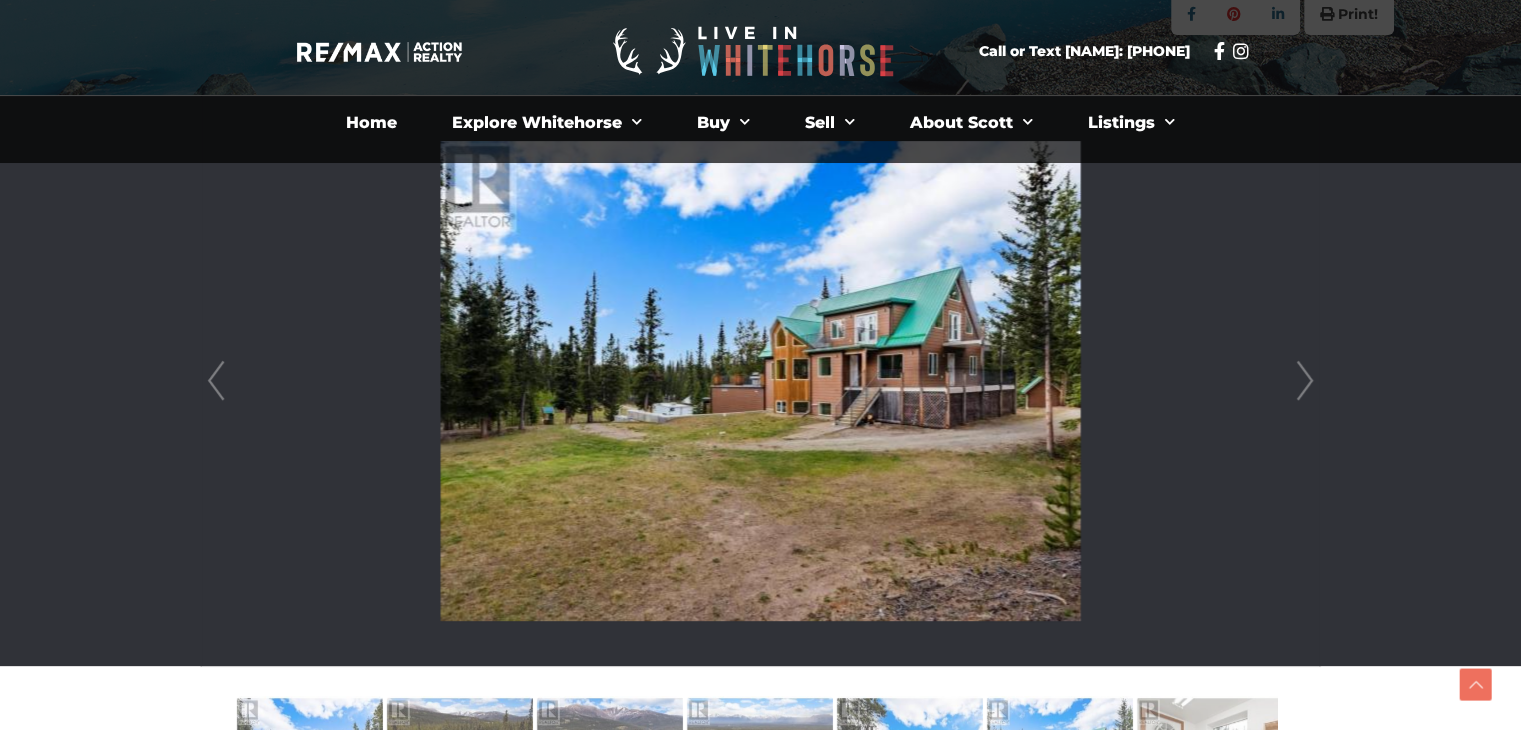 click on "Next" at bounding box center [1305, 381] 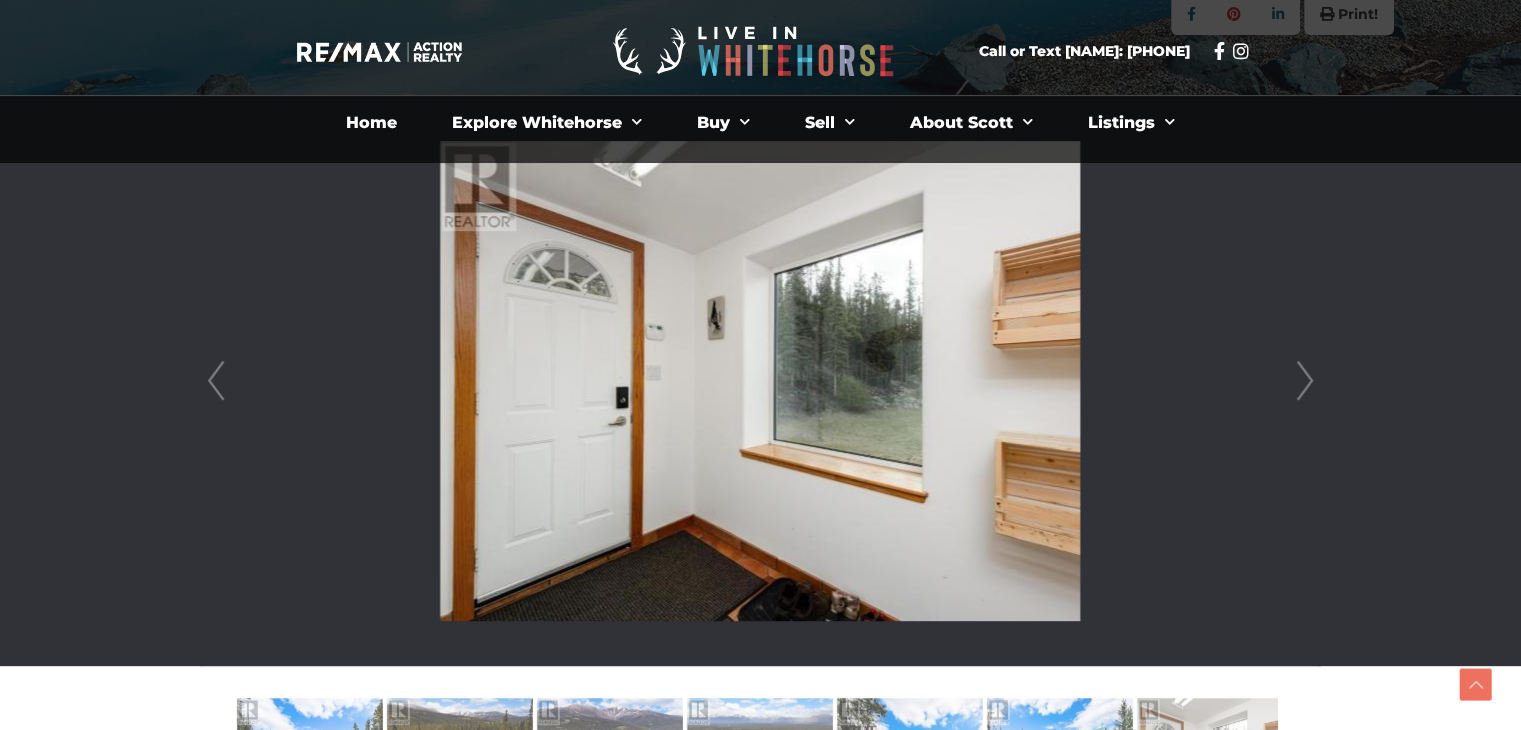 click on "Next" at bounding box center (1305, 381) 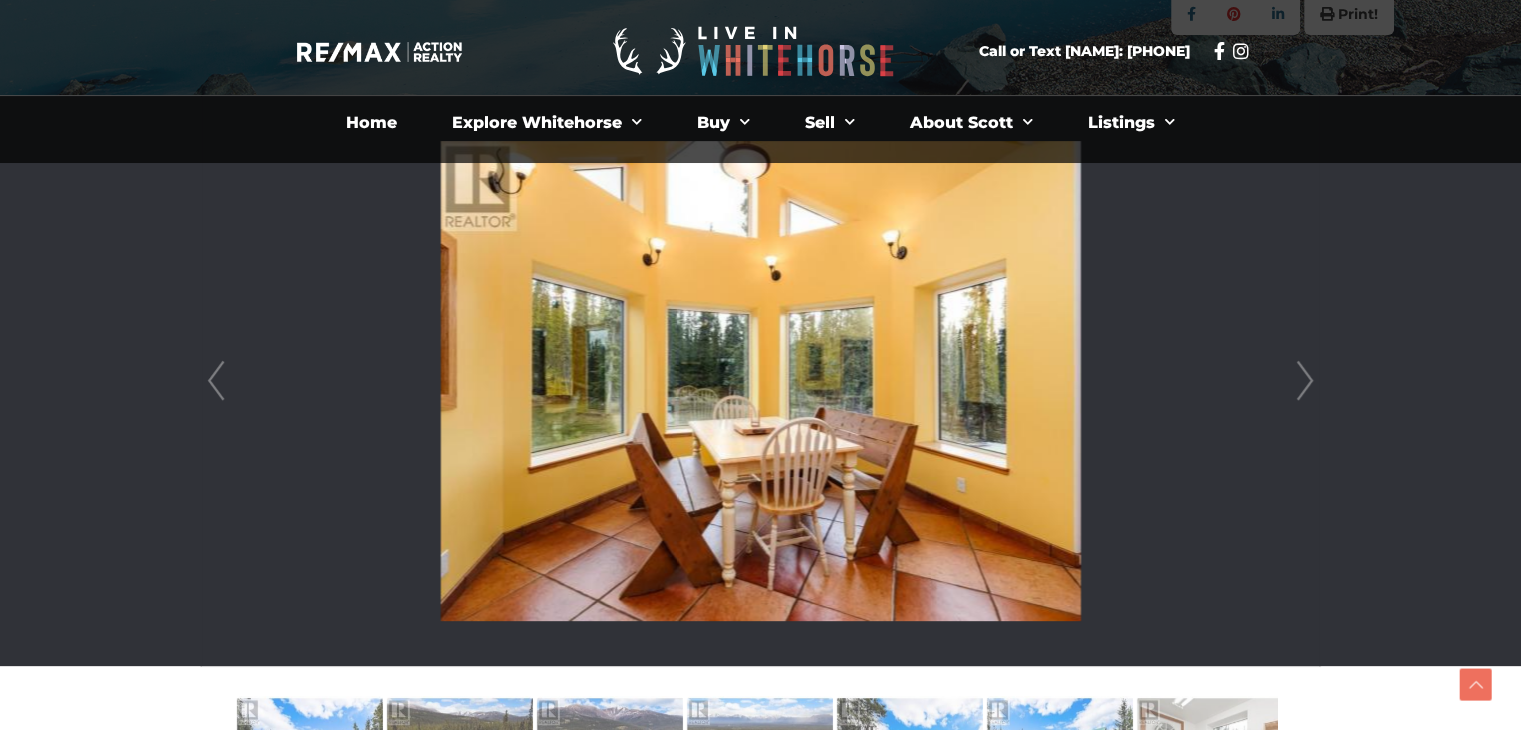 click on "Next" at bounding box center (1305, 381) 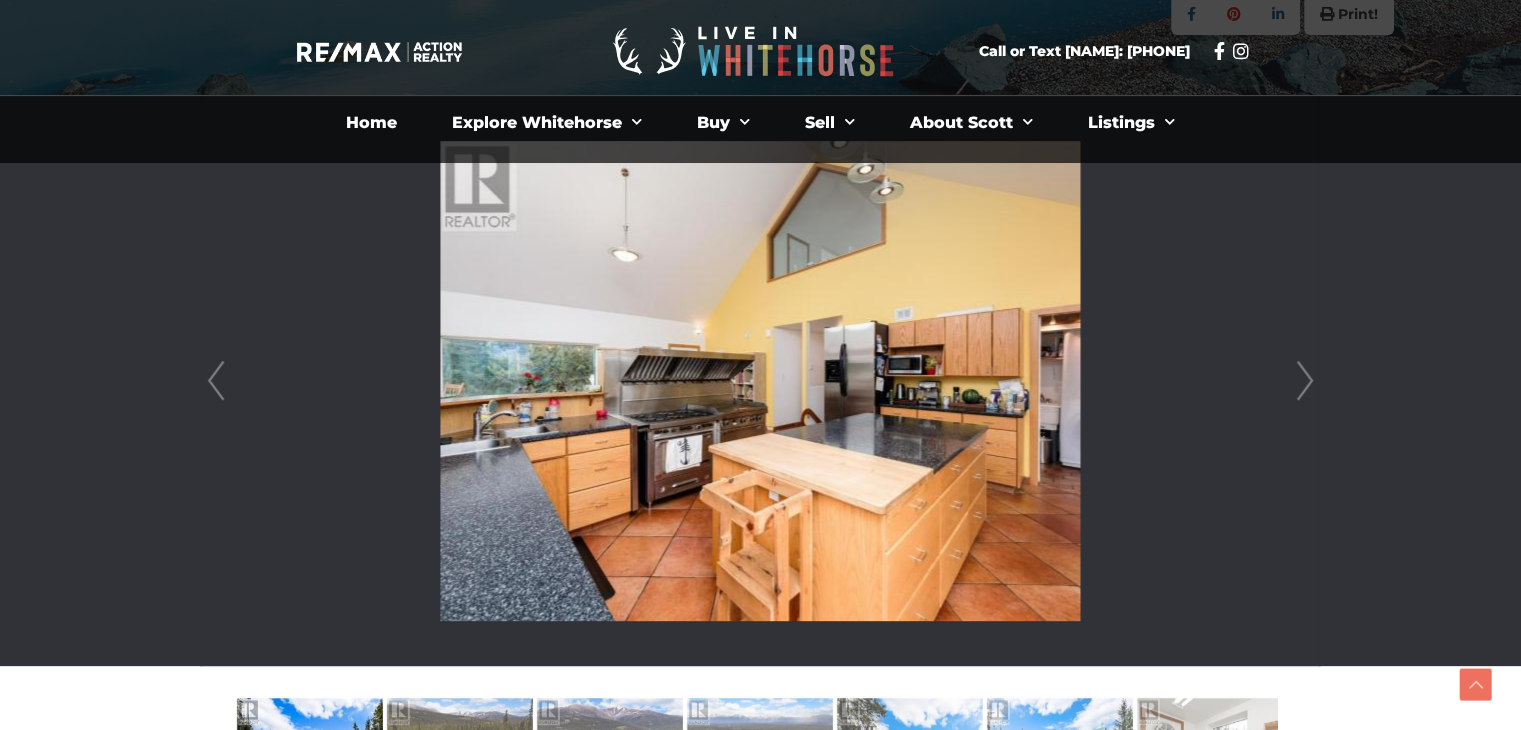 click on "Next" at bounding box center [1305, 381] 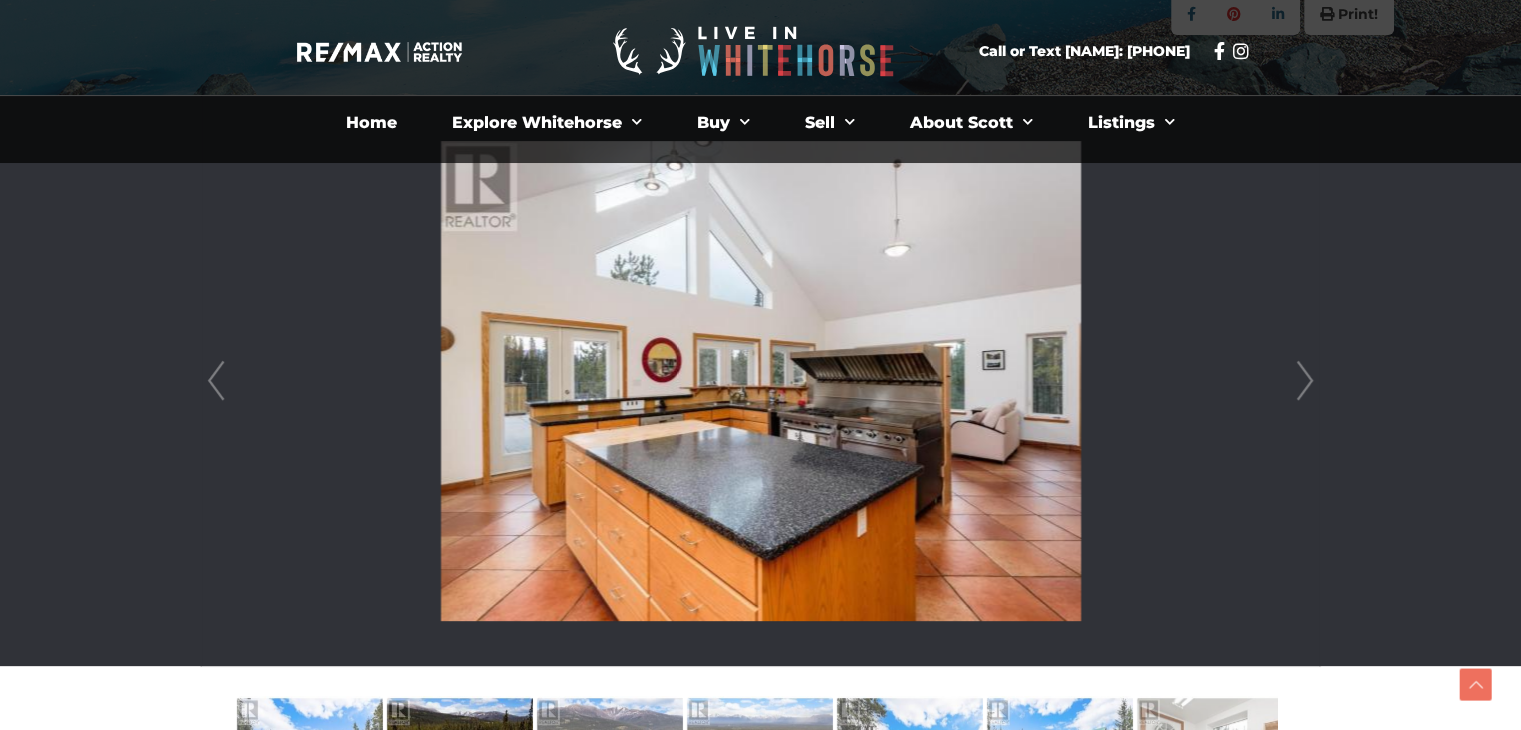 click on "Next" at bounding box center (1305, 381) 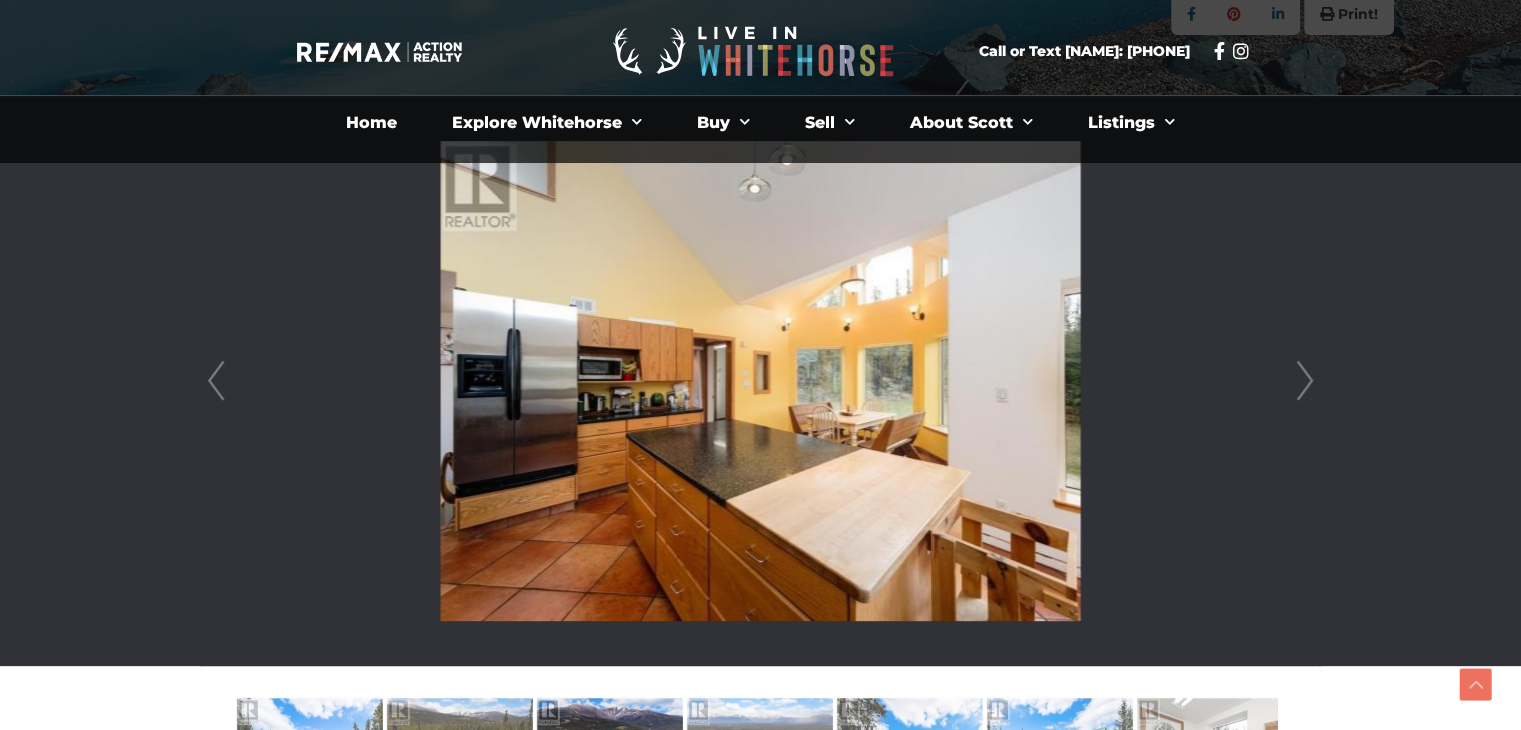 click on "Next" at bounding box center [1305, 381] 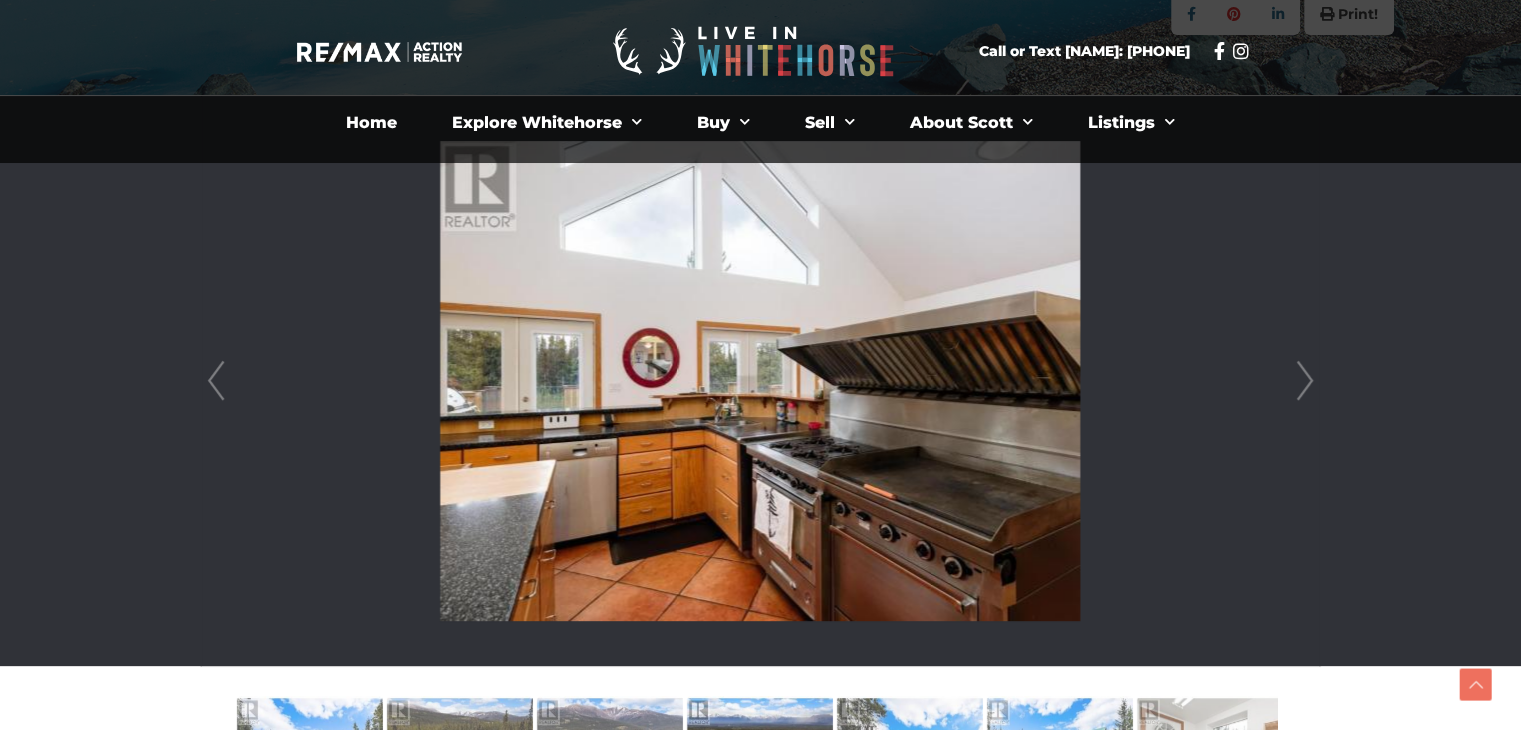 click on "Next" at bounding box center (1305, 381) 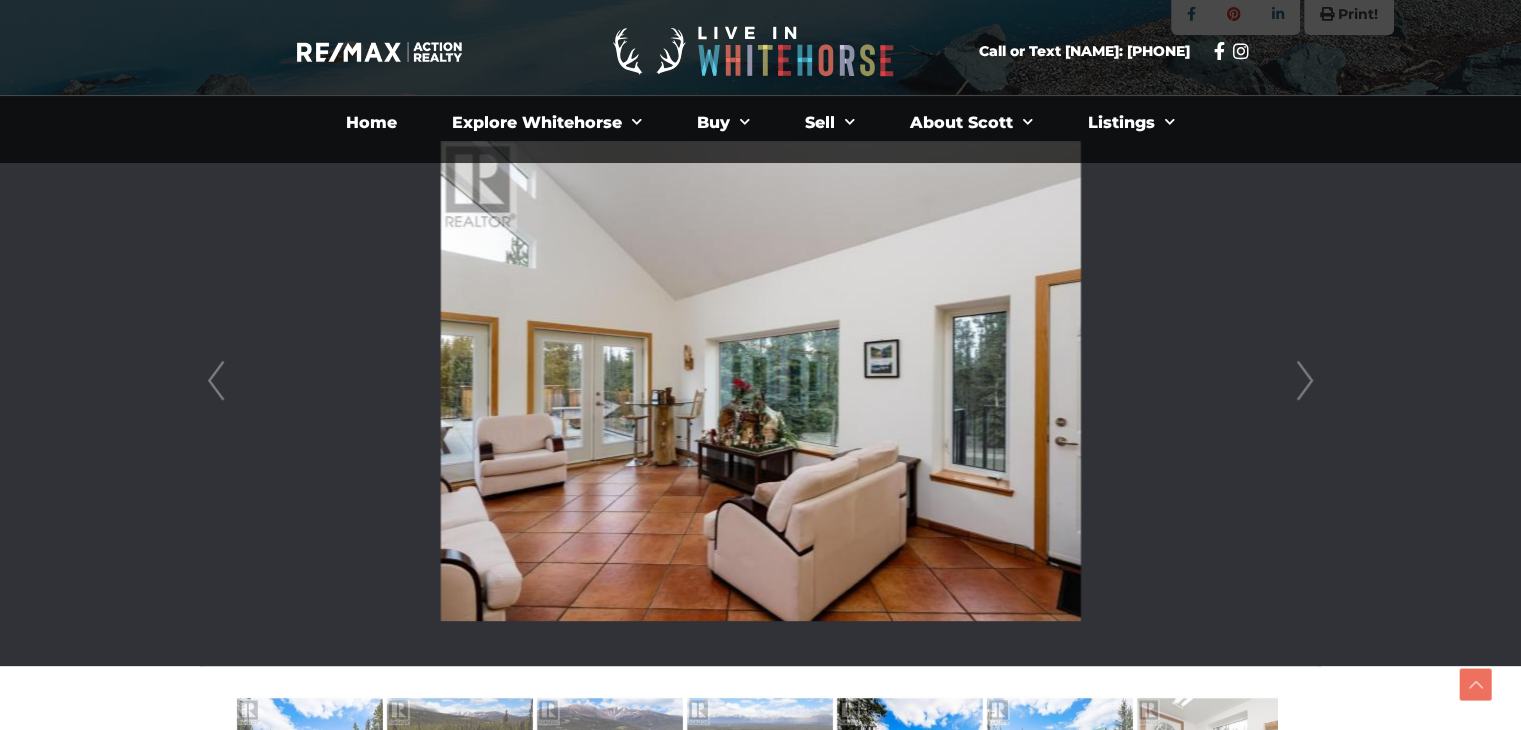 click on "Next" at bounding box center (1305, 381) 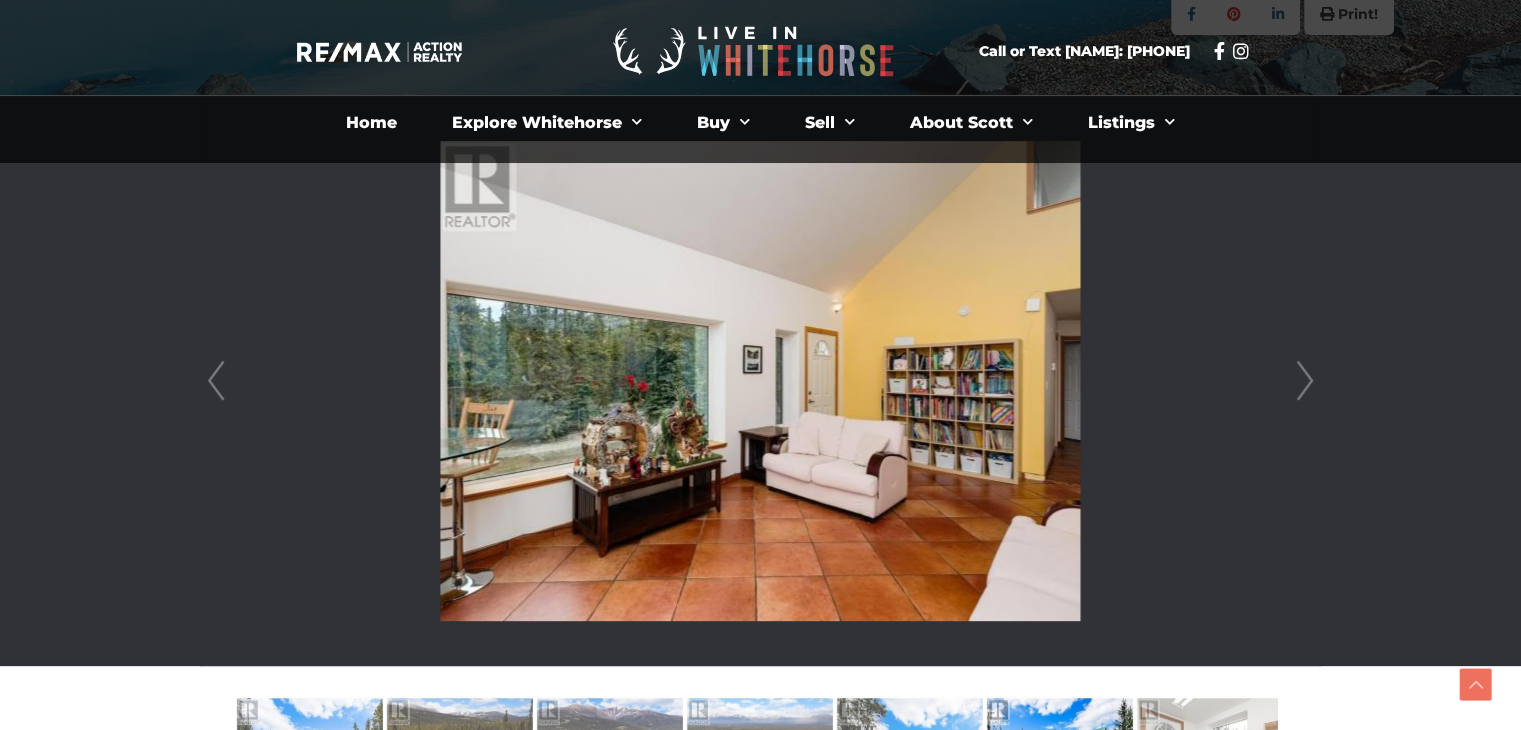 click on "Next" at bounding box center [1305, 381] 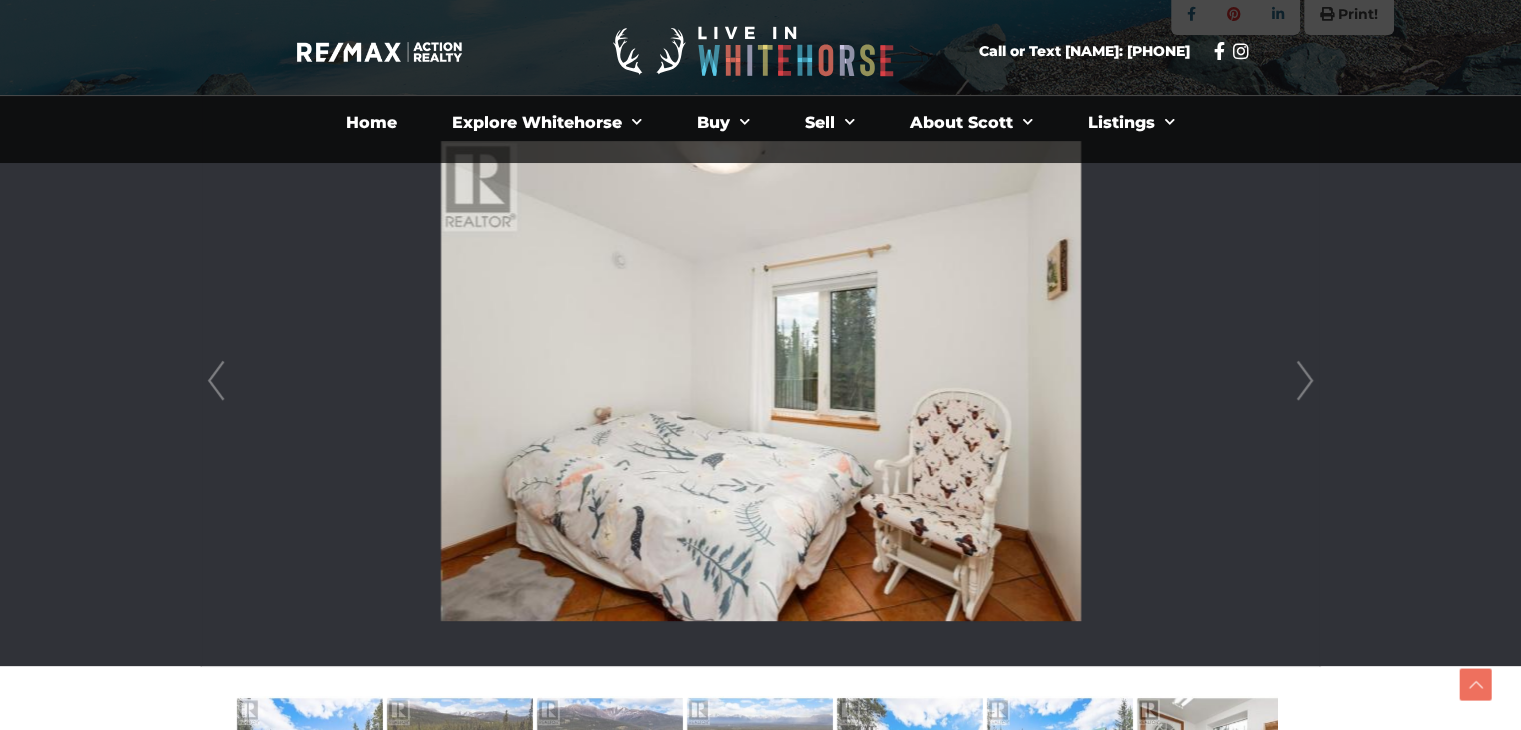 click on "Next" at bounding box center (1305, 381) 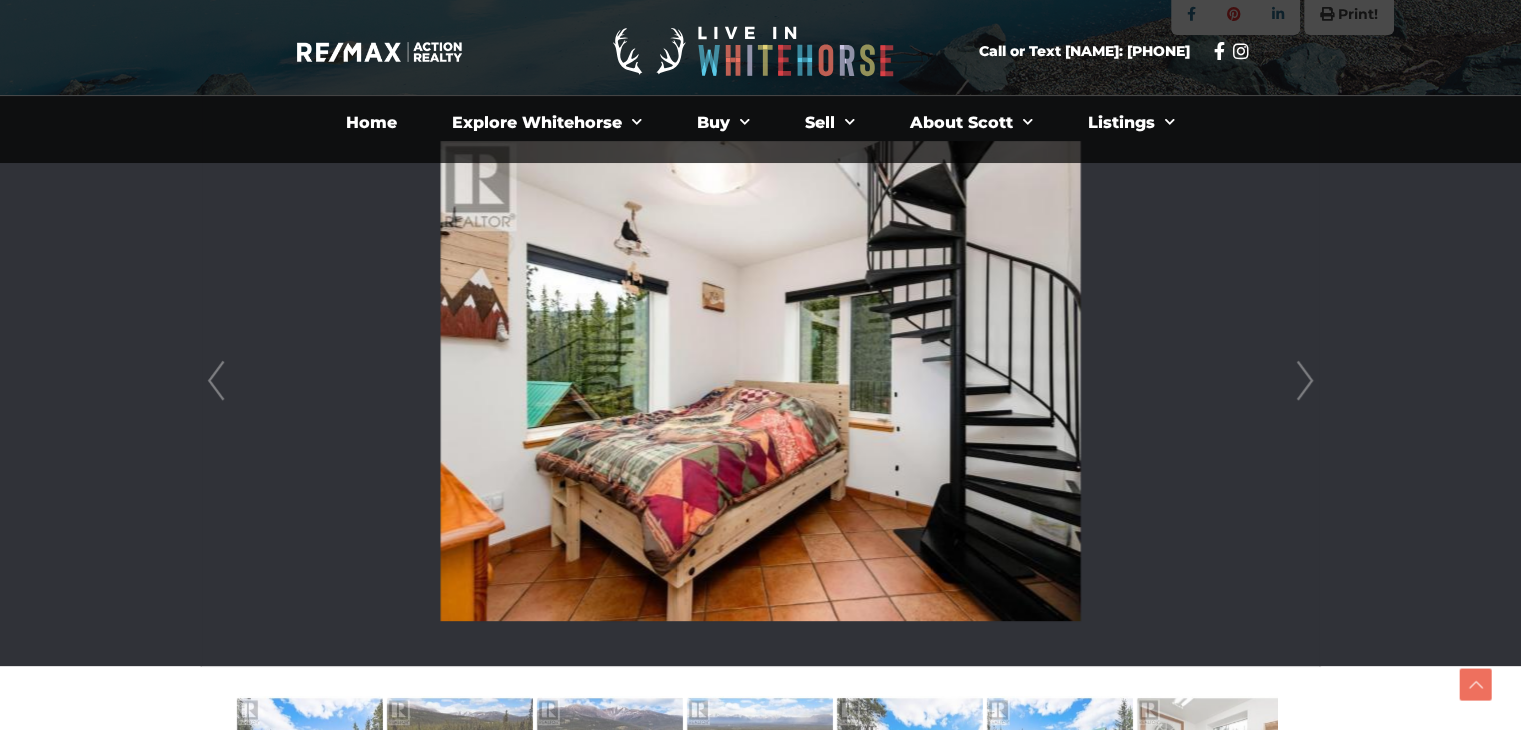 click on "Next" at bounding box center (1305, 381) 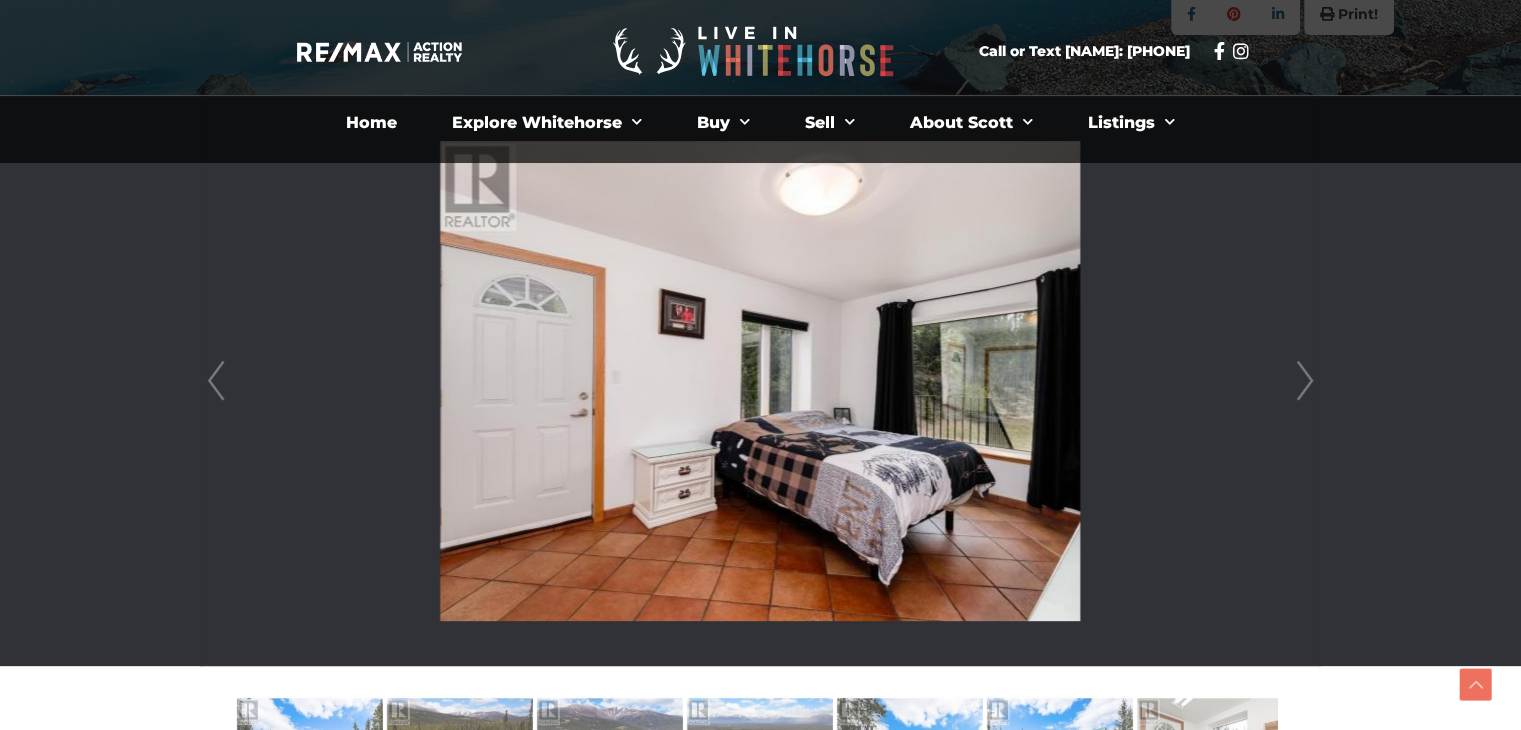 click on "Prev" at bounding box center (216, 381) 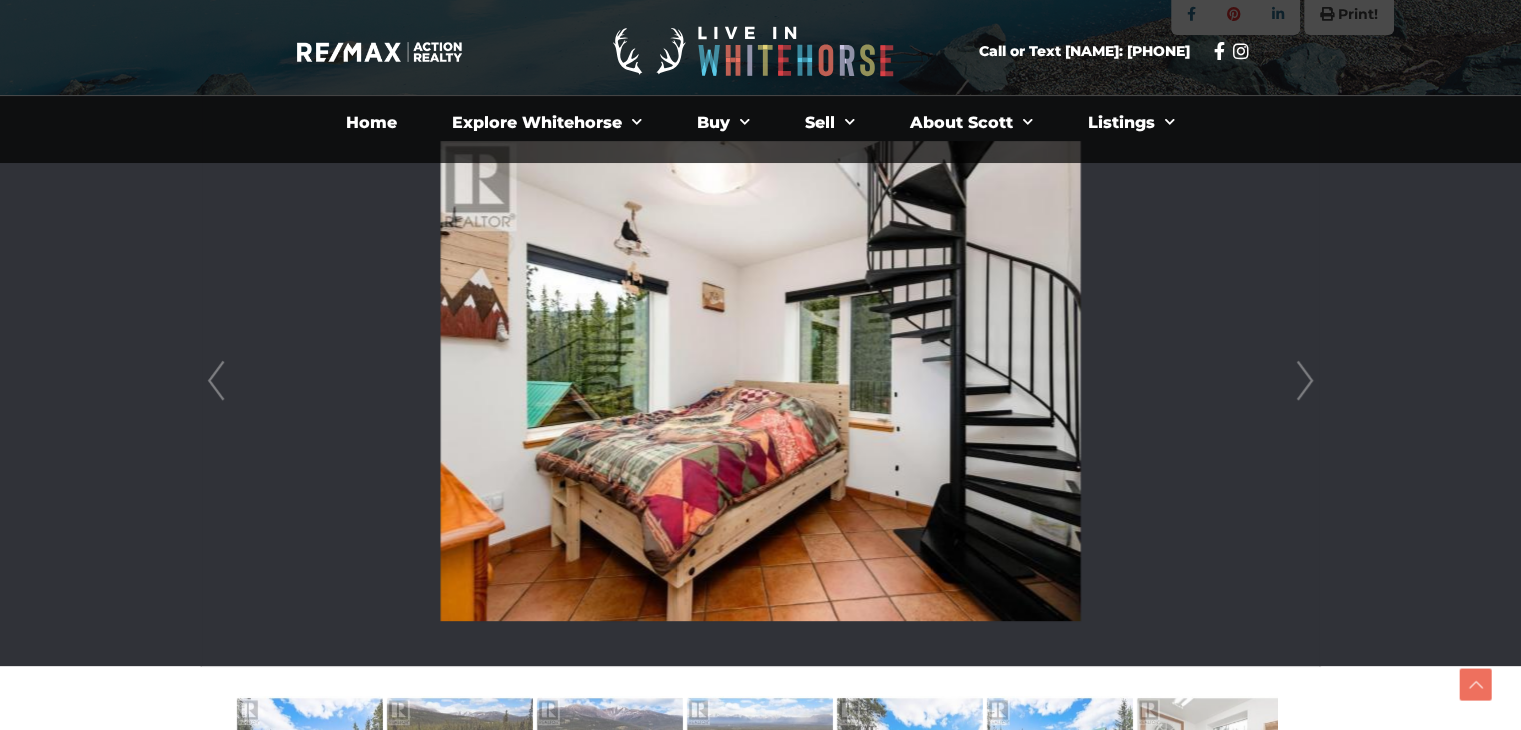 click on "Next" at bounding box center (1305, 381) 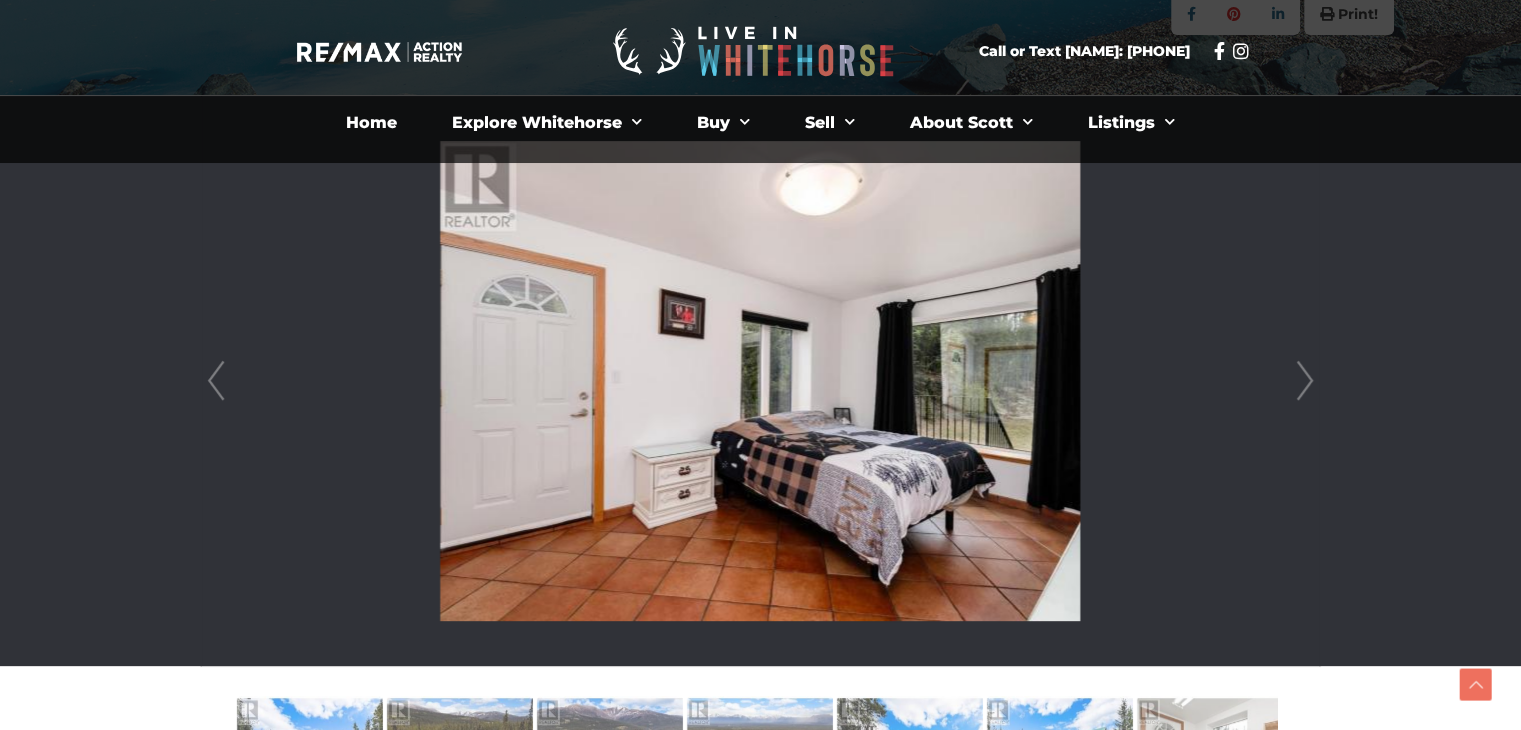 click on "Next" at bounding box center [1305, 381] 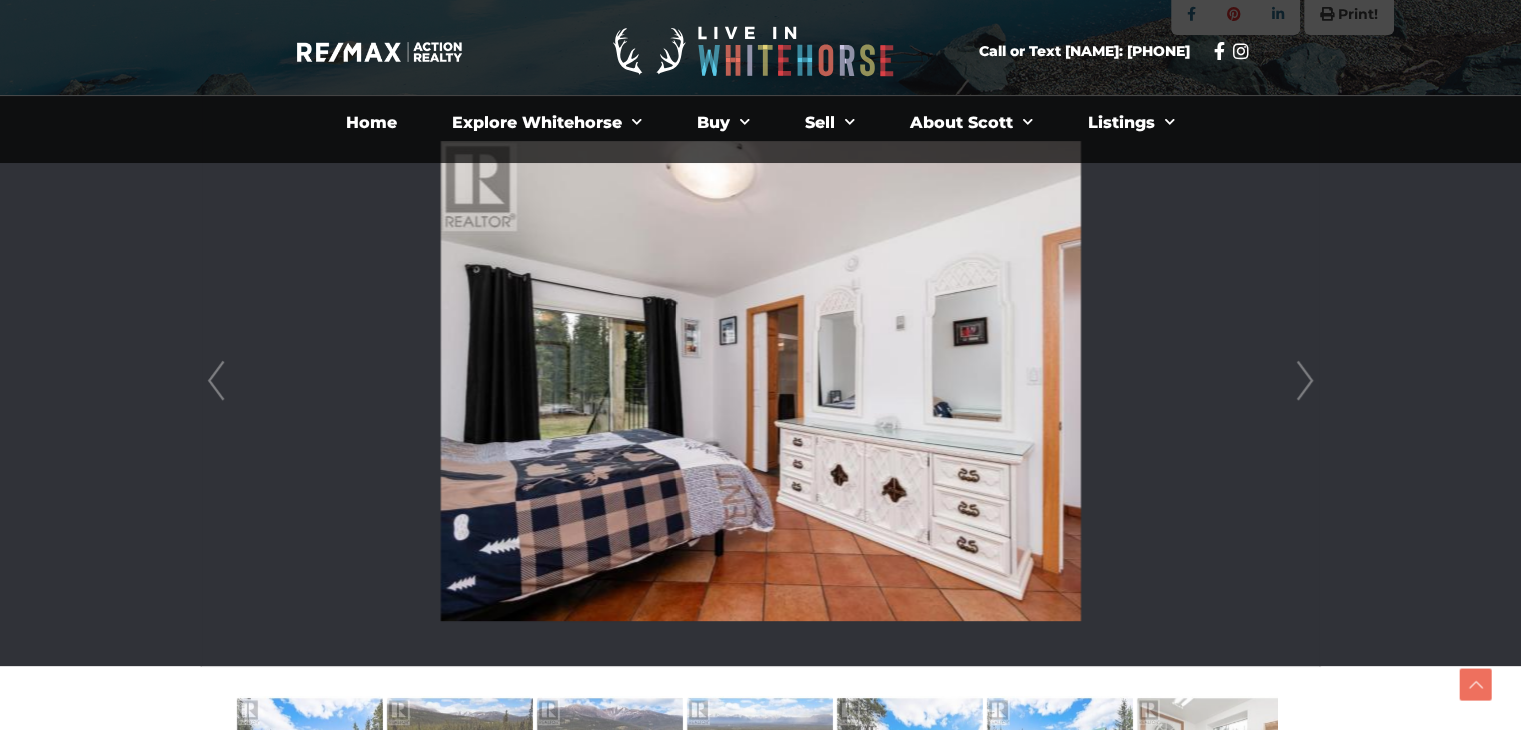 click on "Next" at bounding box center (1305, 381) 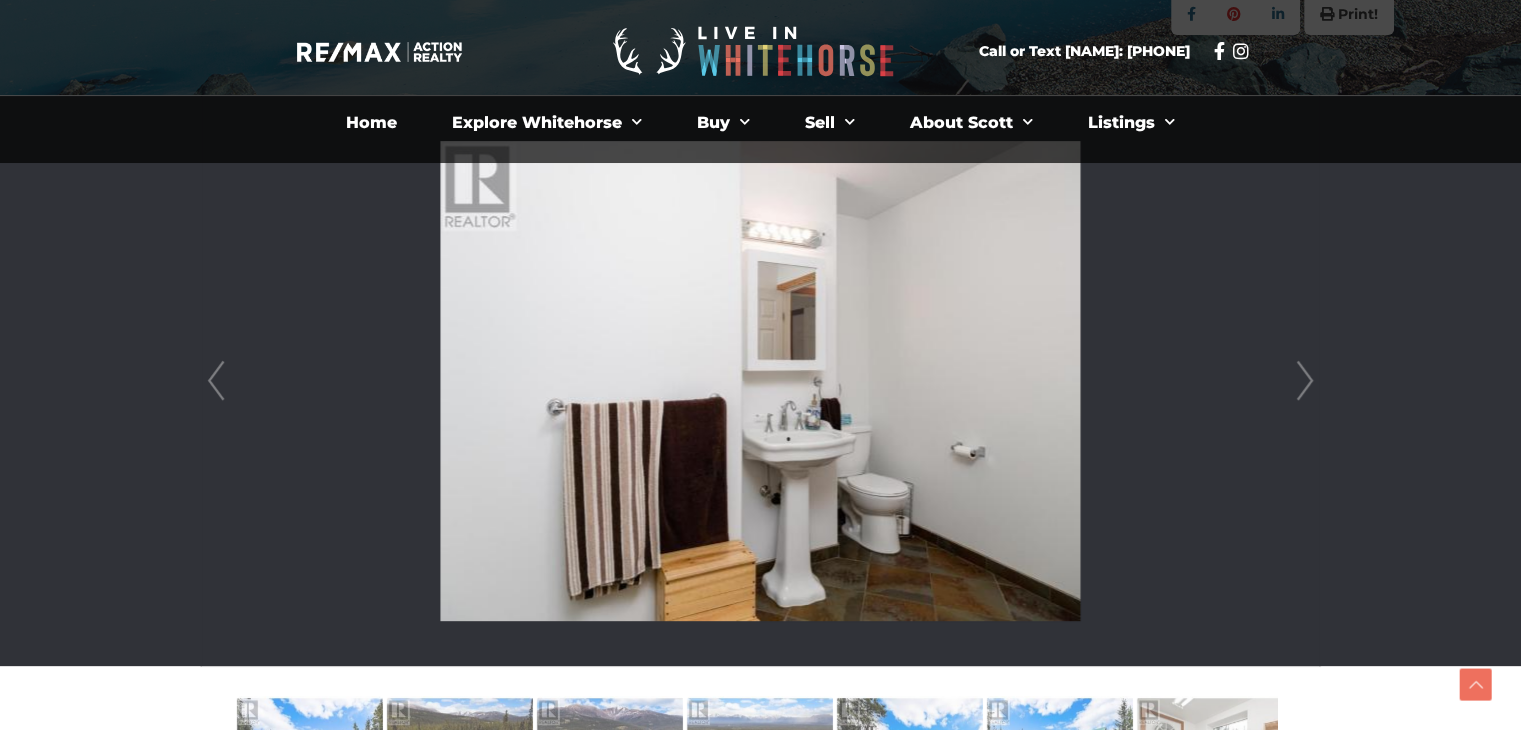 click on "Next" at bounding box center (1305, 381) 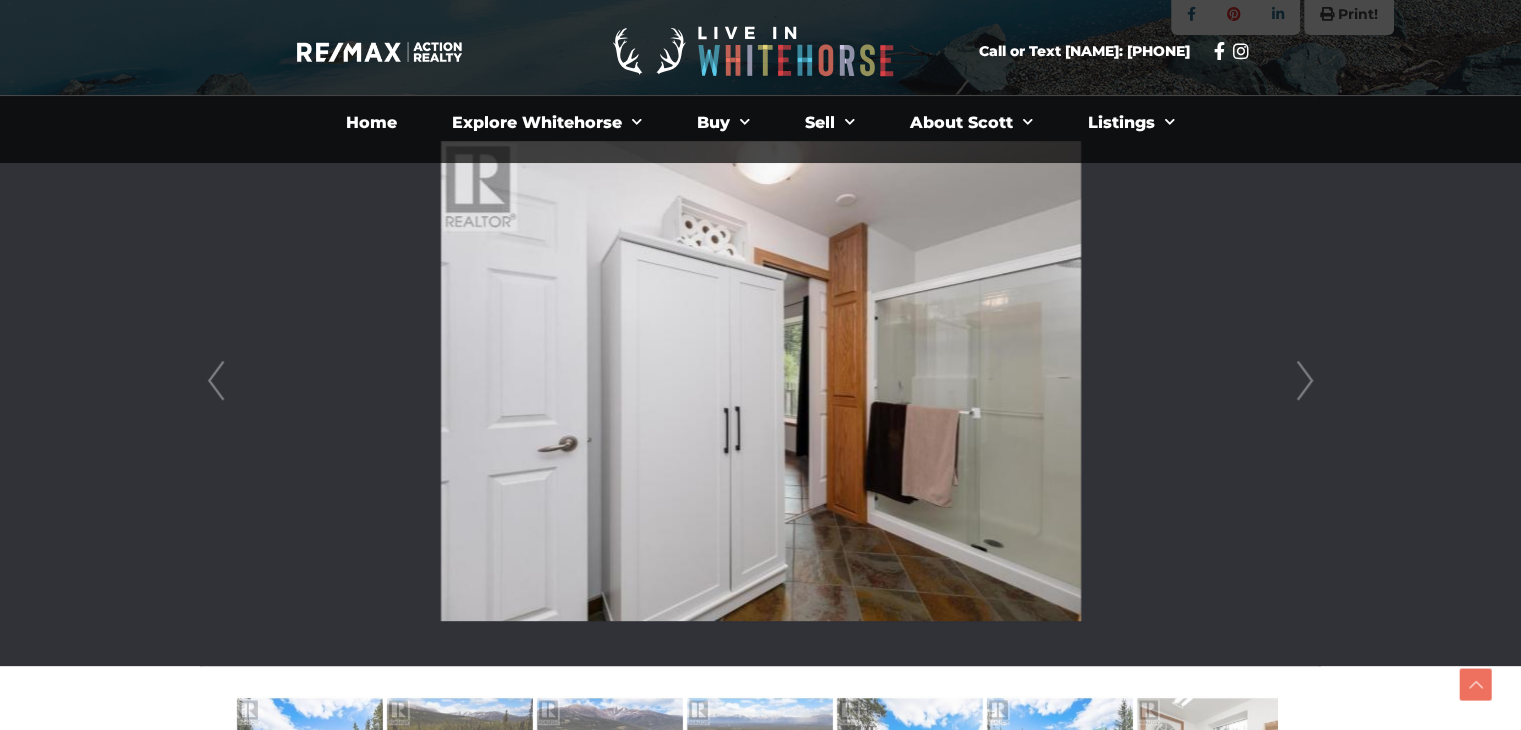 click on "Next" at bounding box center (1305, 381) 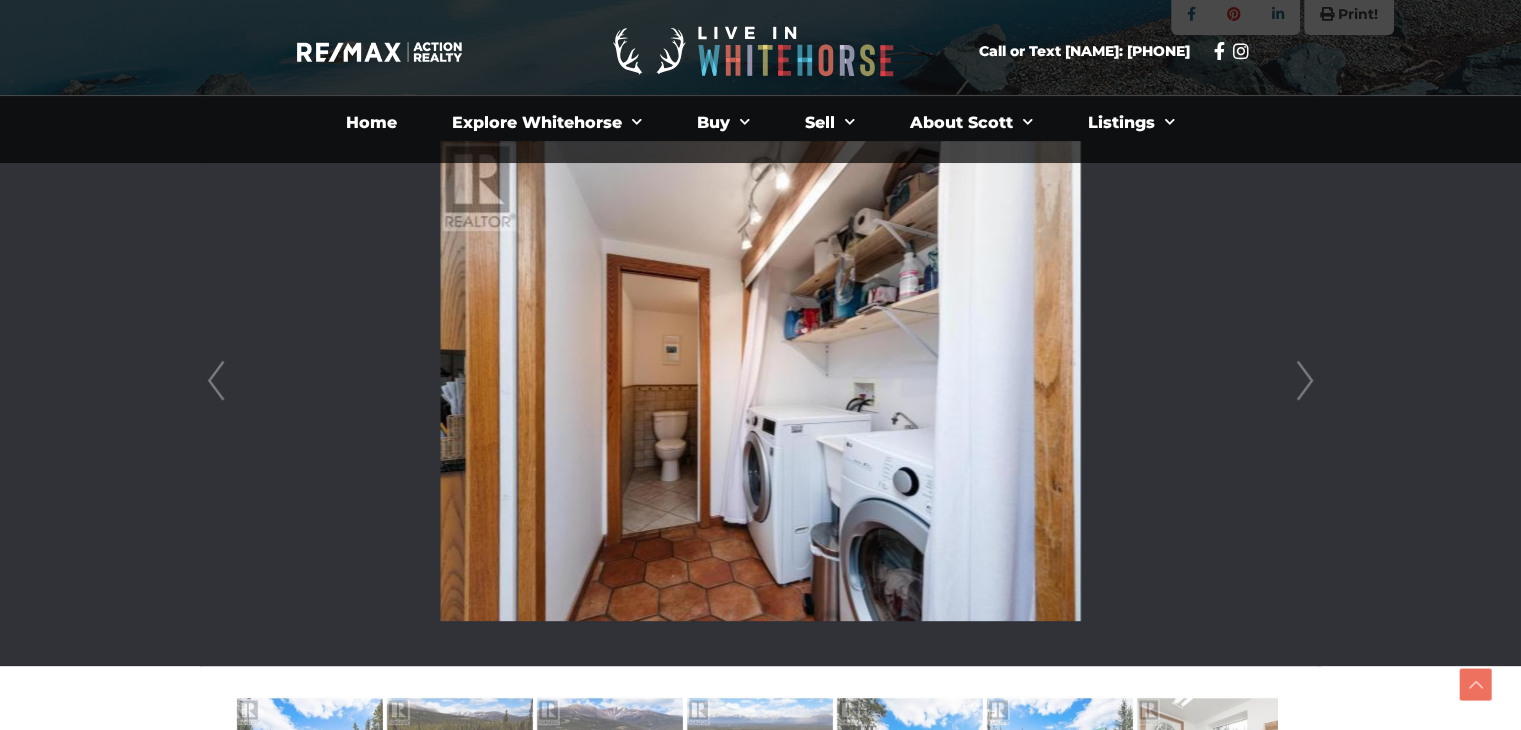 click on "Next" at bounding box center [1305, 381] 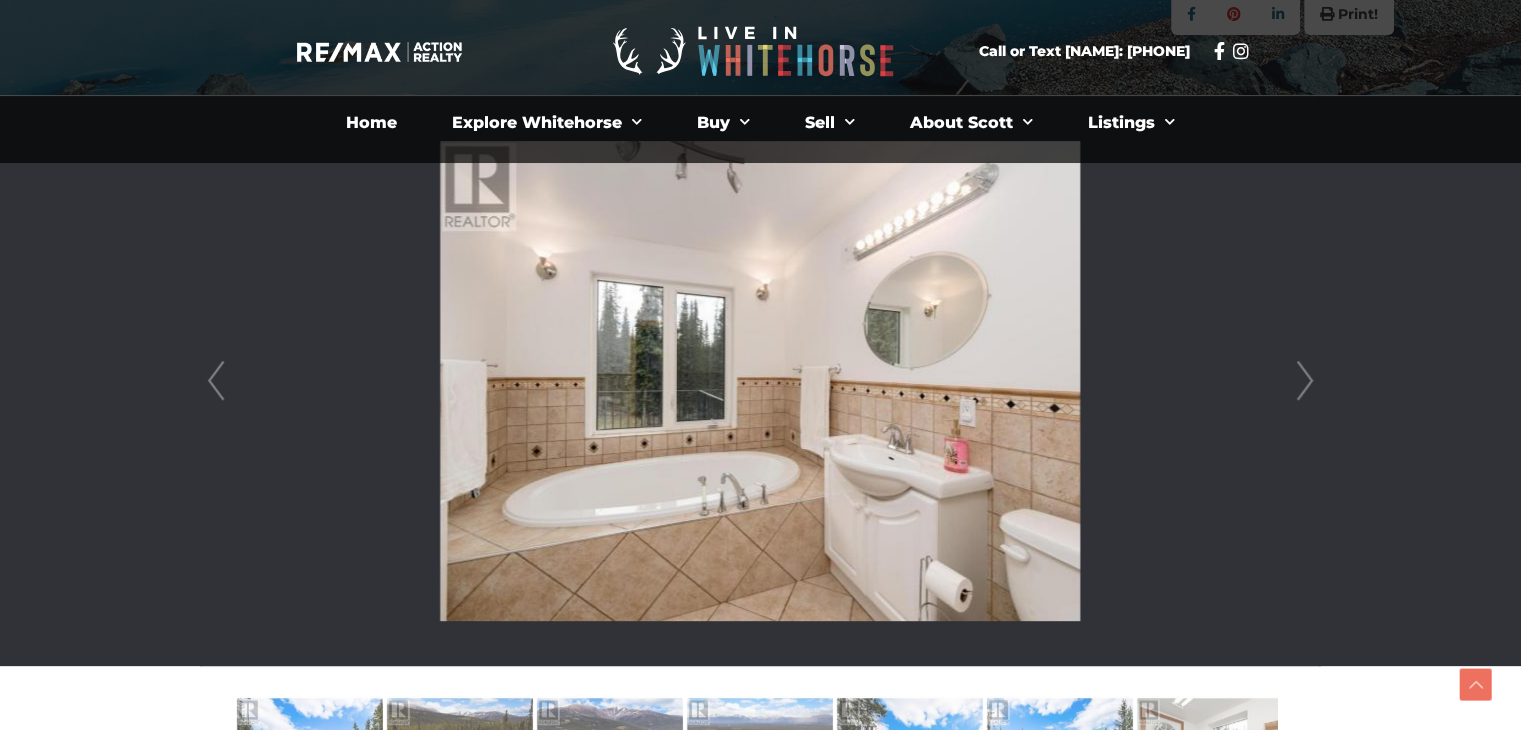 click on "Next" at bounding box center [1305, 381] 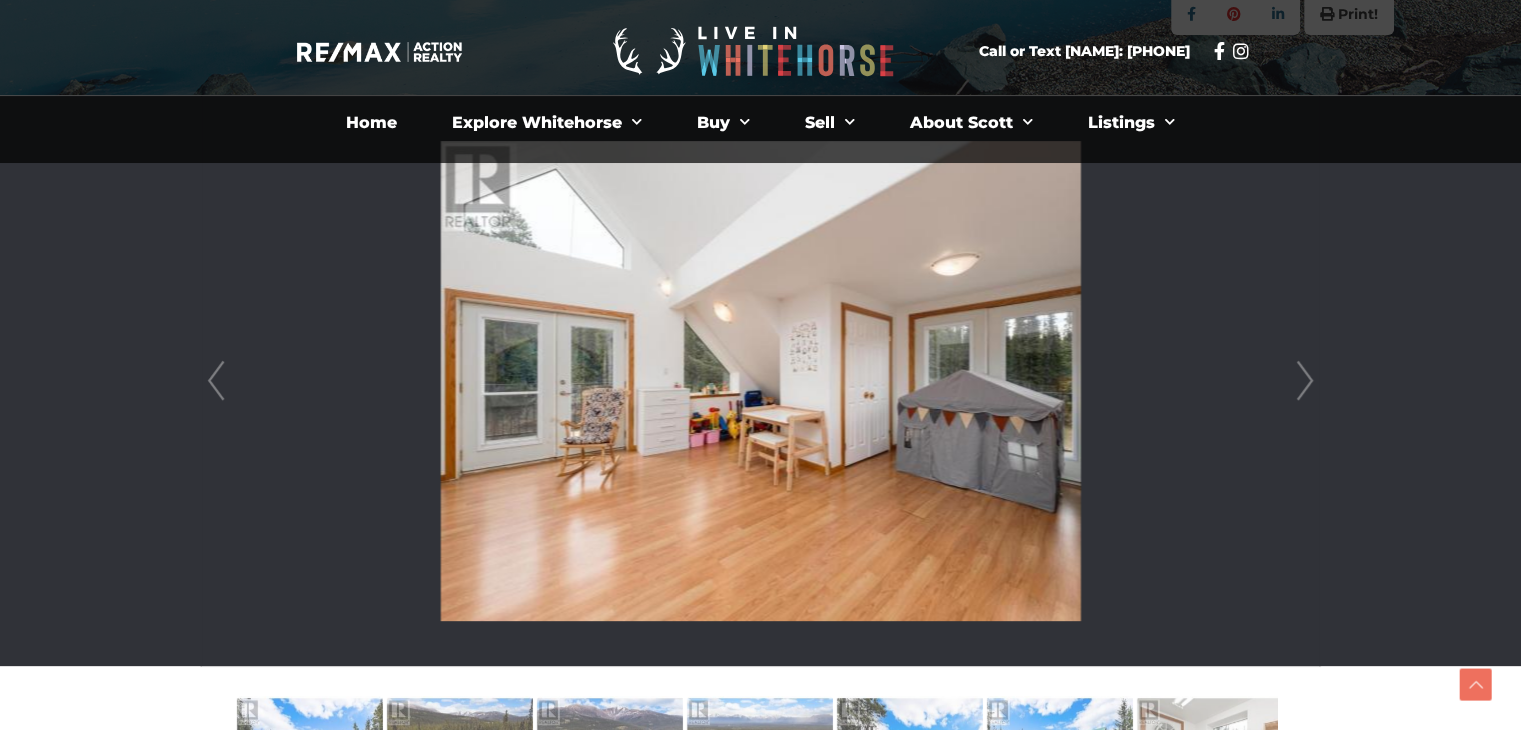 click on "Next" at bounding box center (1305, 381) 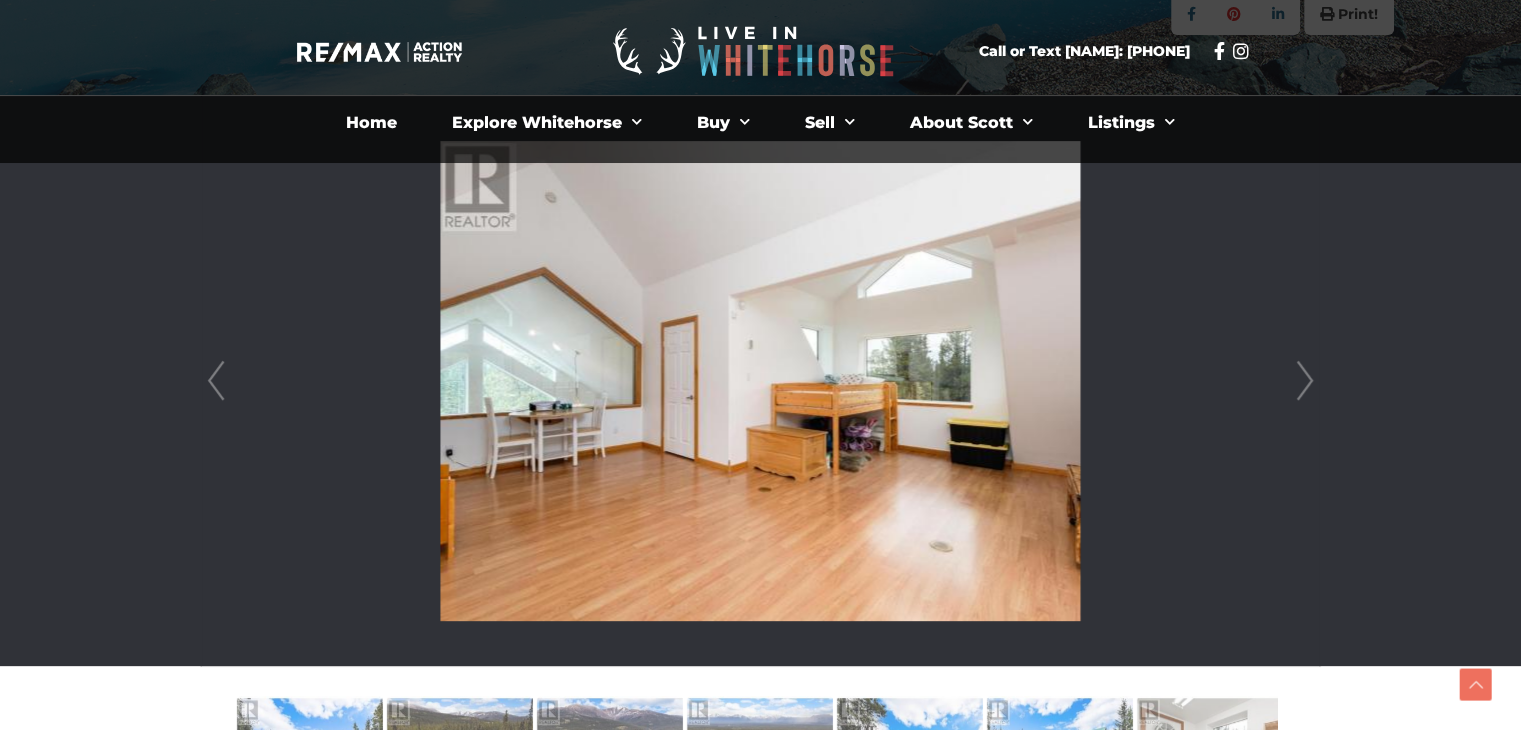 click on "Next" at bounding box center (1305, 381) 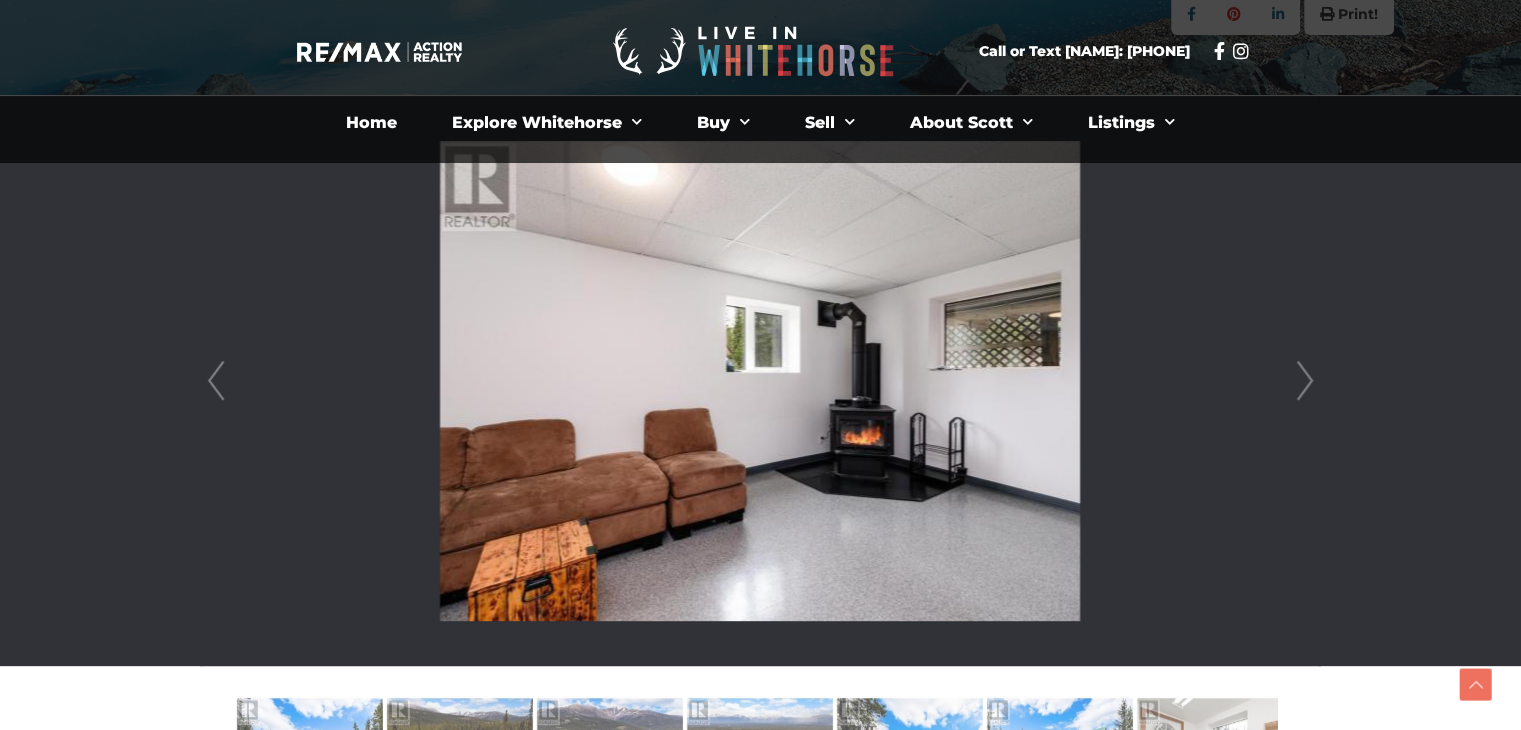 click on "Next" at bounding box center (1305, 381) 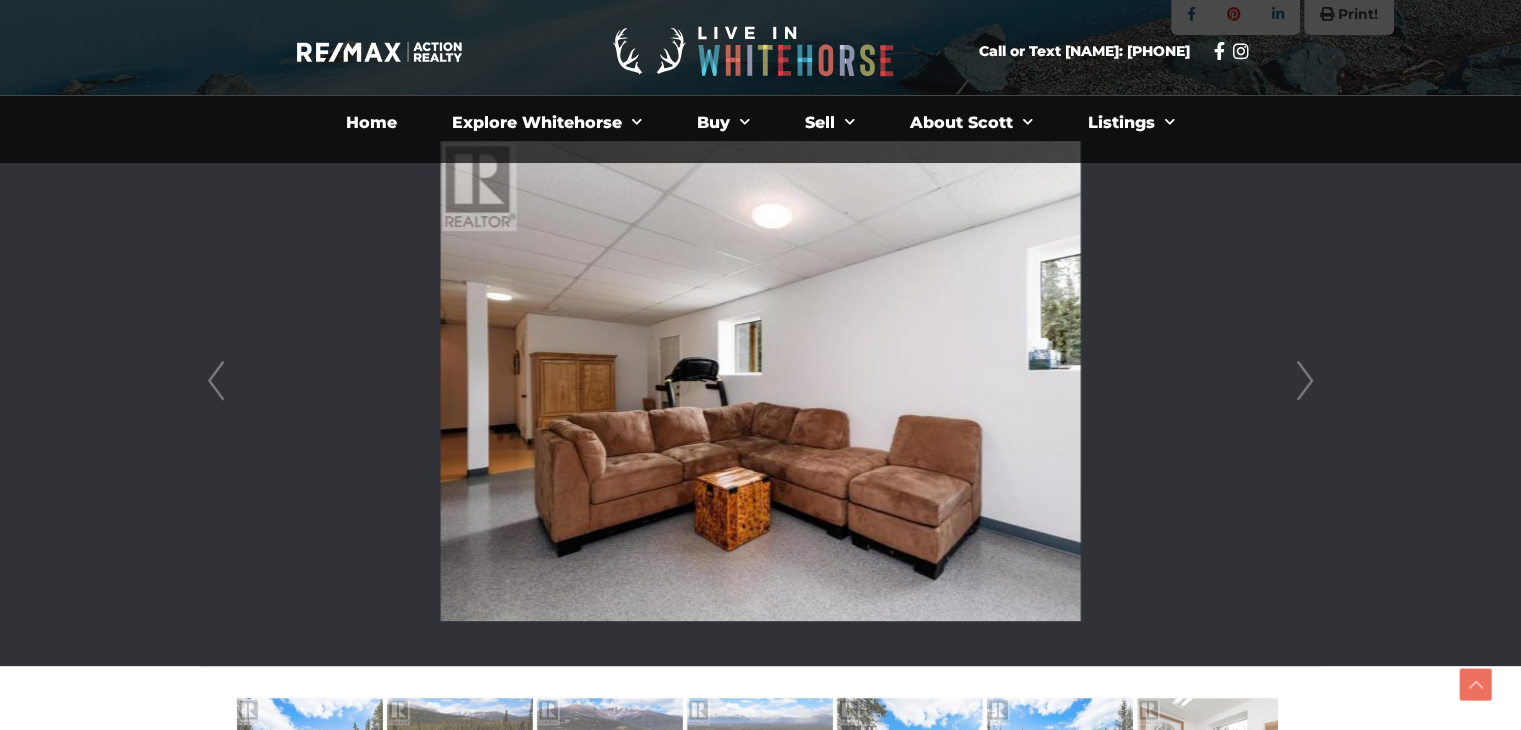 click on "Next" at bounding box center (1305, 381) 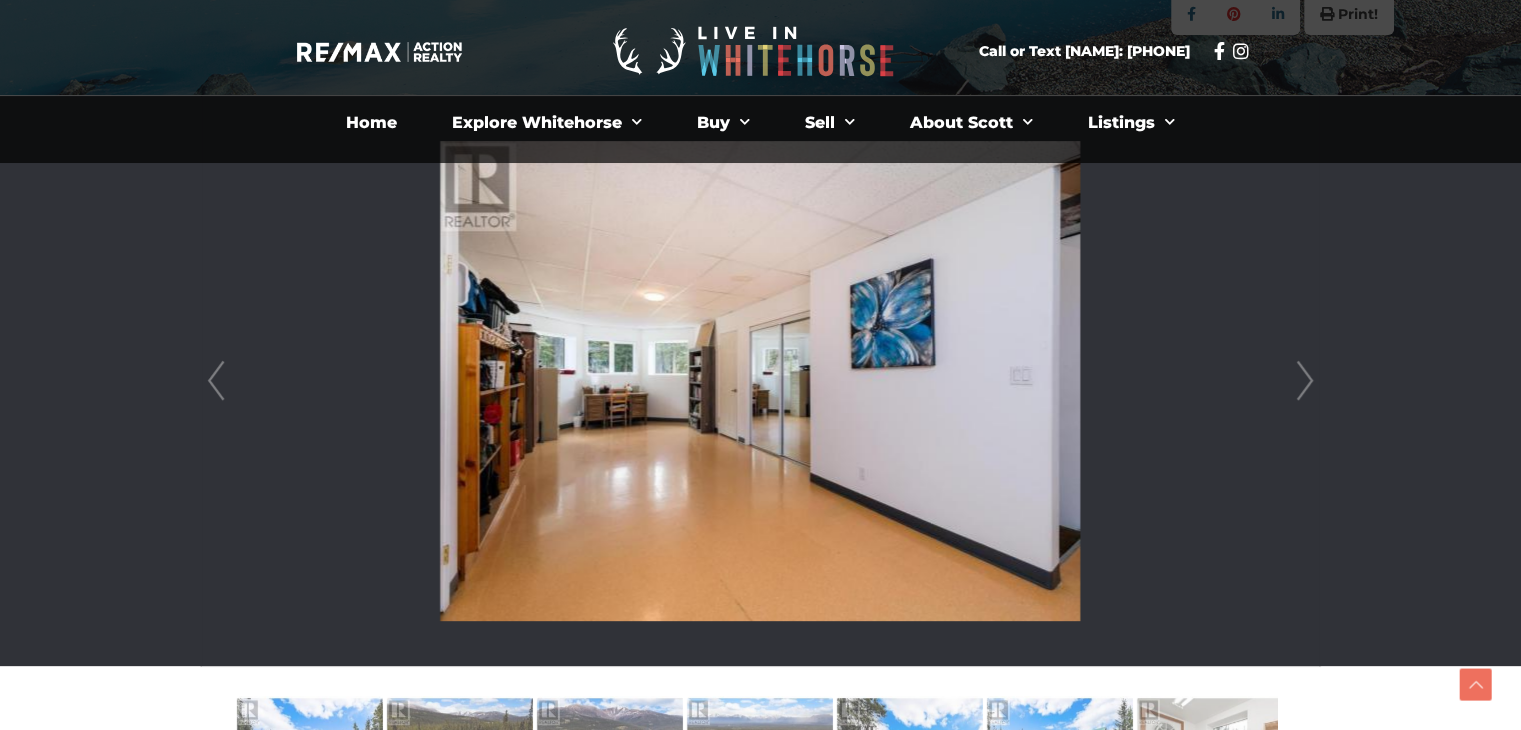click on "Next" at bounding box center [1305, 381] 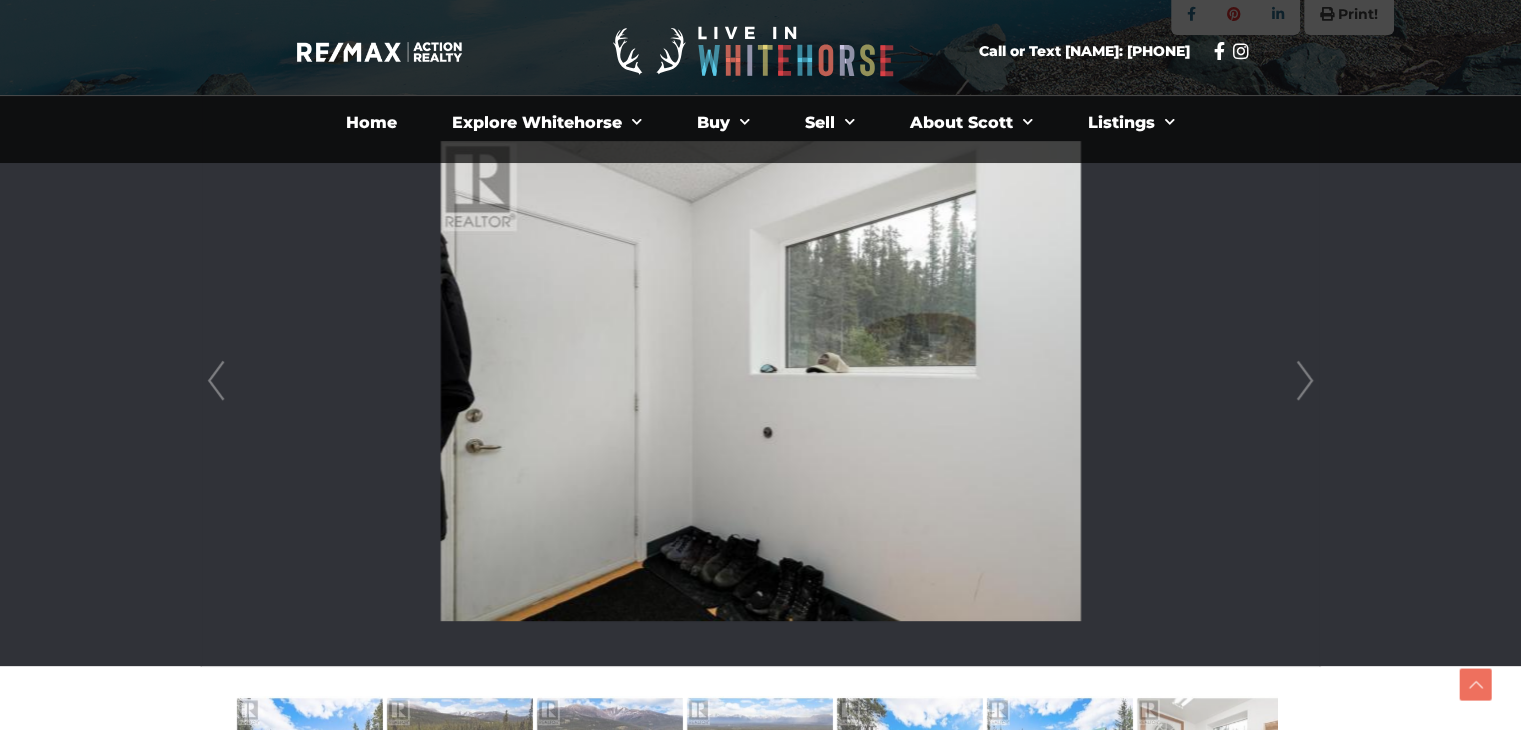click on "Prev" at bounding box center [216, 381] 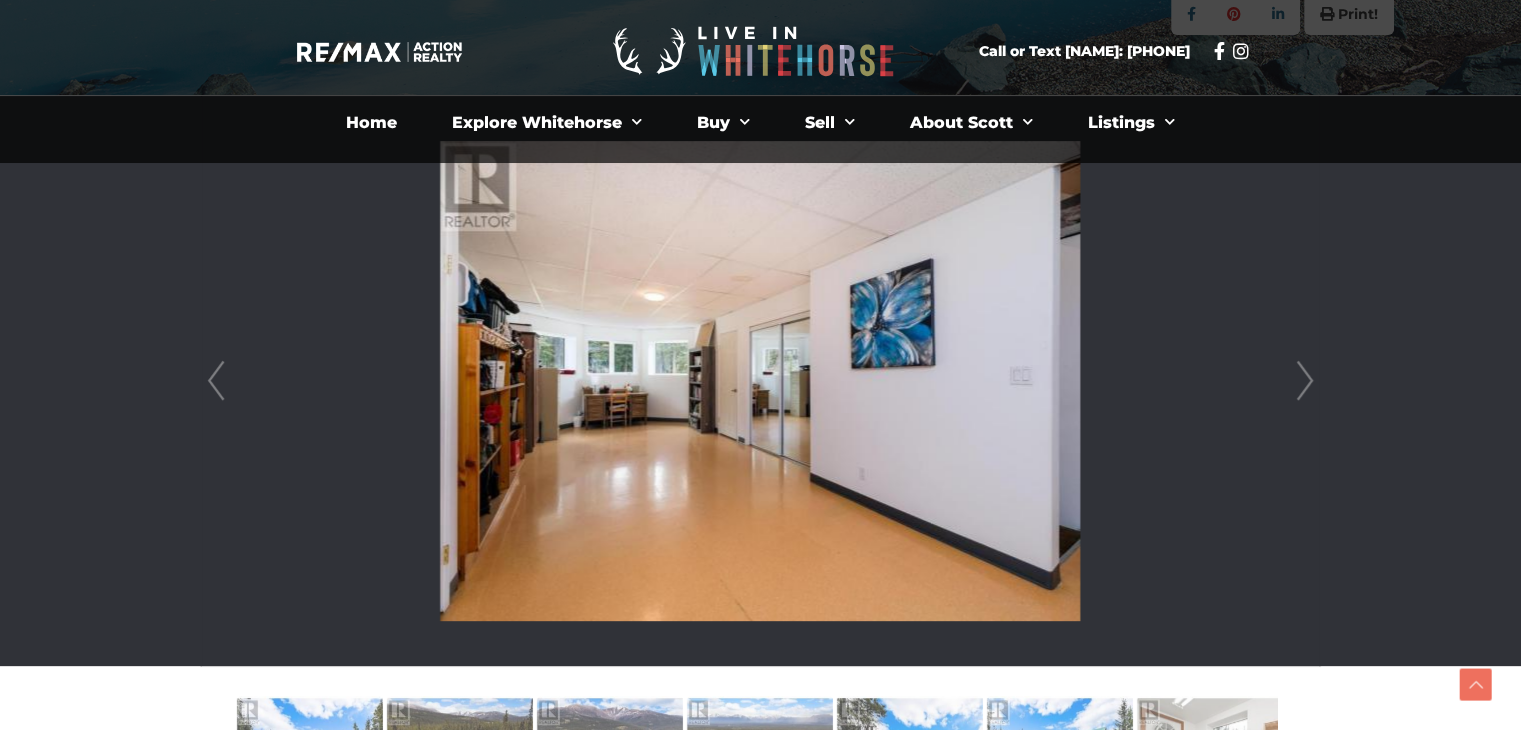 click on "Next" at bounding box center (1305, 381) 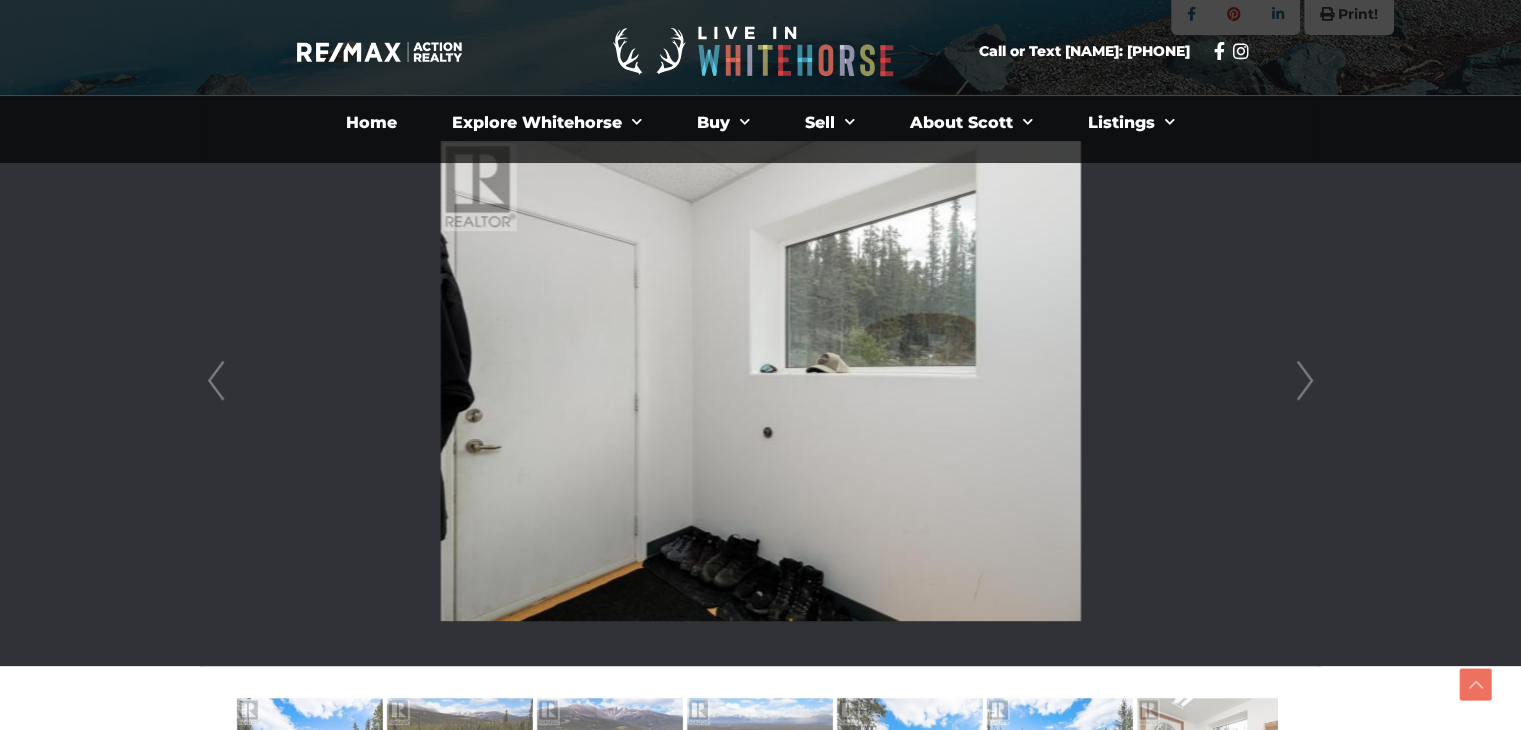 click on "Next" at bounding box center [1305, 381] 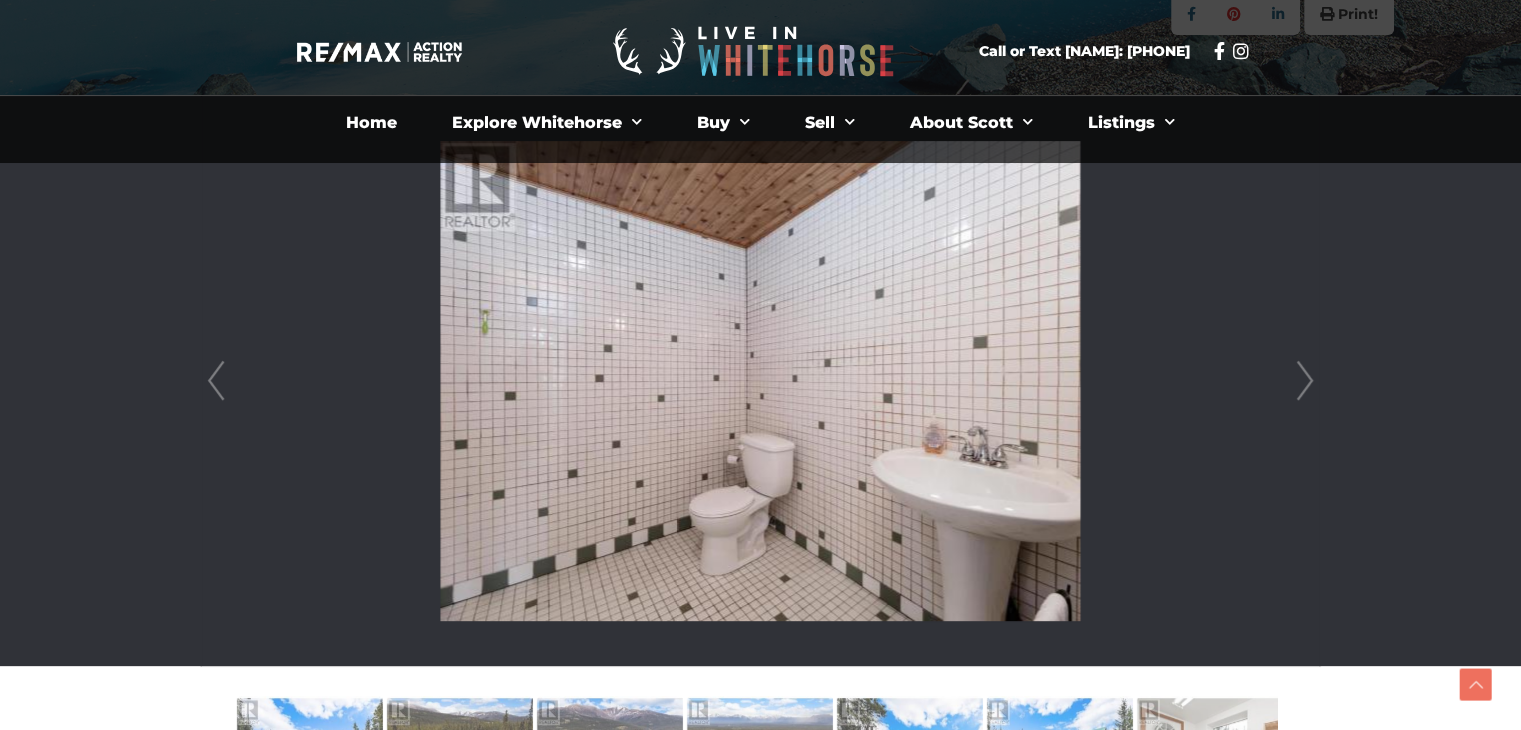 click on "Next" at bounding box center (1305, 381) 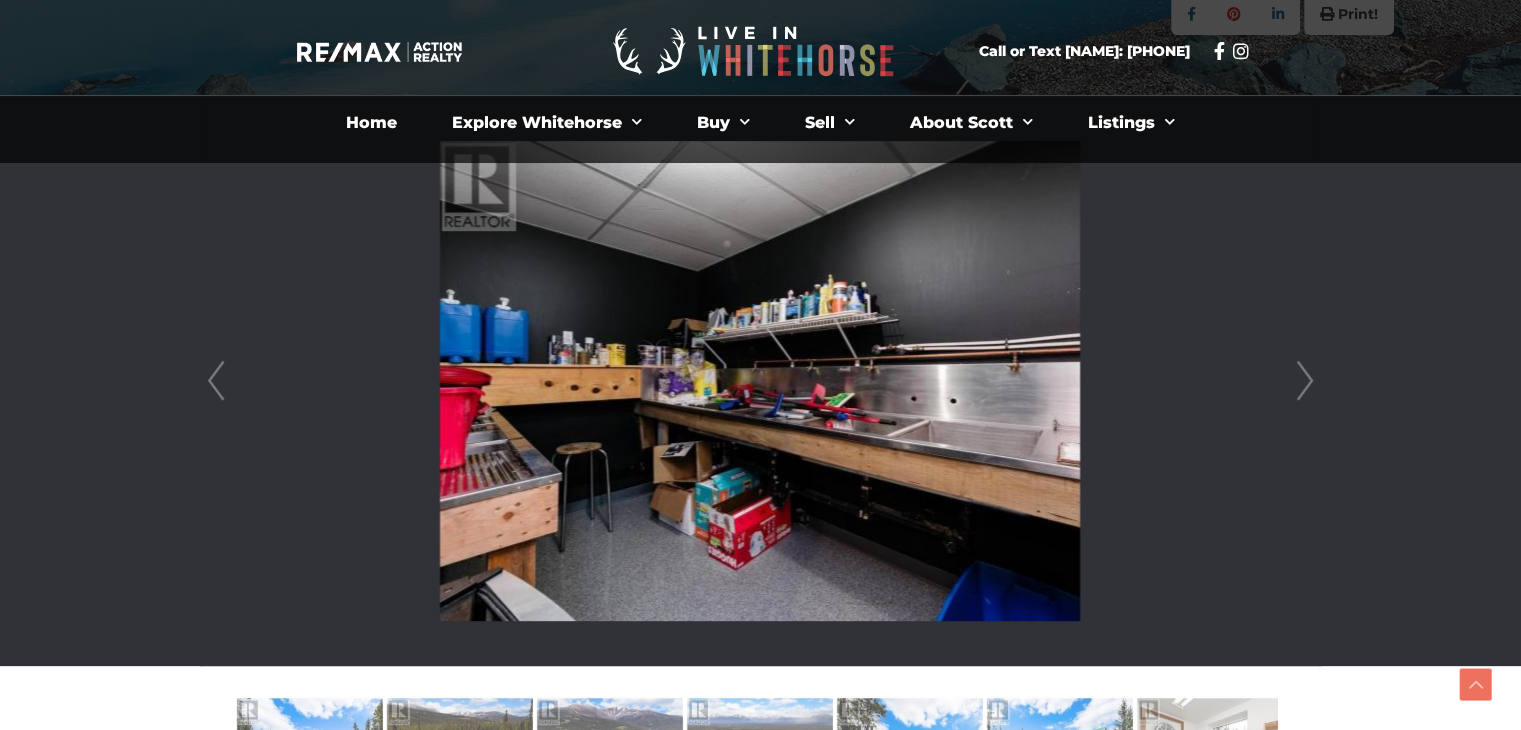 click on "Next" at bounding box center (1305, 381) 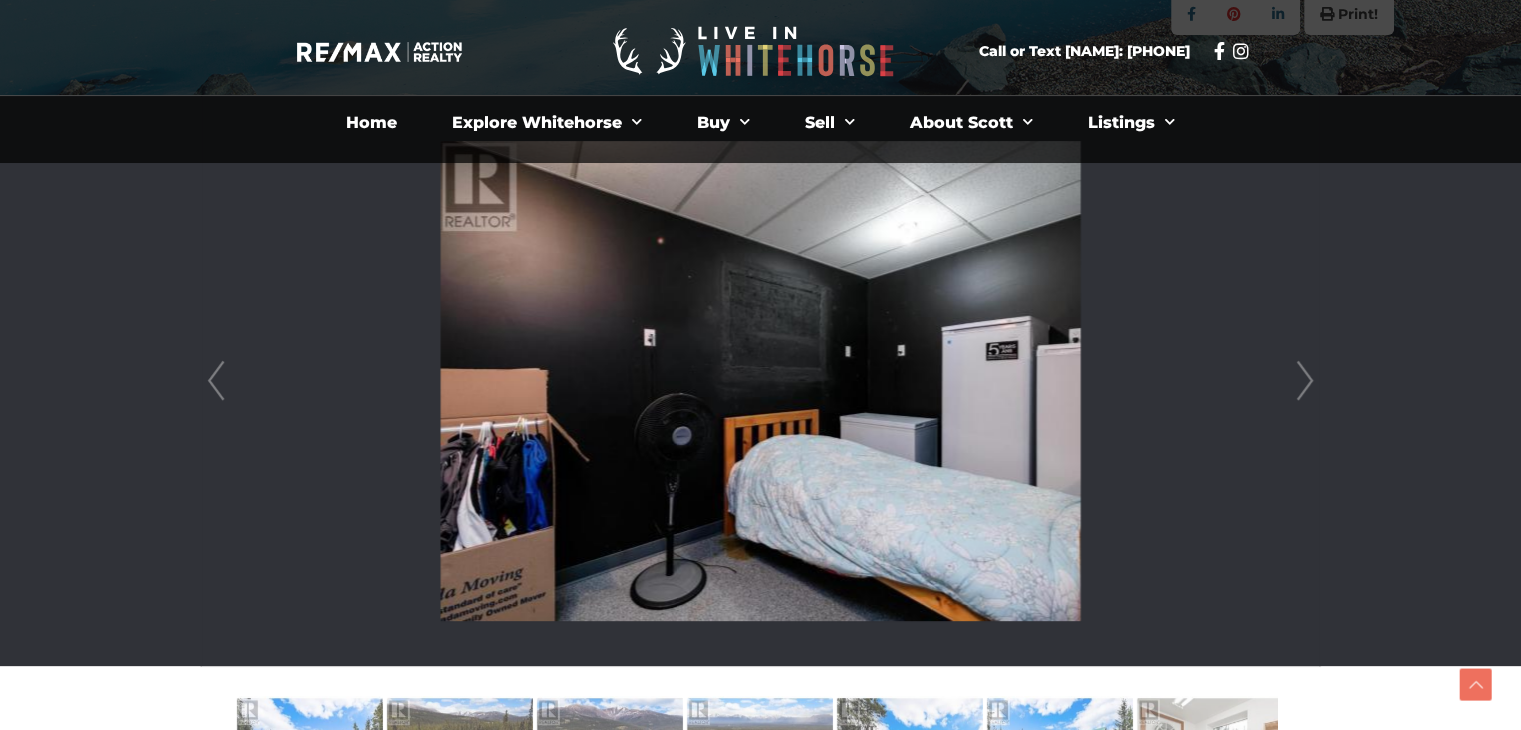 click on "Next" at bounding box center [1305, 381] 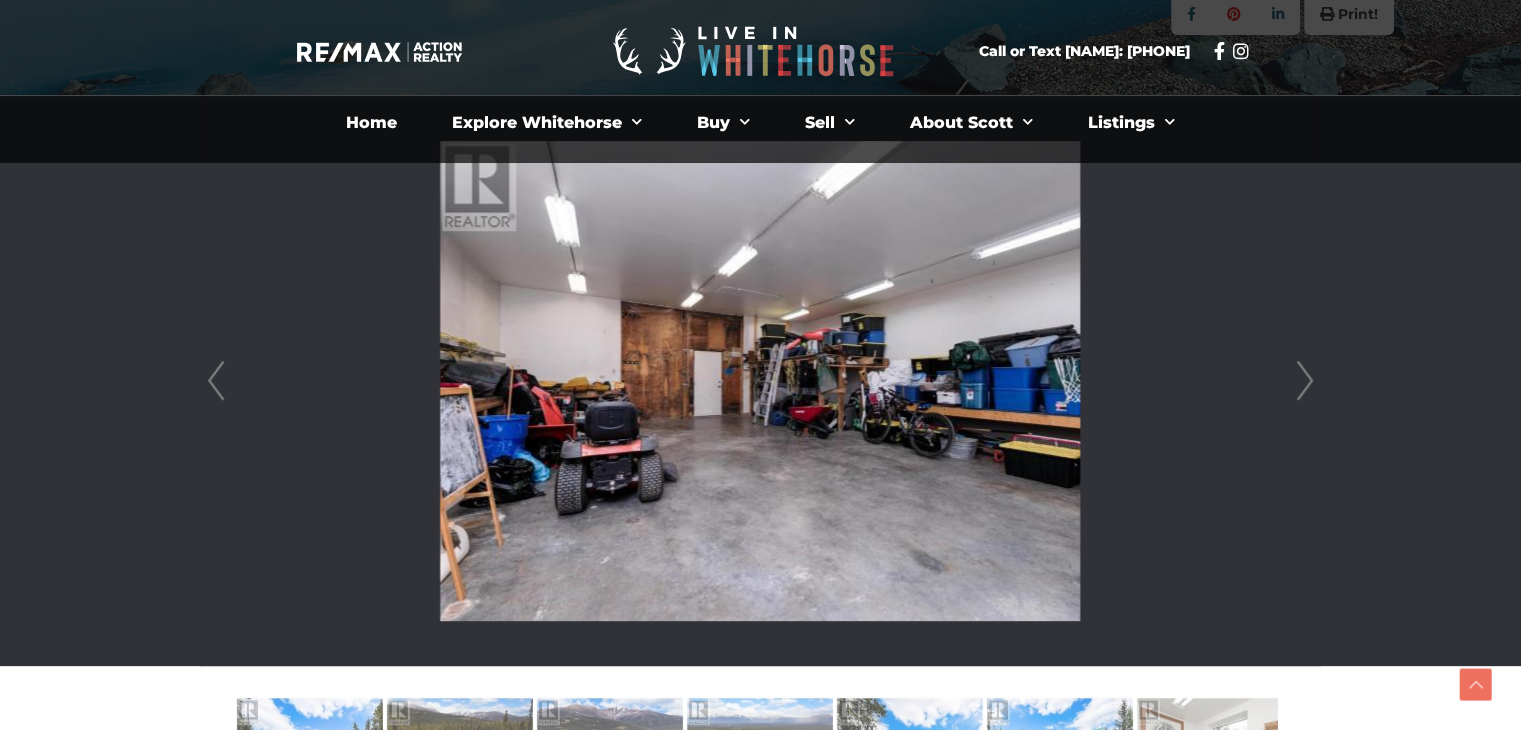 click on "Next" at bounding box center (1305, 381) 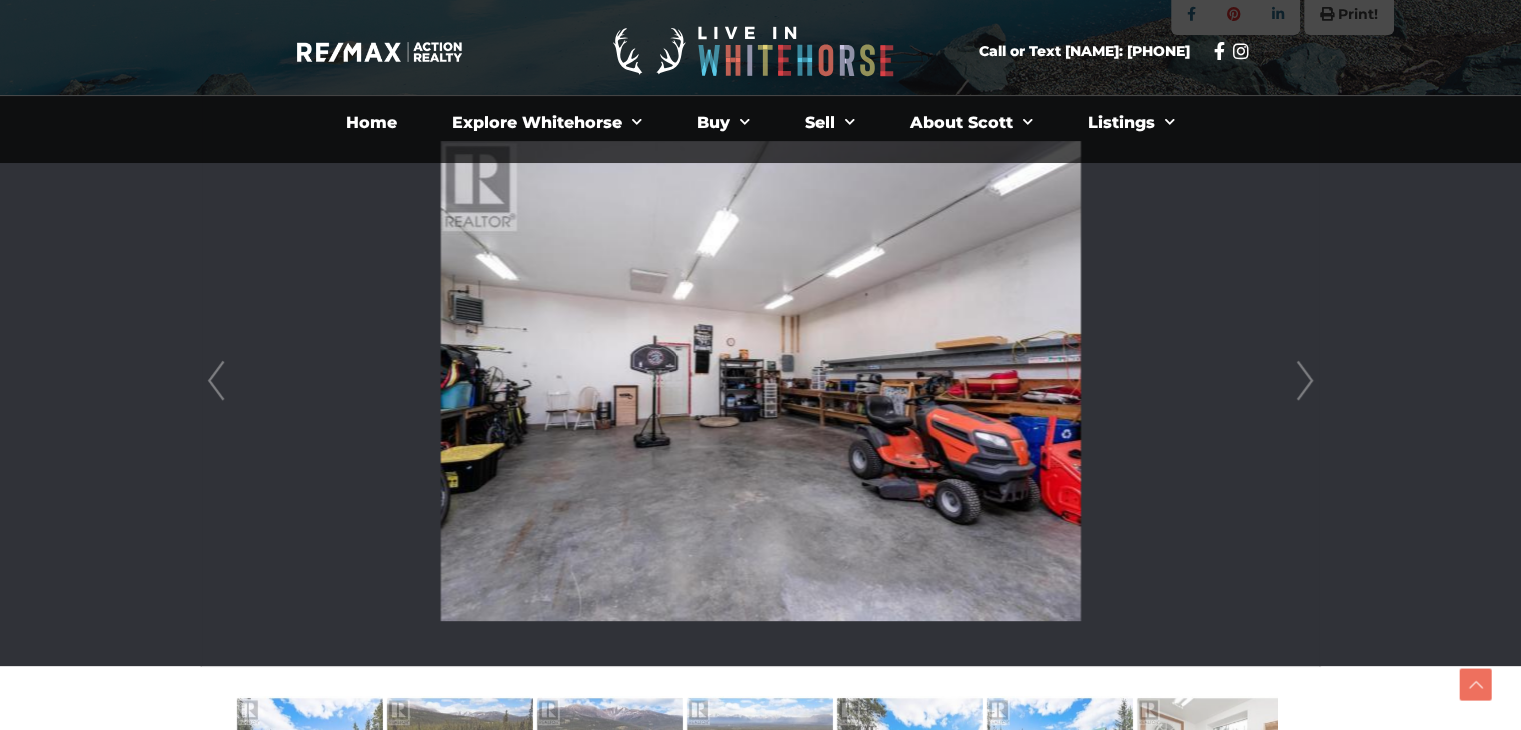 click on "Next" at bounding box center (1305, 381) 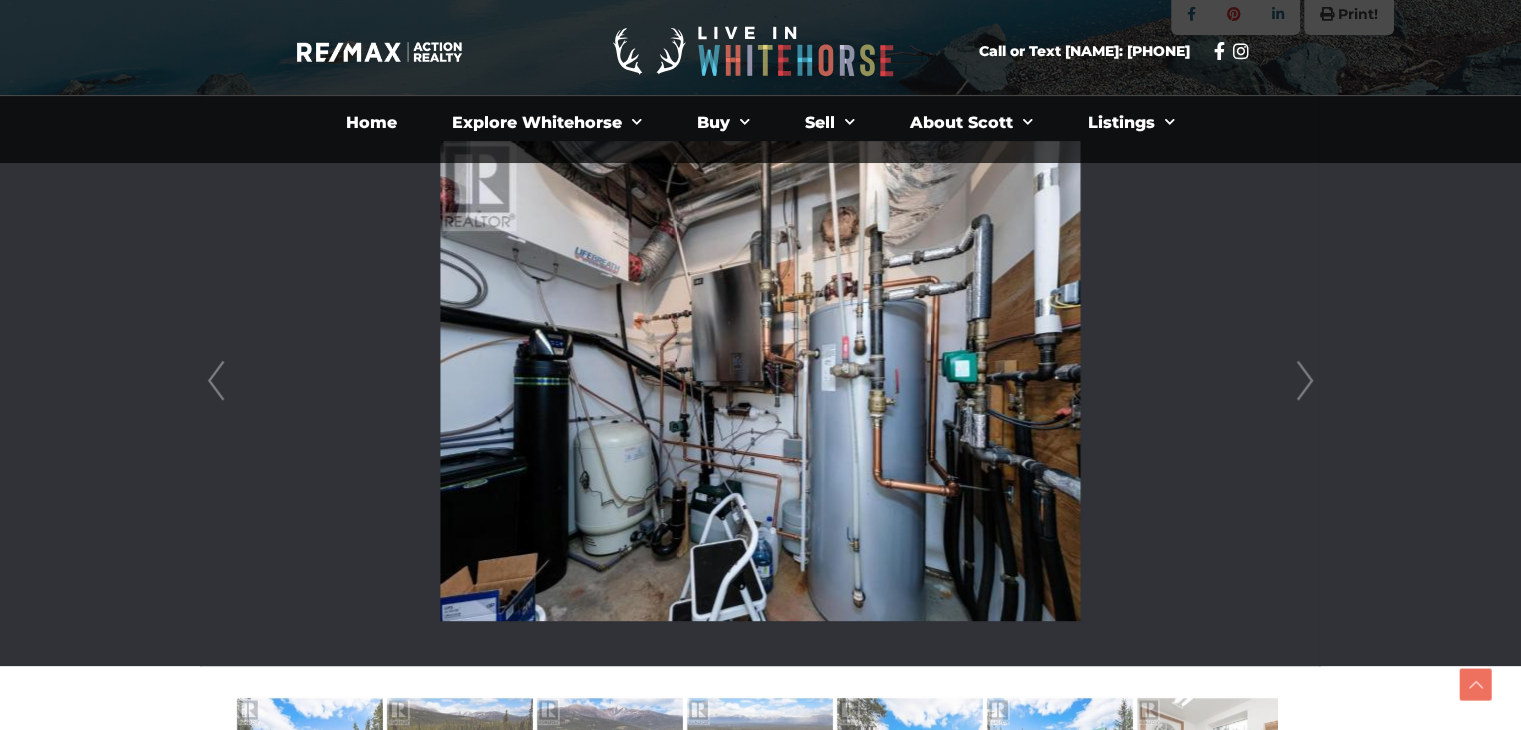 click on "Next" at bounding box center (1305, 381) 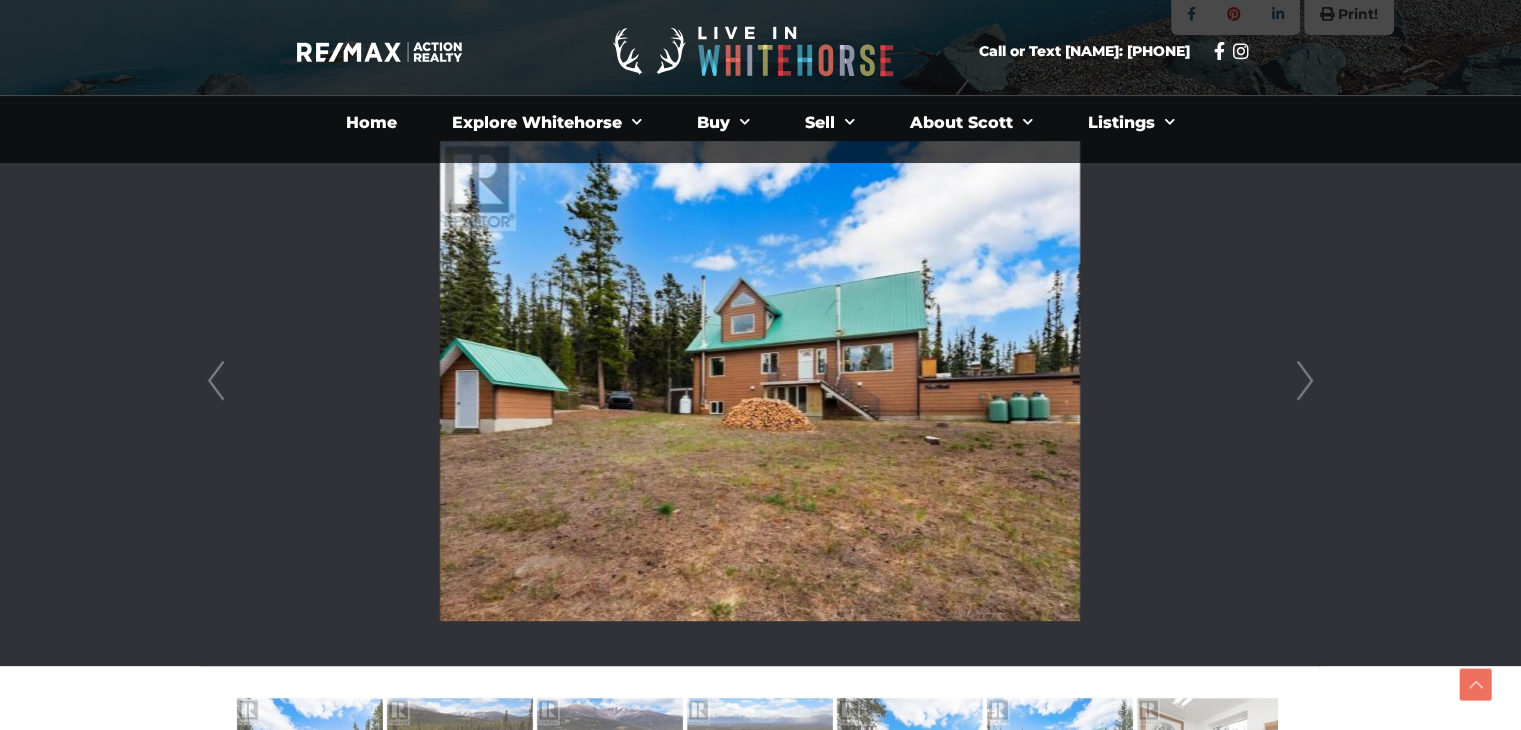 click on "Next" at bounding box center [1305, 381] 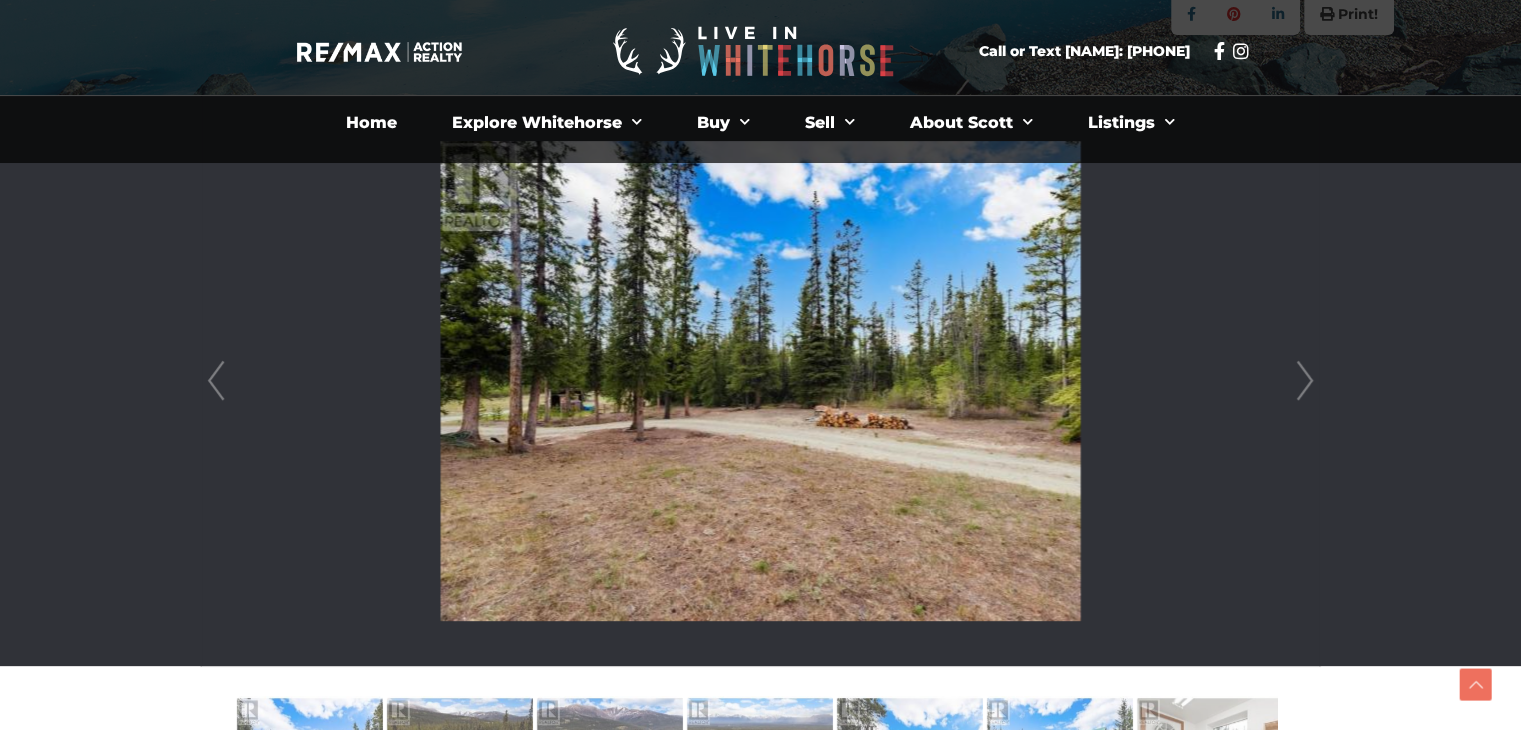 click on "Next" at bounding box center (1305, 381) 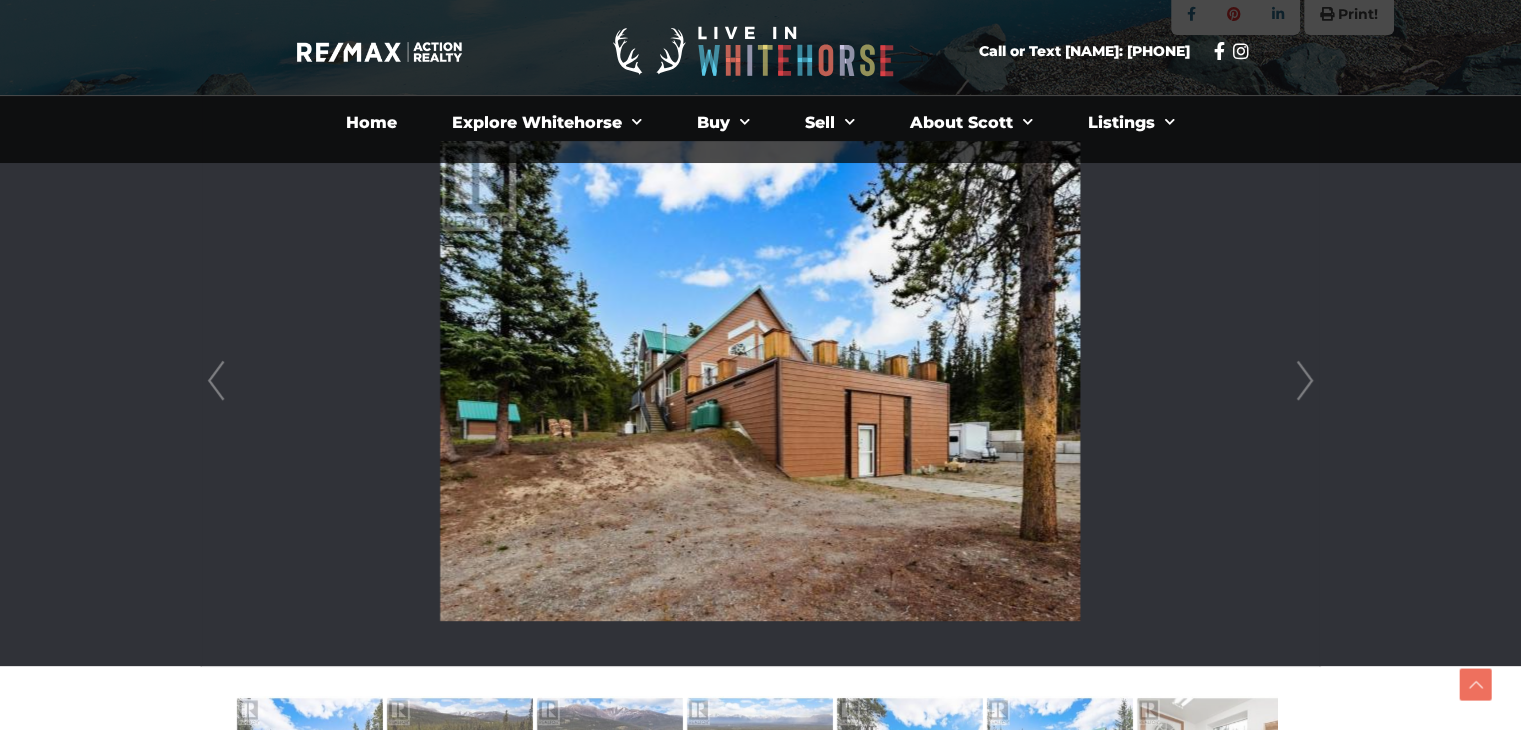 click on "Next" at bounding box center [1305, 381] 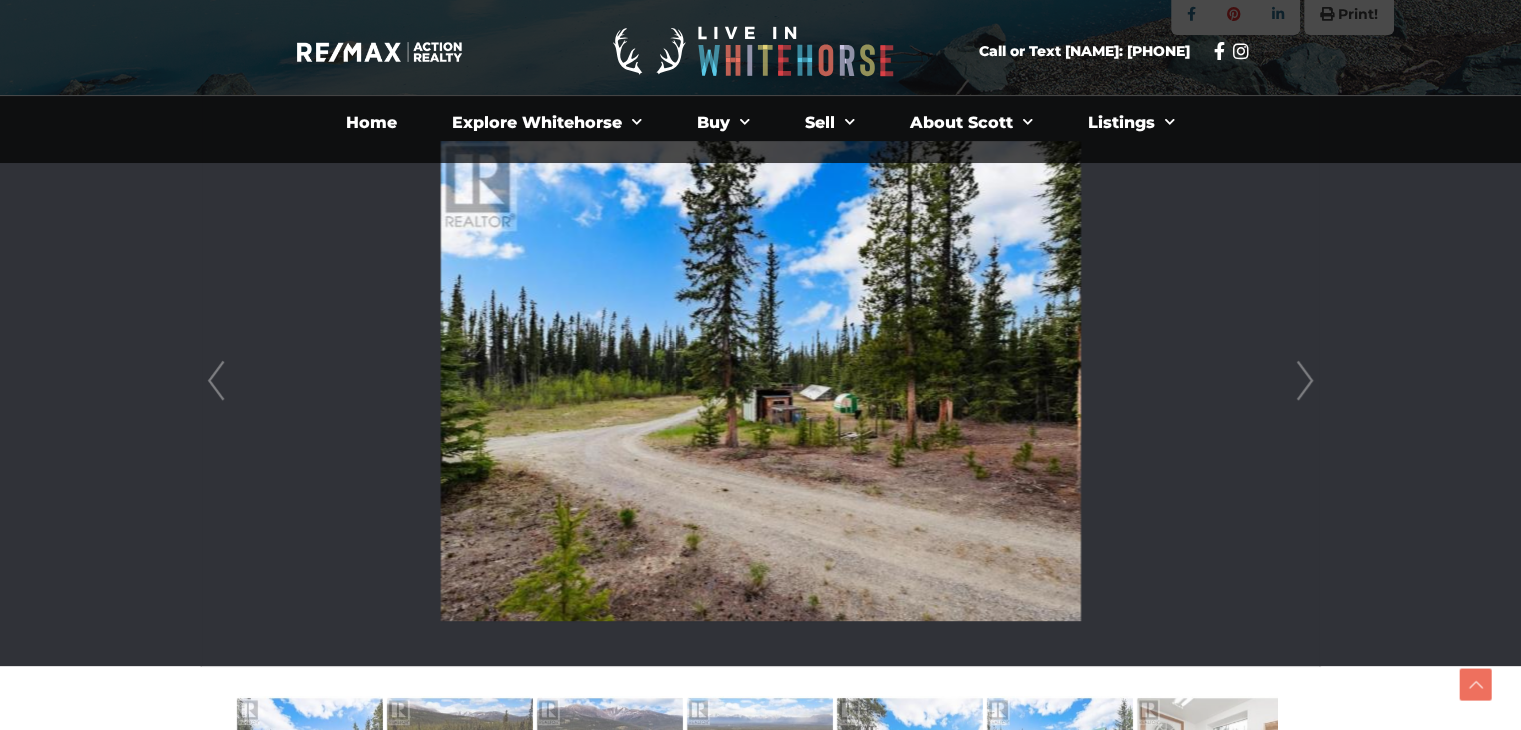 click on "Next" at bounding box center (1305, 381) 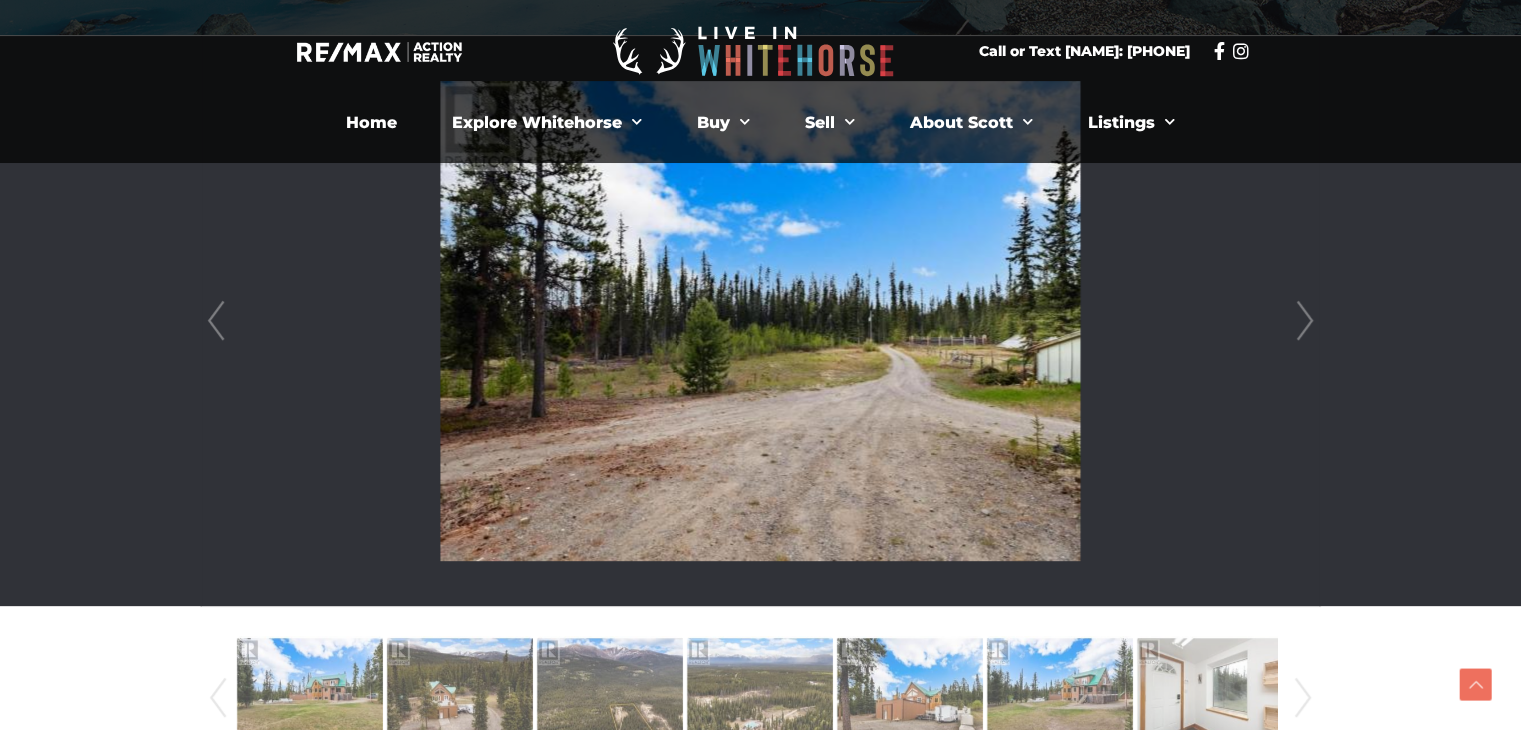 scroll, scrollTop: 542, scrollLeft: 0, axis: vertical 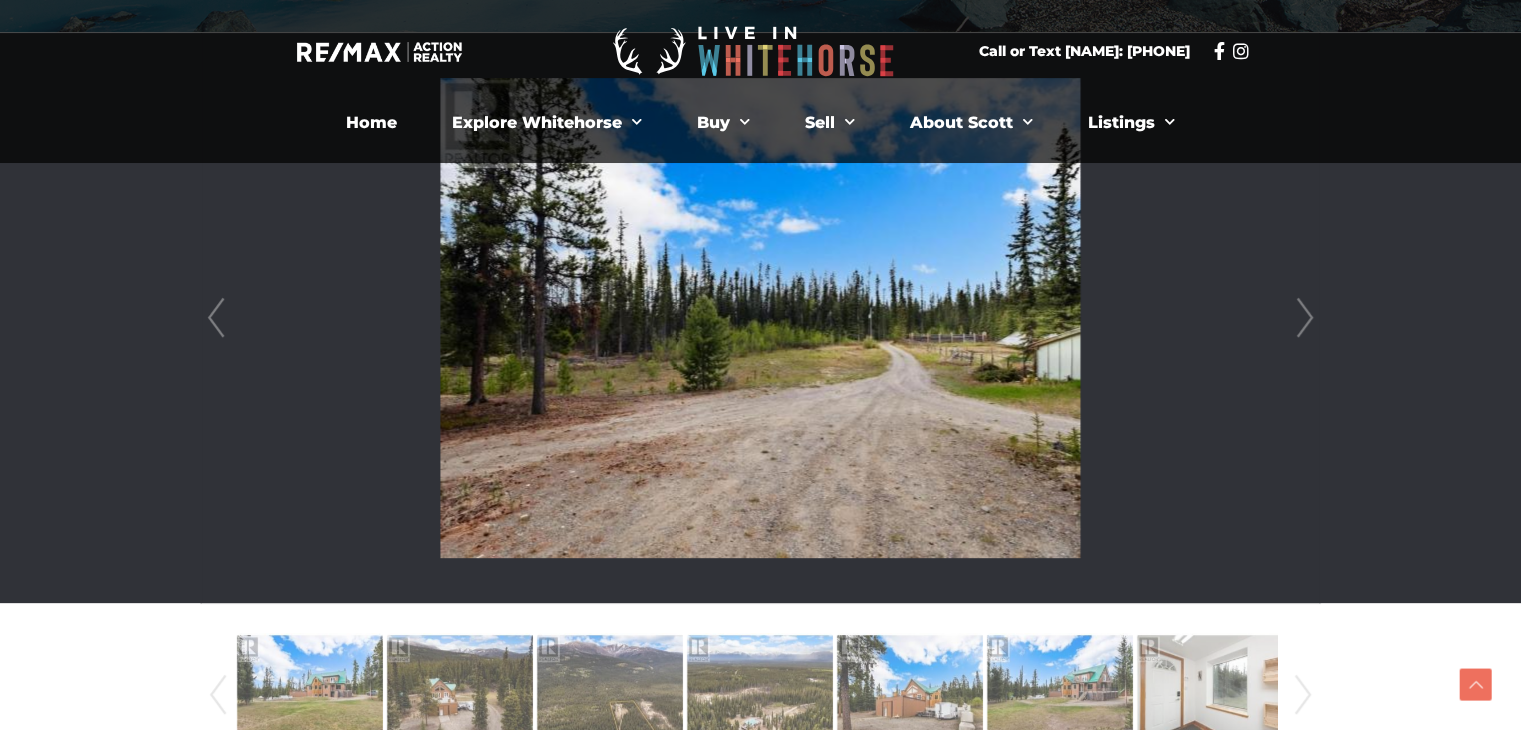 click on "Next" at bounding box center (1305, 318) 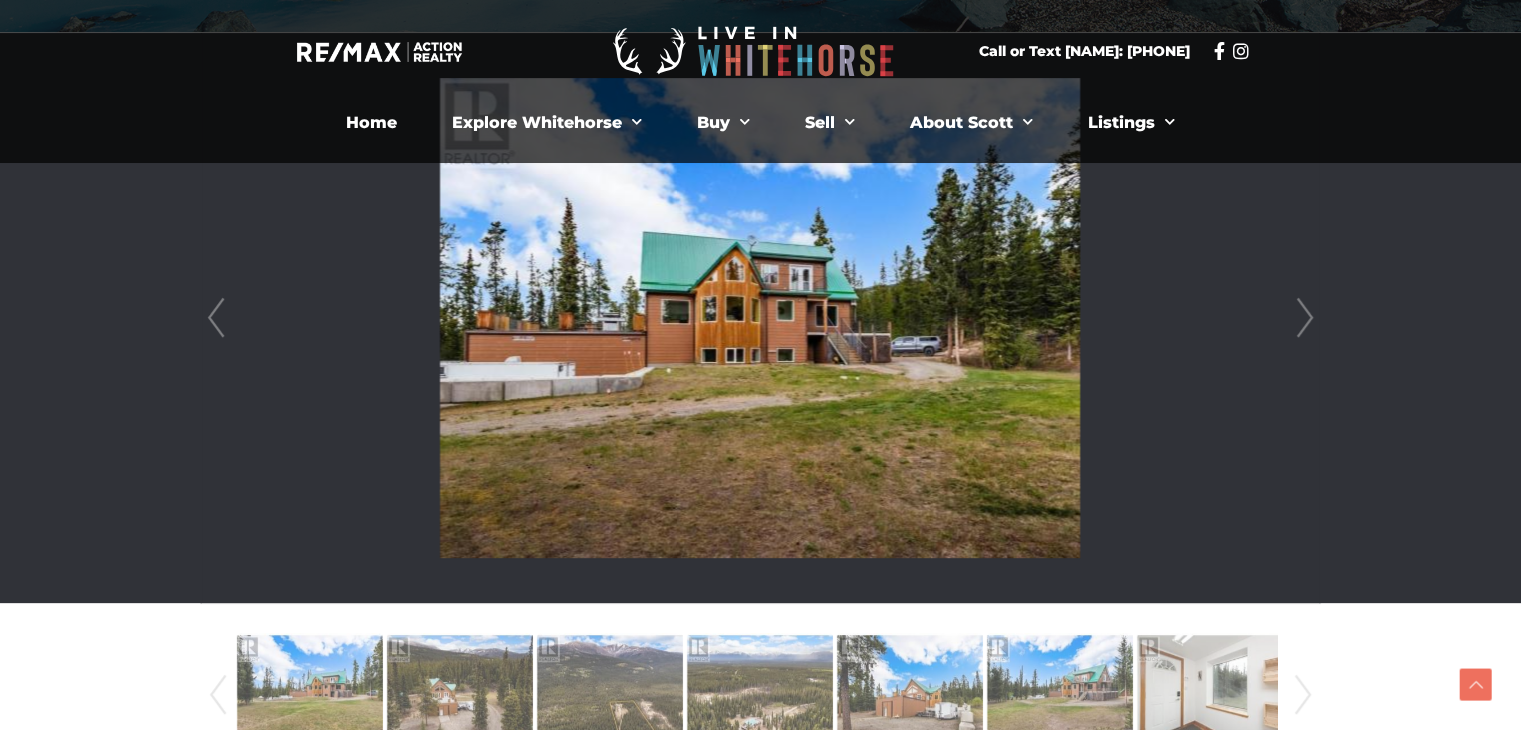 scroll, scrollTop: 404, scrollLeft: 0, axis: vertical 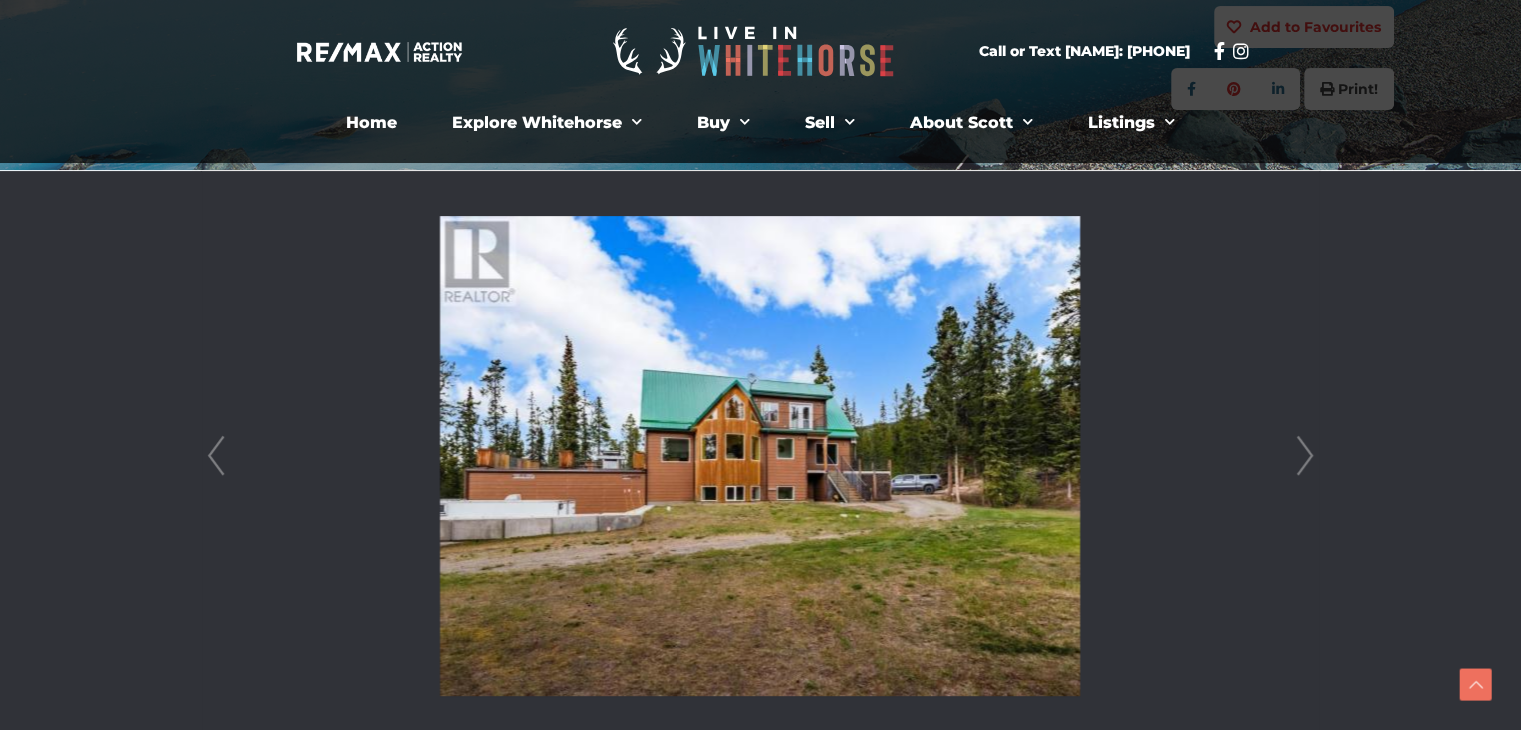 click on "Next" at bounding box center (1305, 456) 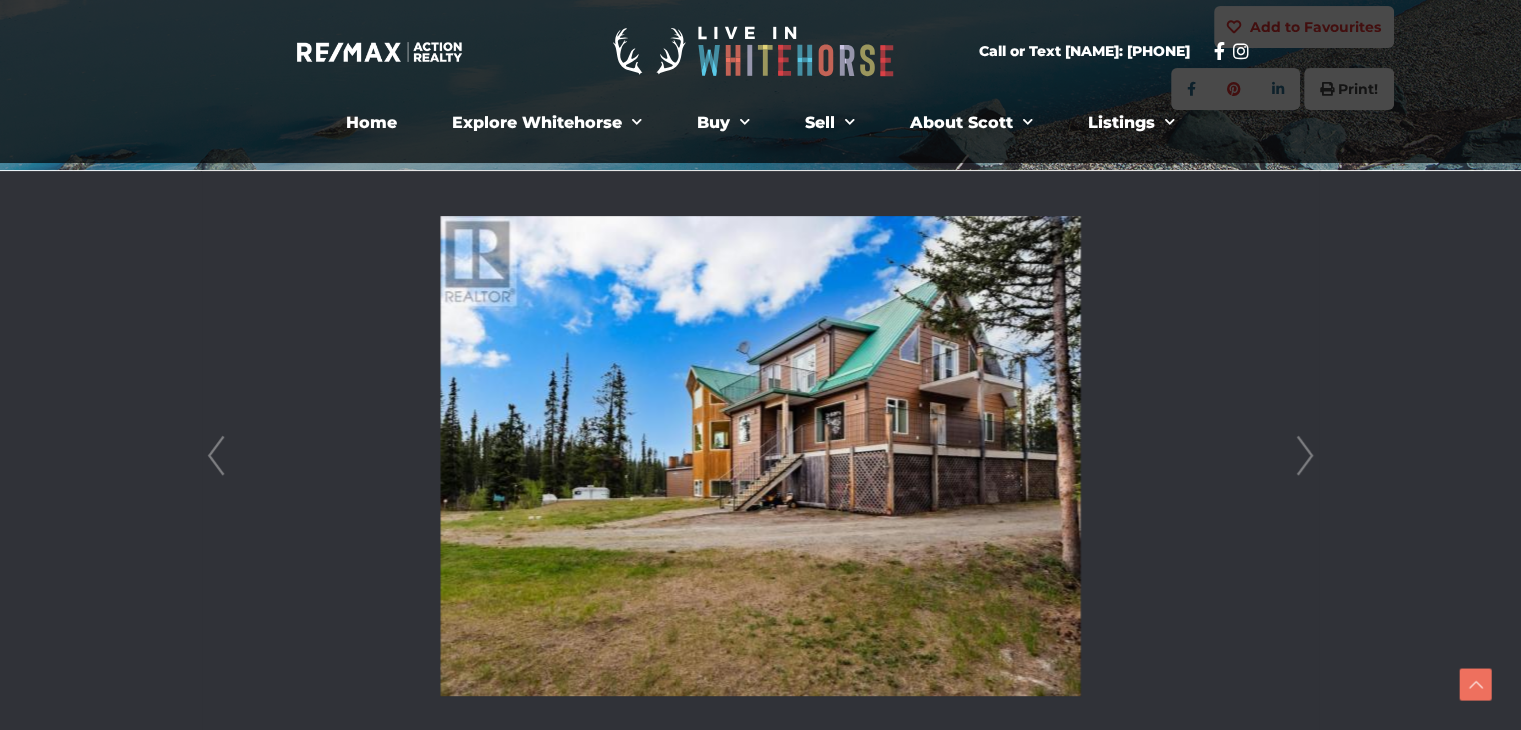 click on "Next" at bounding box center [1305, 456] 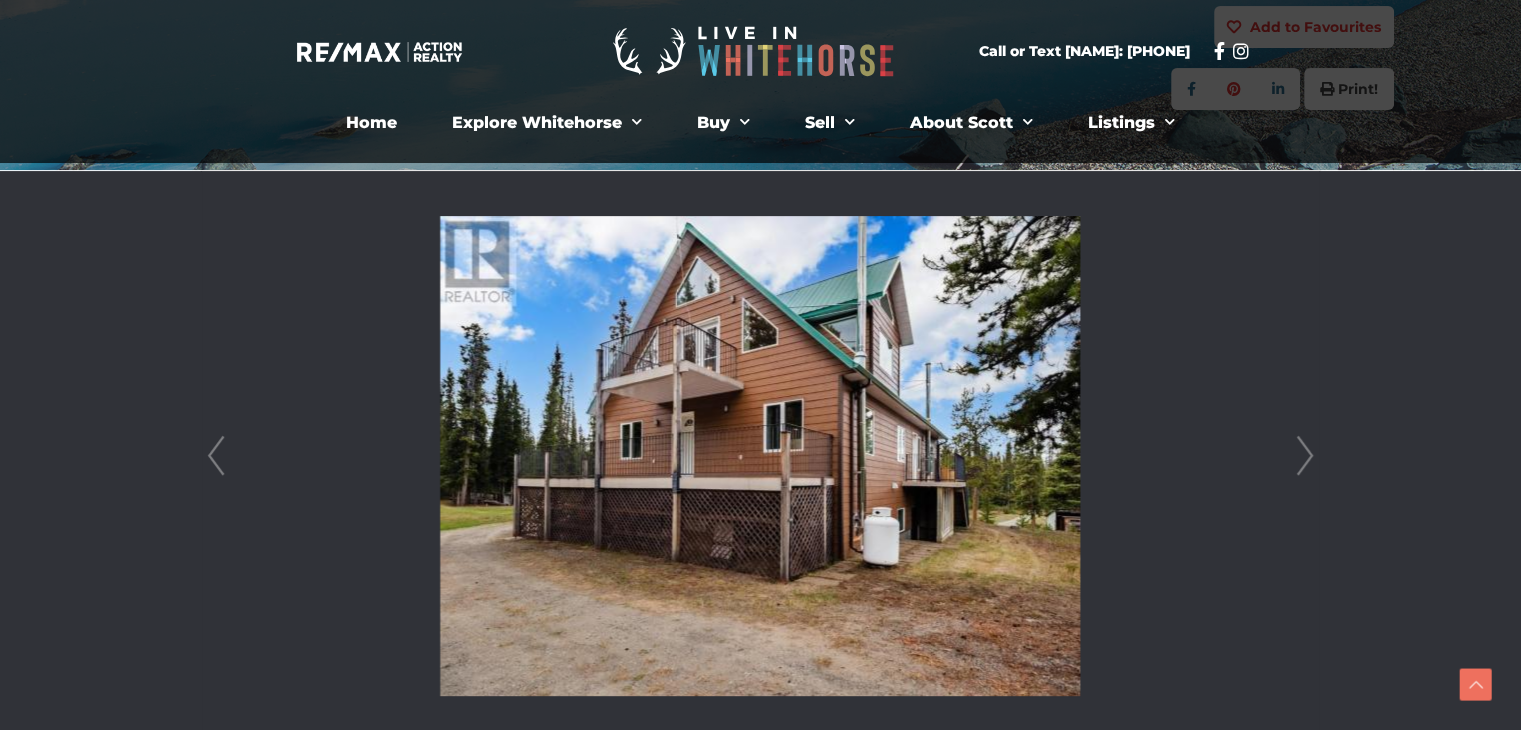click on "Next" at bounding box center (1305, 456) 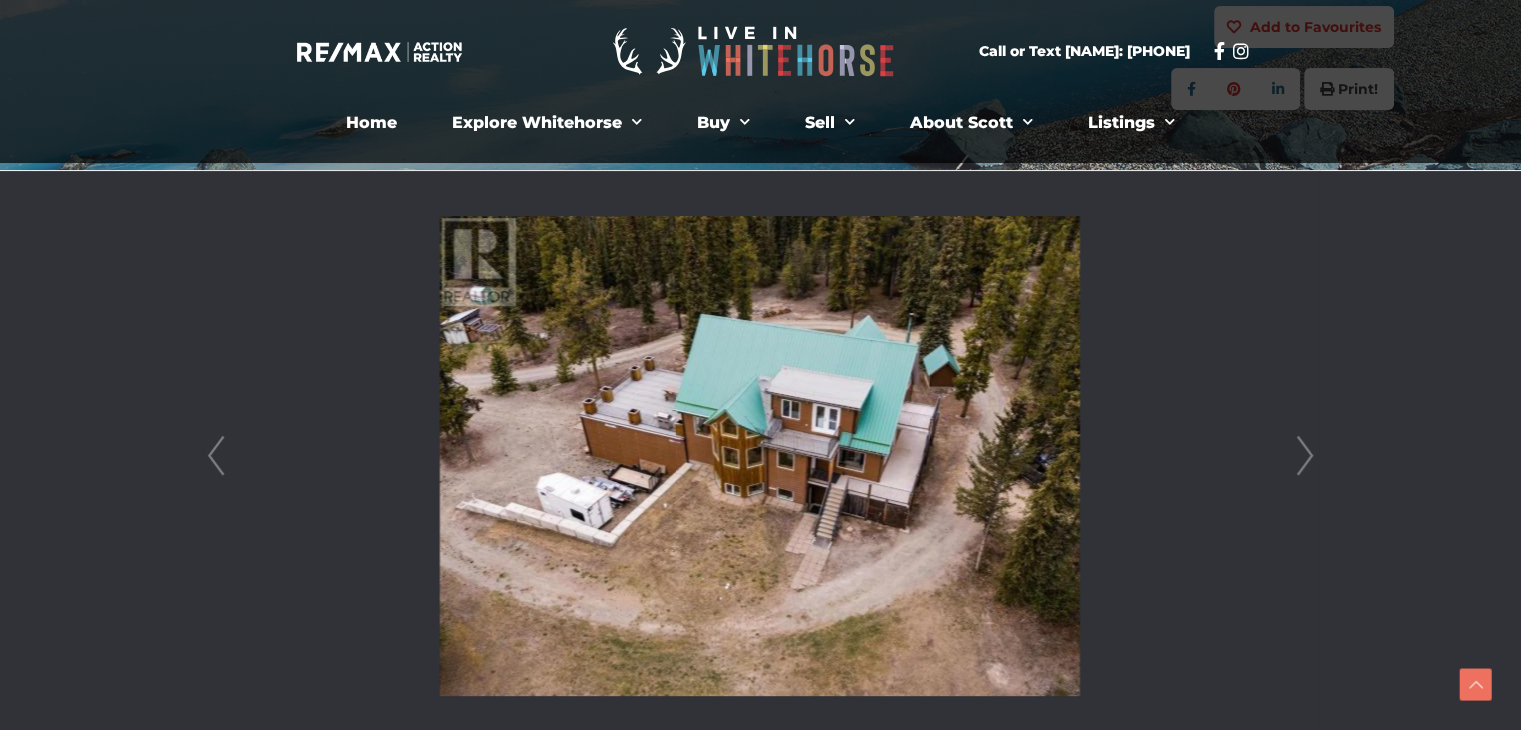 click on "Next" at bounding box center [1305, 456] 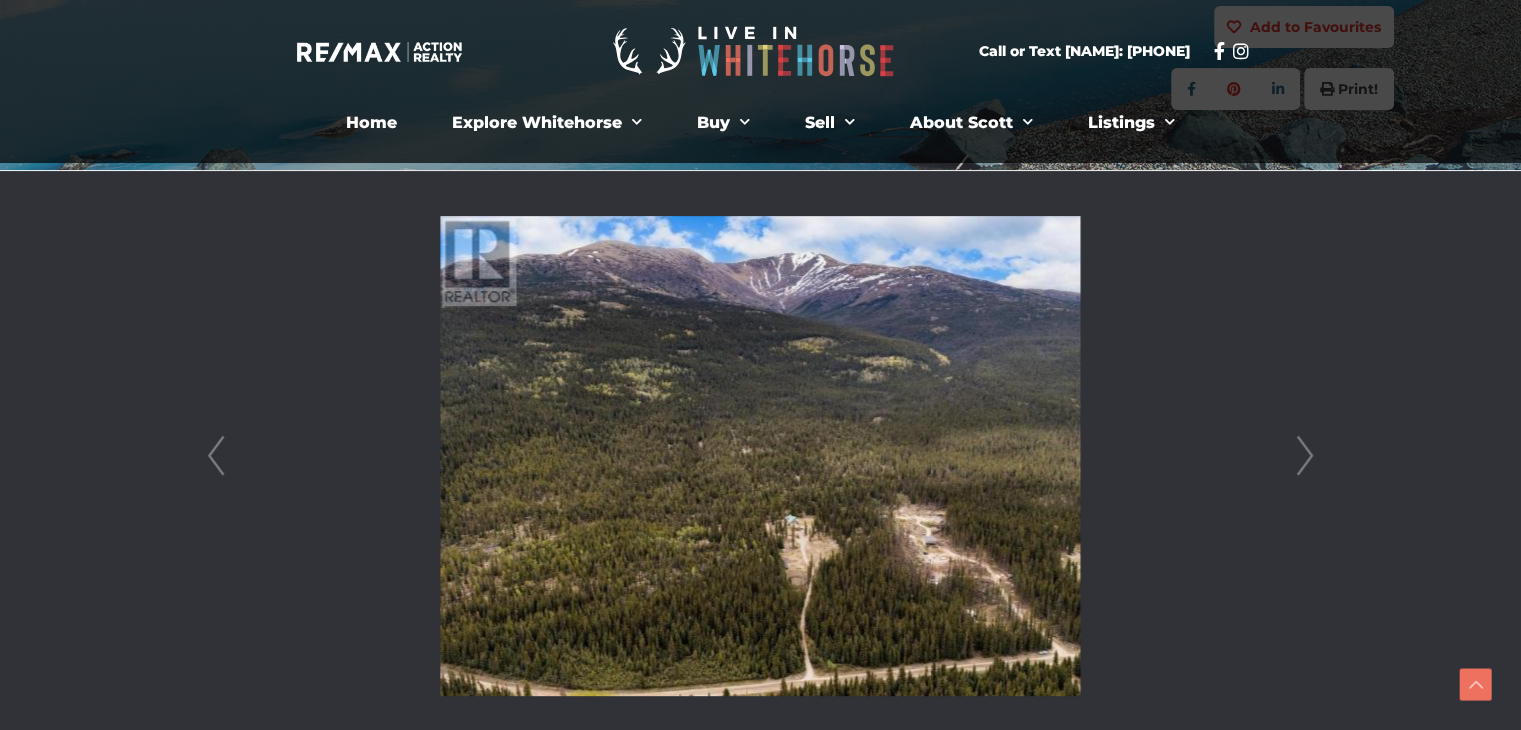 click on "Next" at bounding box center (1305, 456) 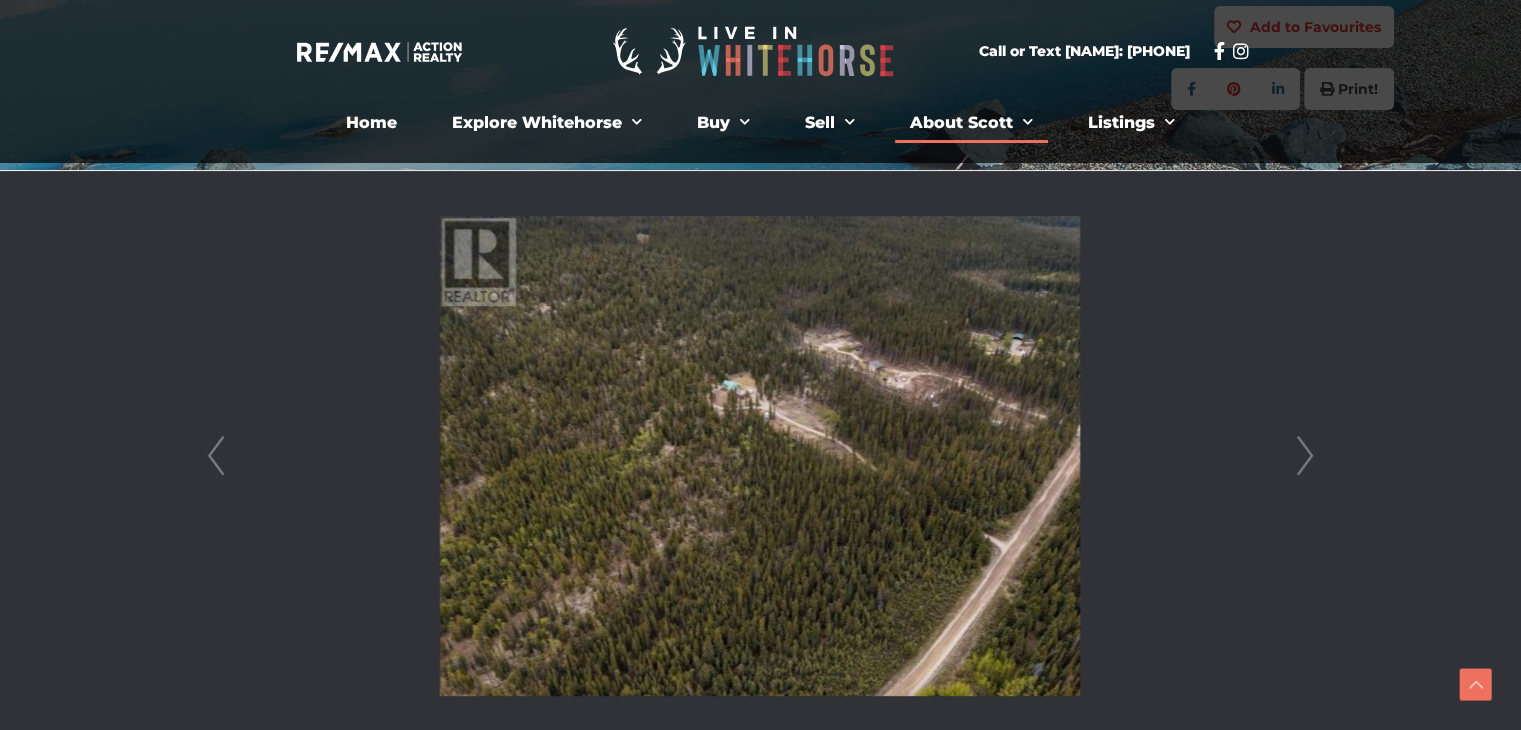 scroll, scrollTop: 0, scrollLeft: 0, axis: both 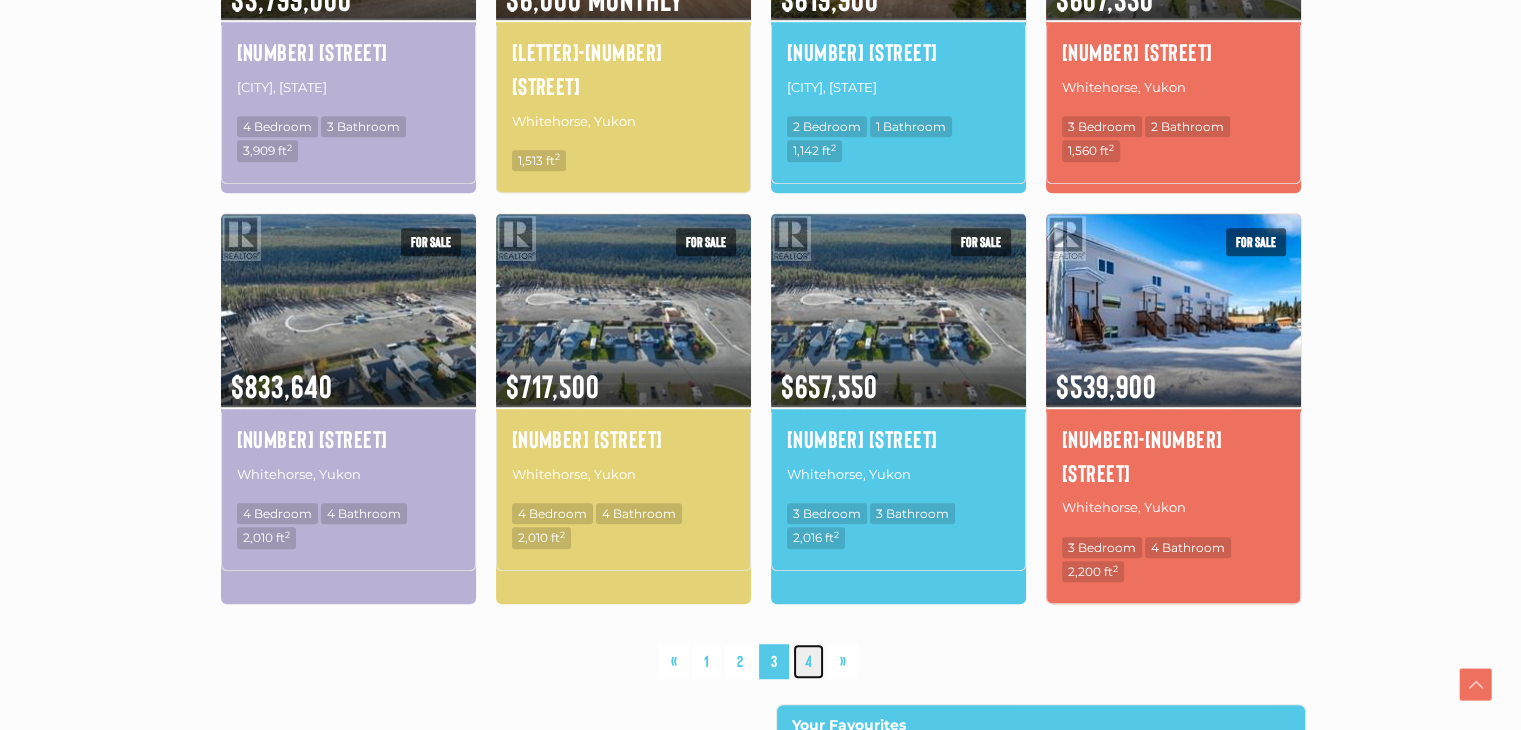 click on "4" at bounding box center (808, 661) 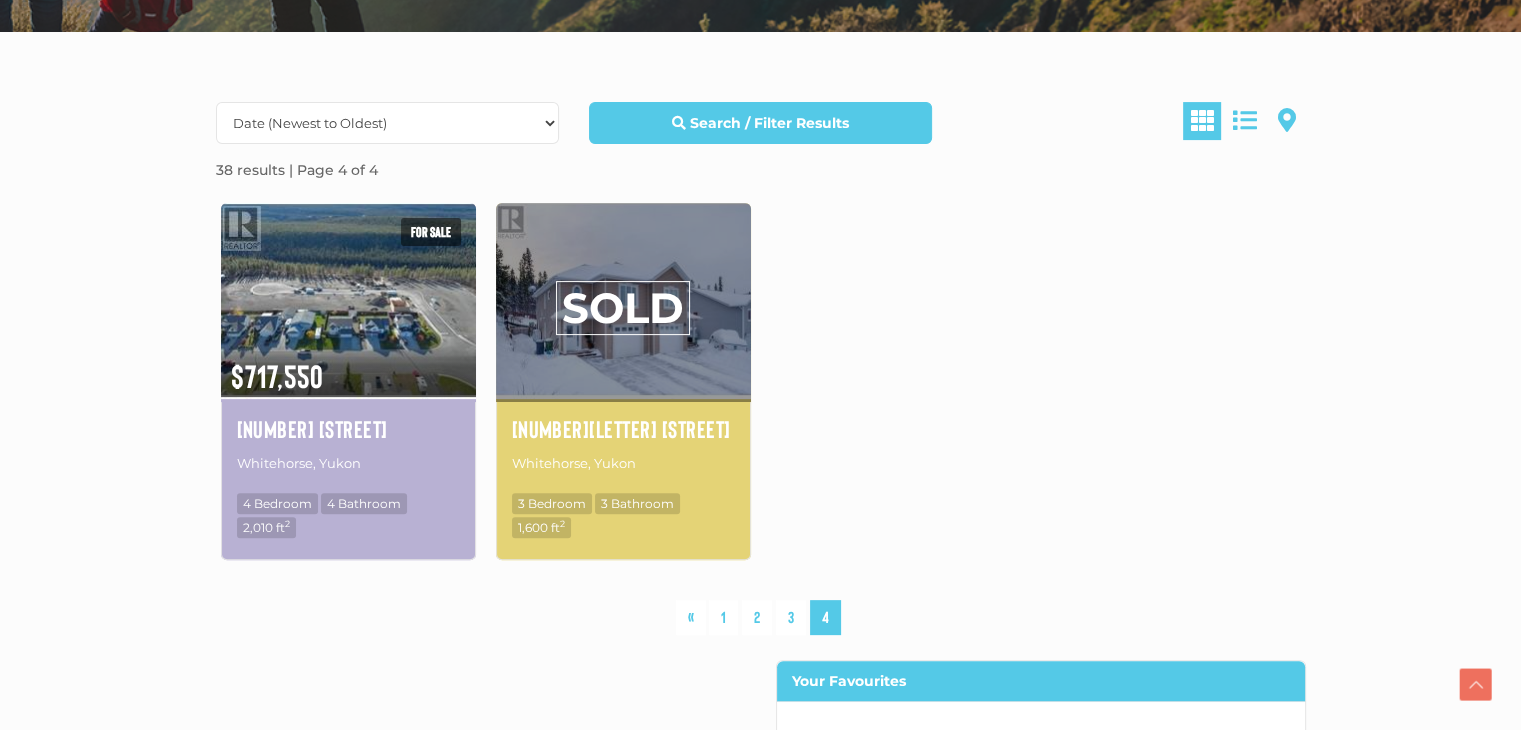 scroll, scrollTop: 0, scrollLeft: 0, axis: both 